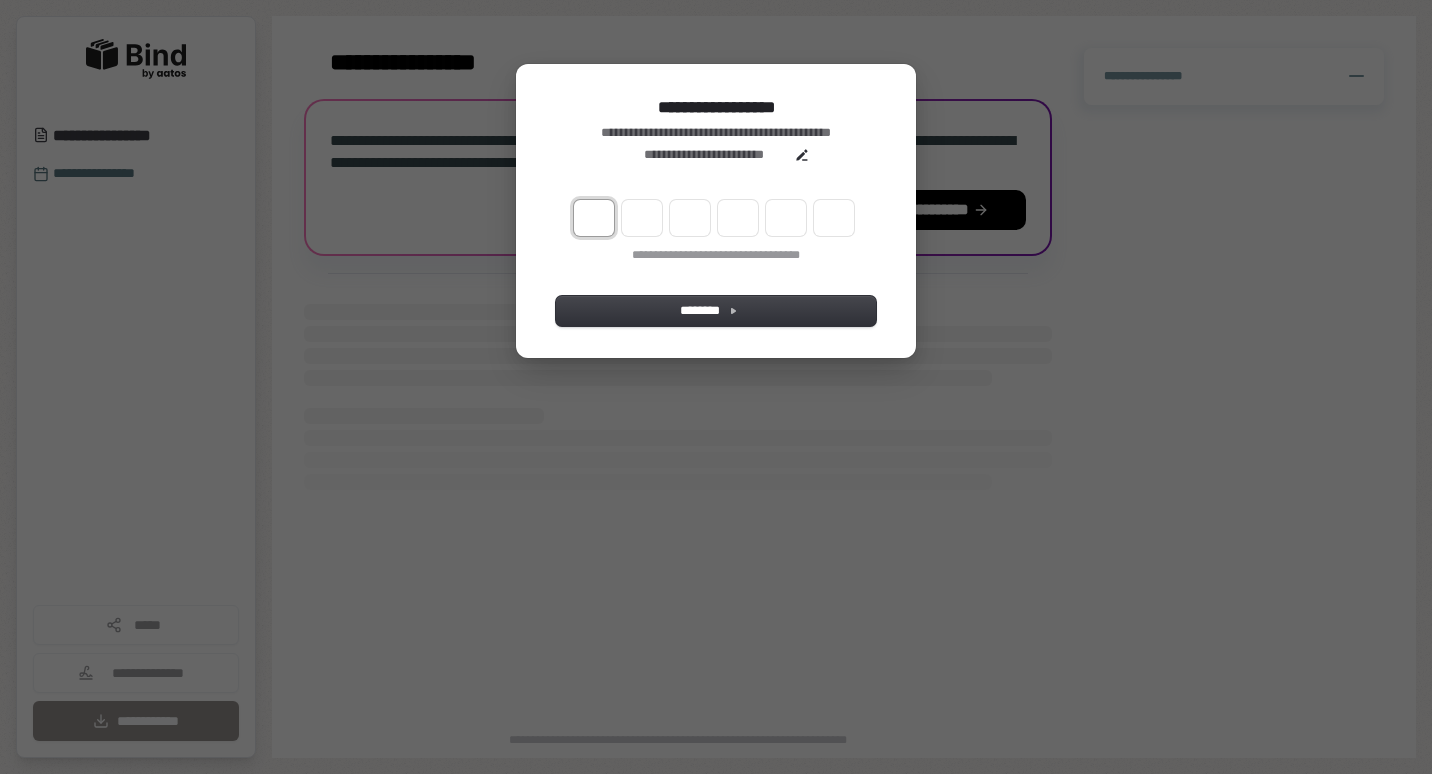scroll, scrollTop: 0, scrollLeft: 0, axis: both 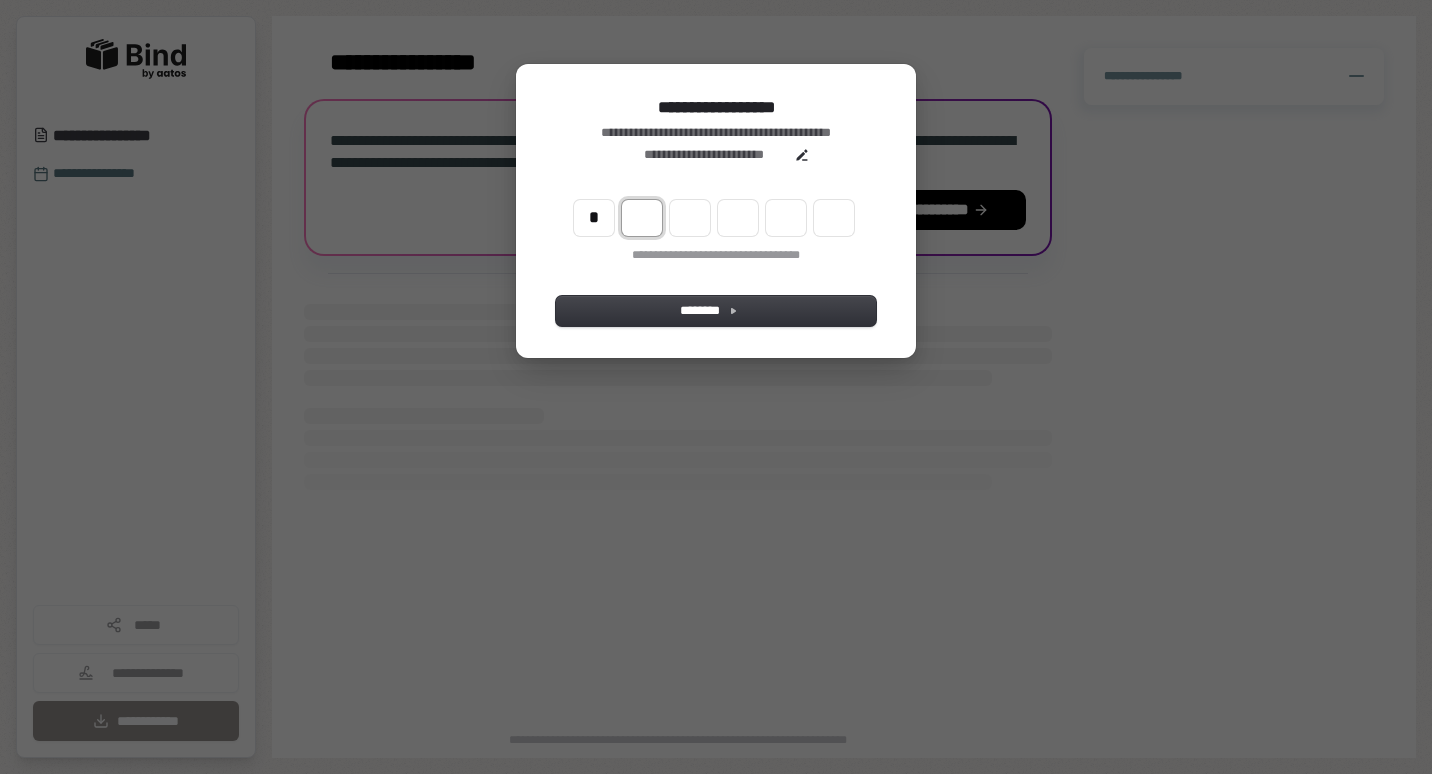type on "*" 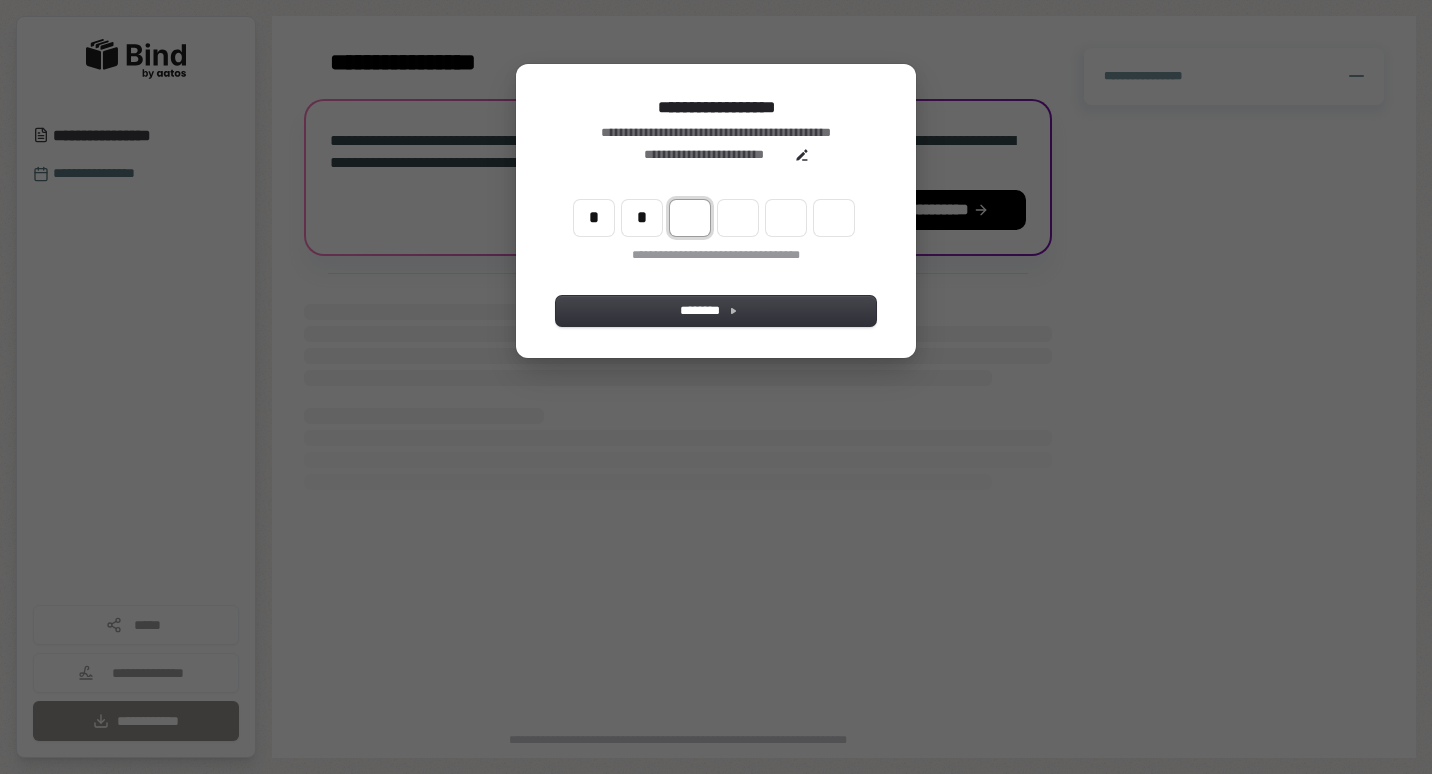 type on "**" 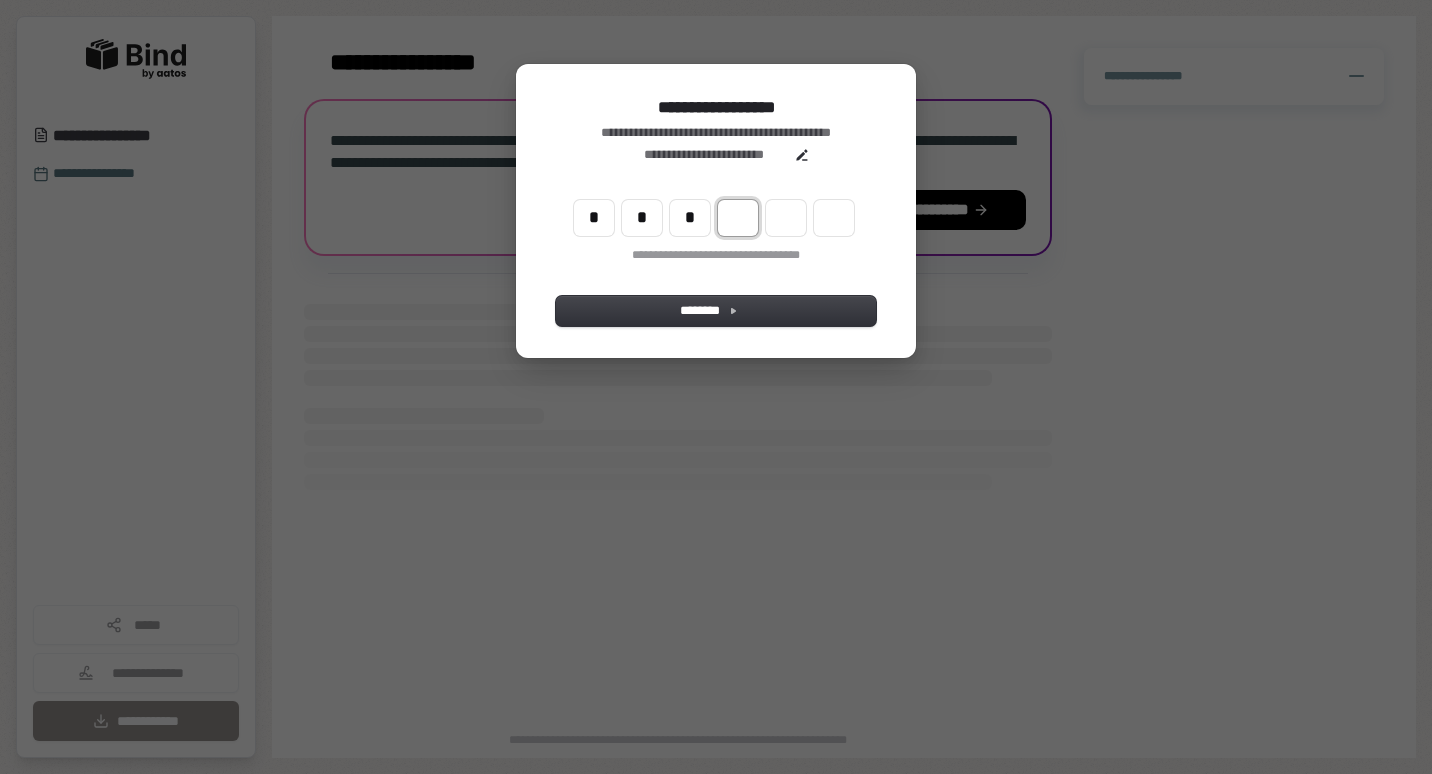 type on "***" 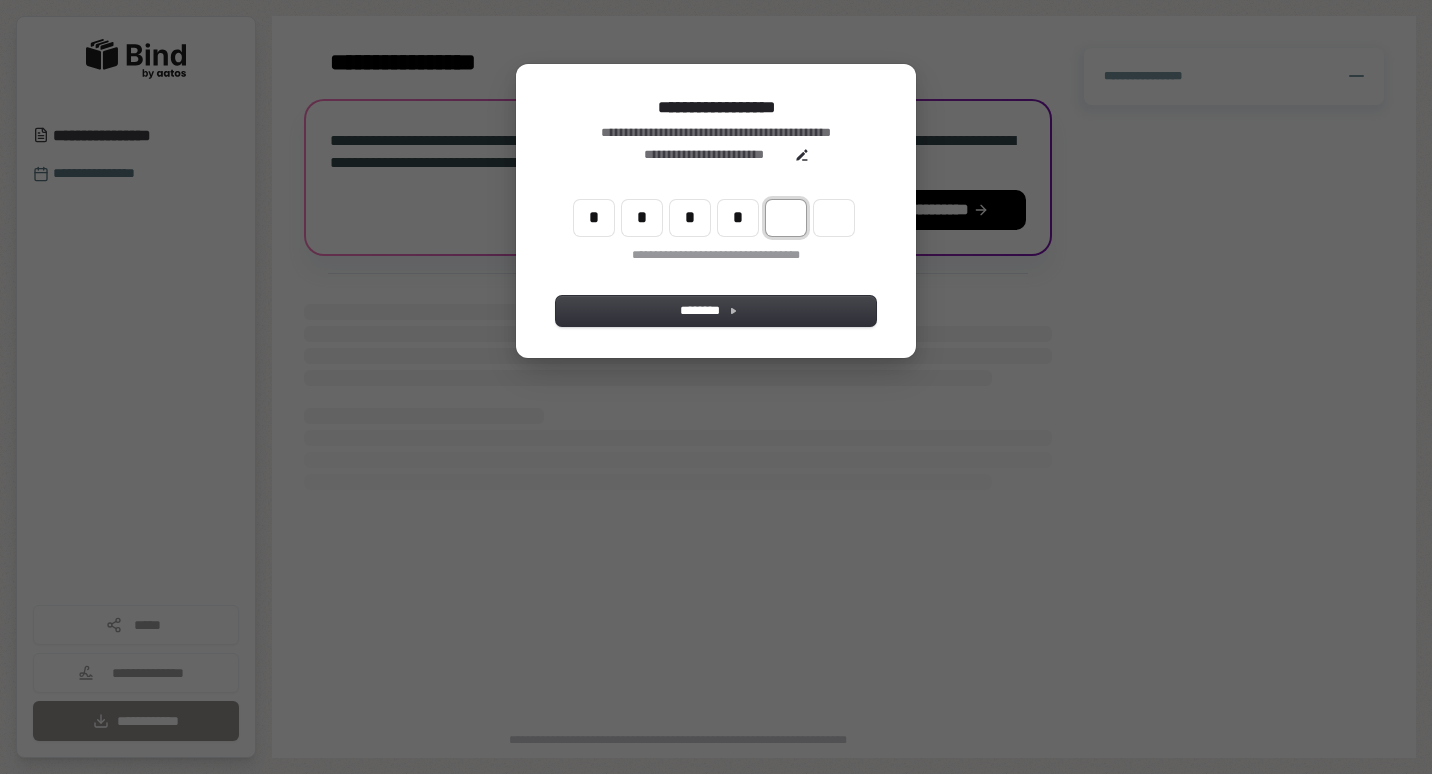 type on "****" 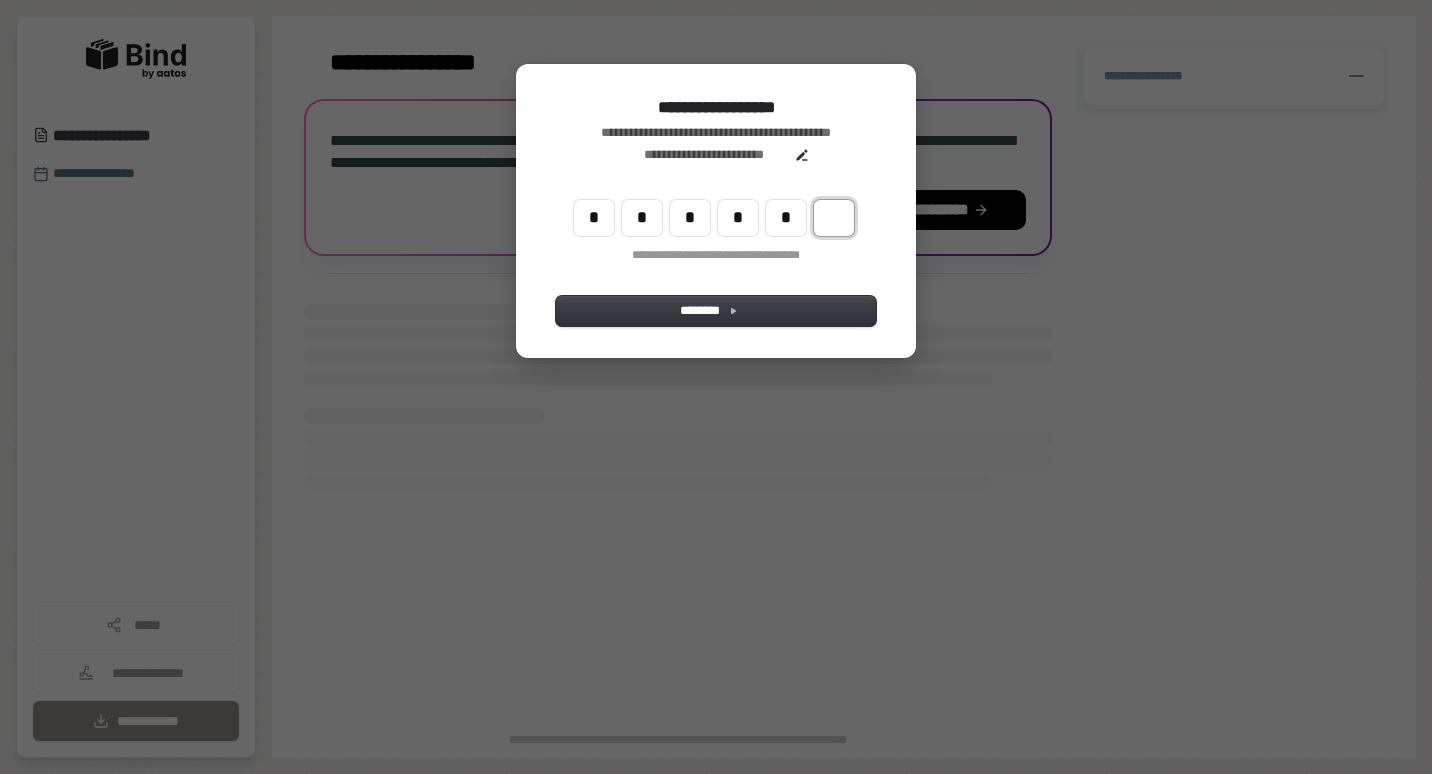 type on "******" 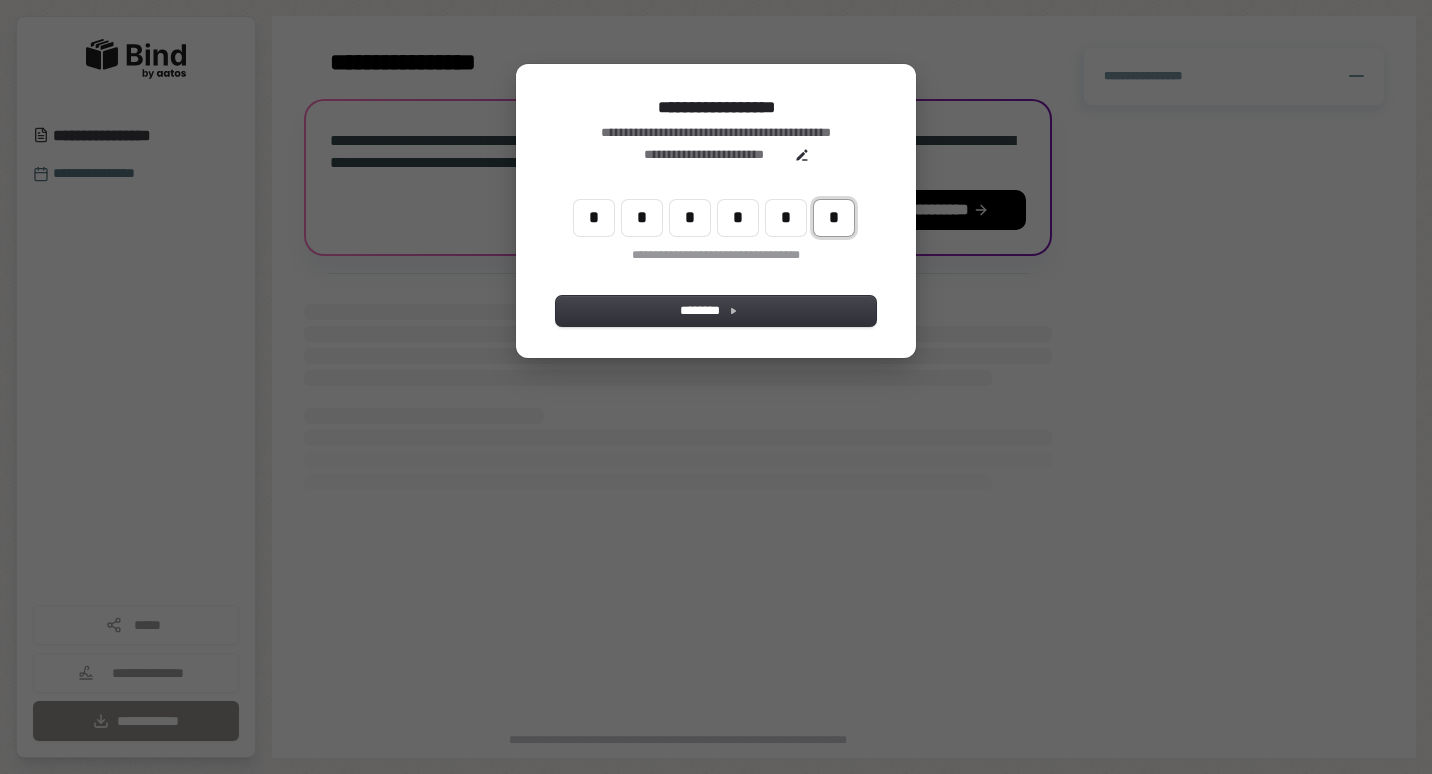 type on "*" 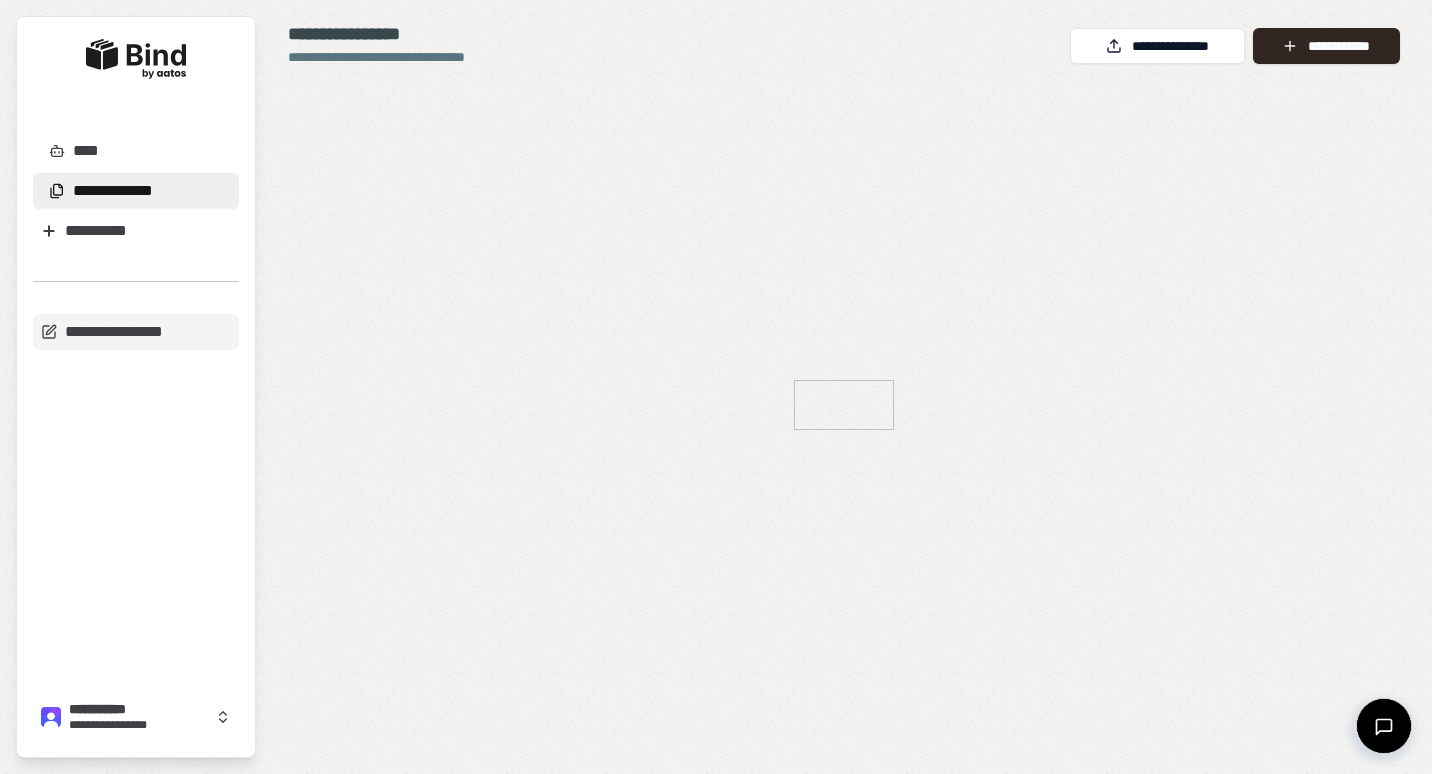 scroll, scrollTop: 0, scrollLeft: 0, axis: both 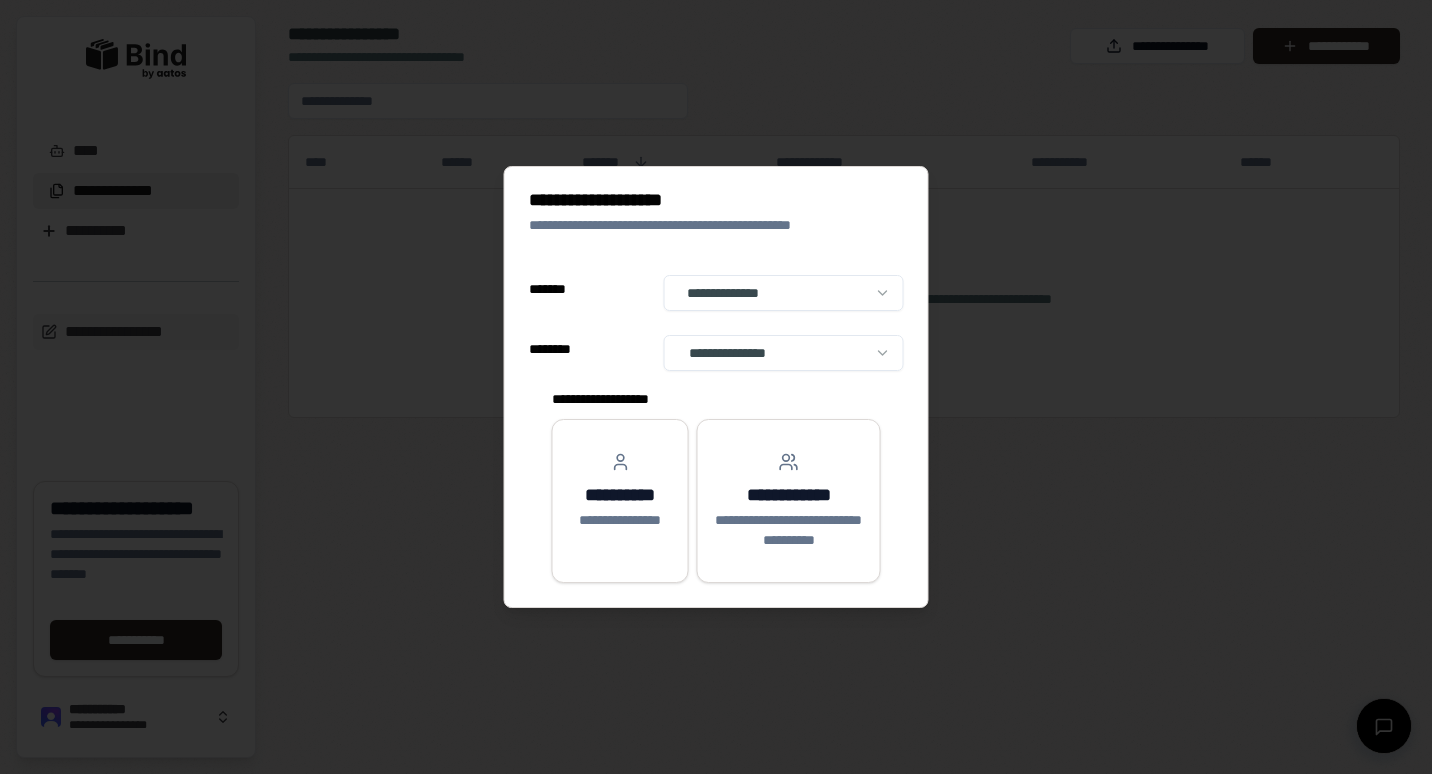 select on "**" 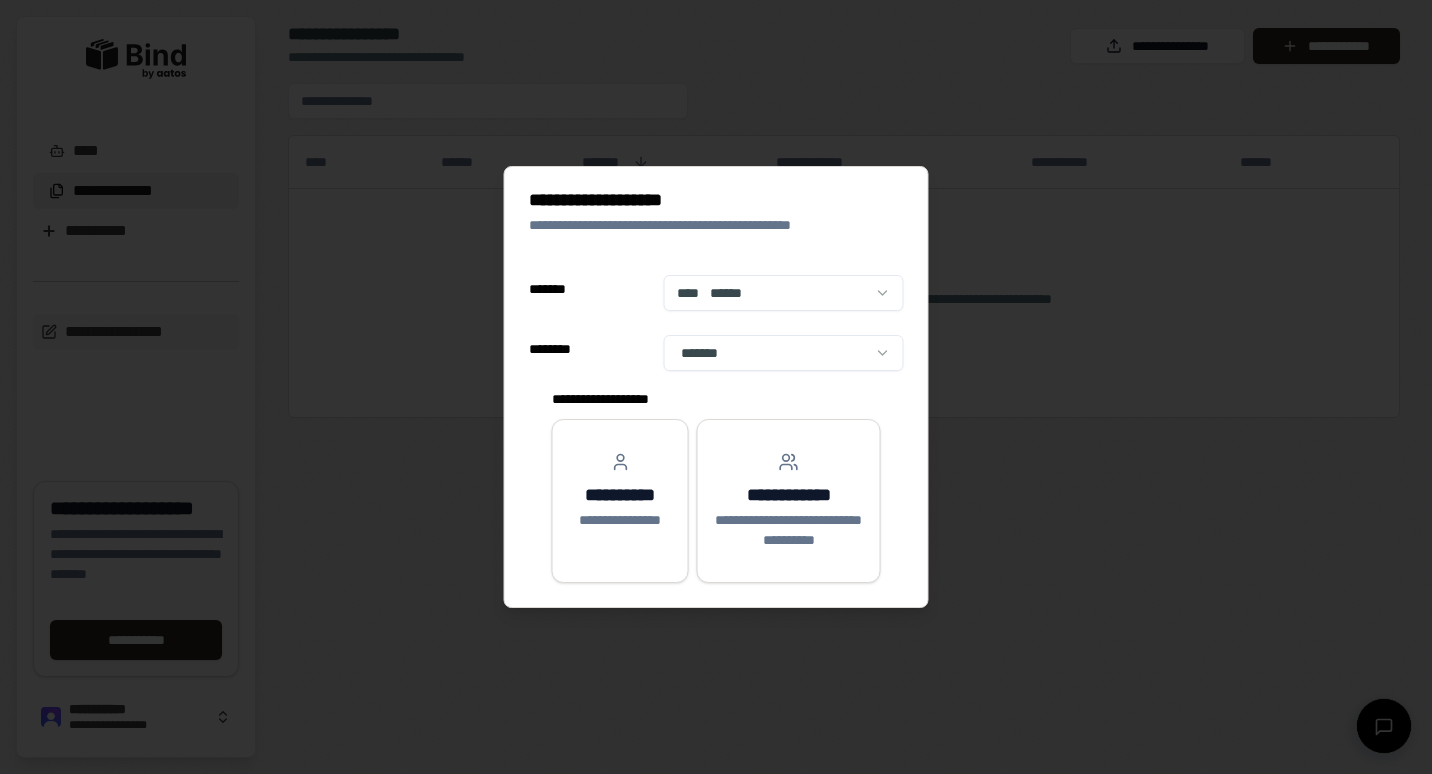 click on "**********" at bounding box center (716, 387) 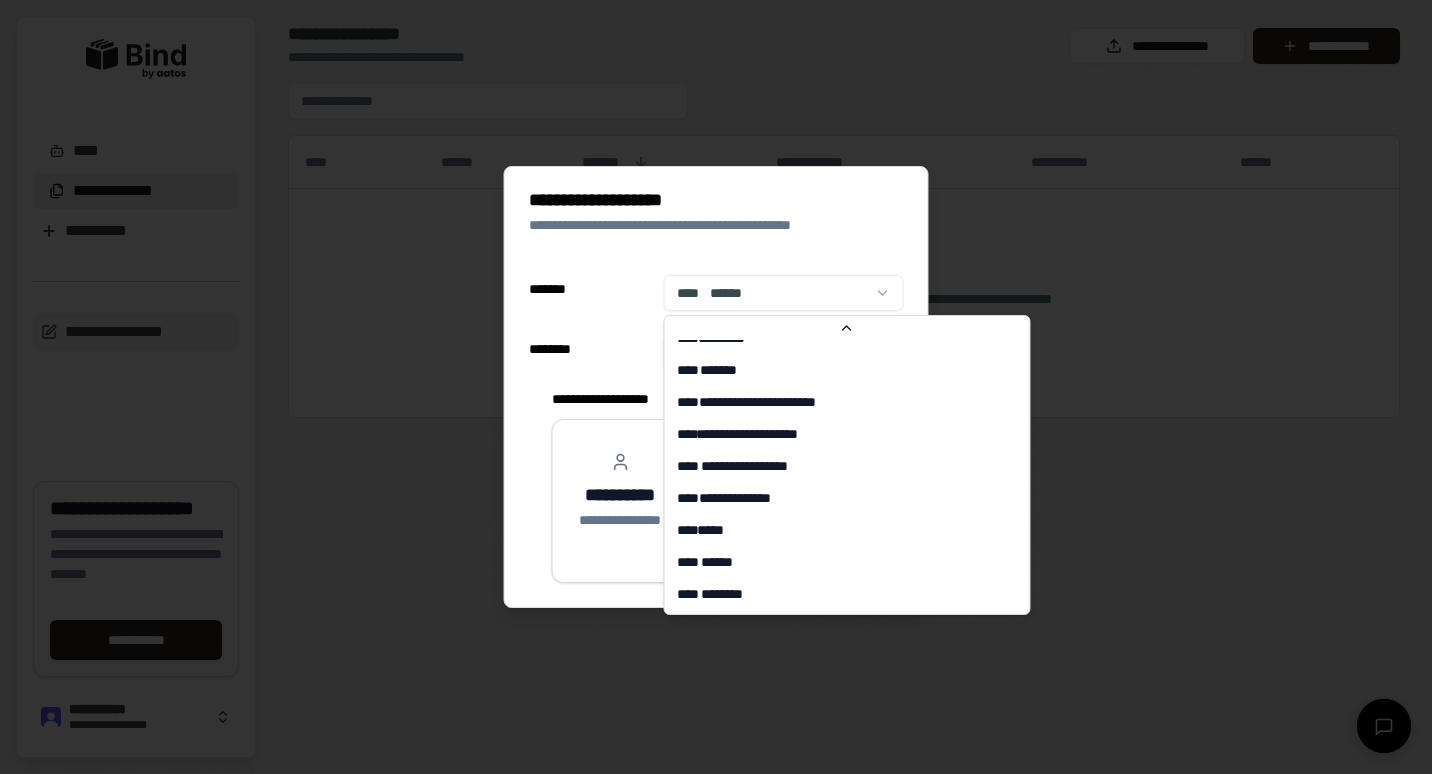 scroll, scrollTop: 7438, scrollLeft: 0, axis: vertical 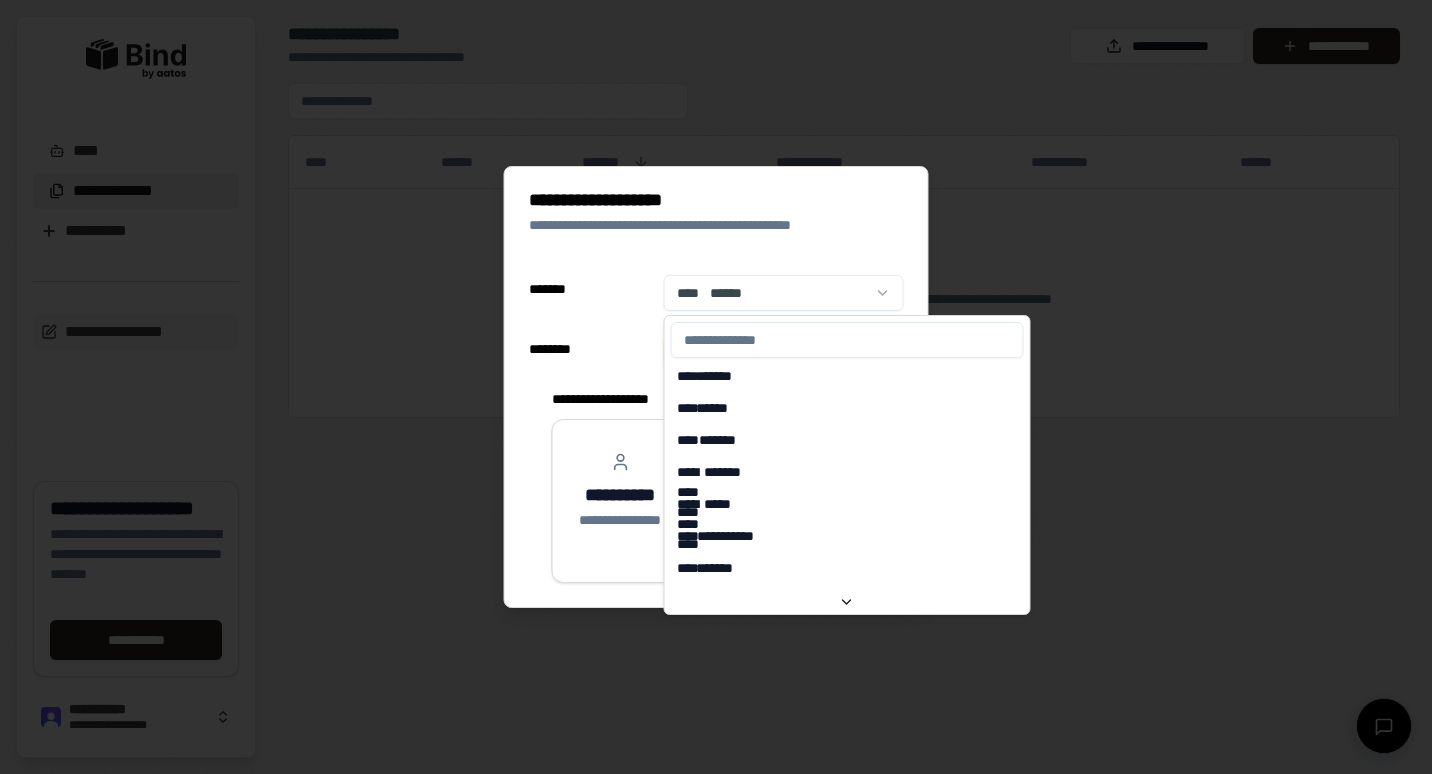 select on "******" 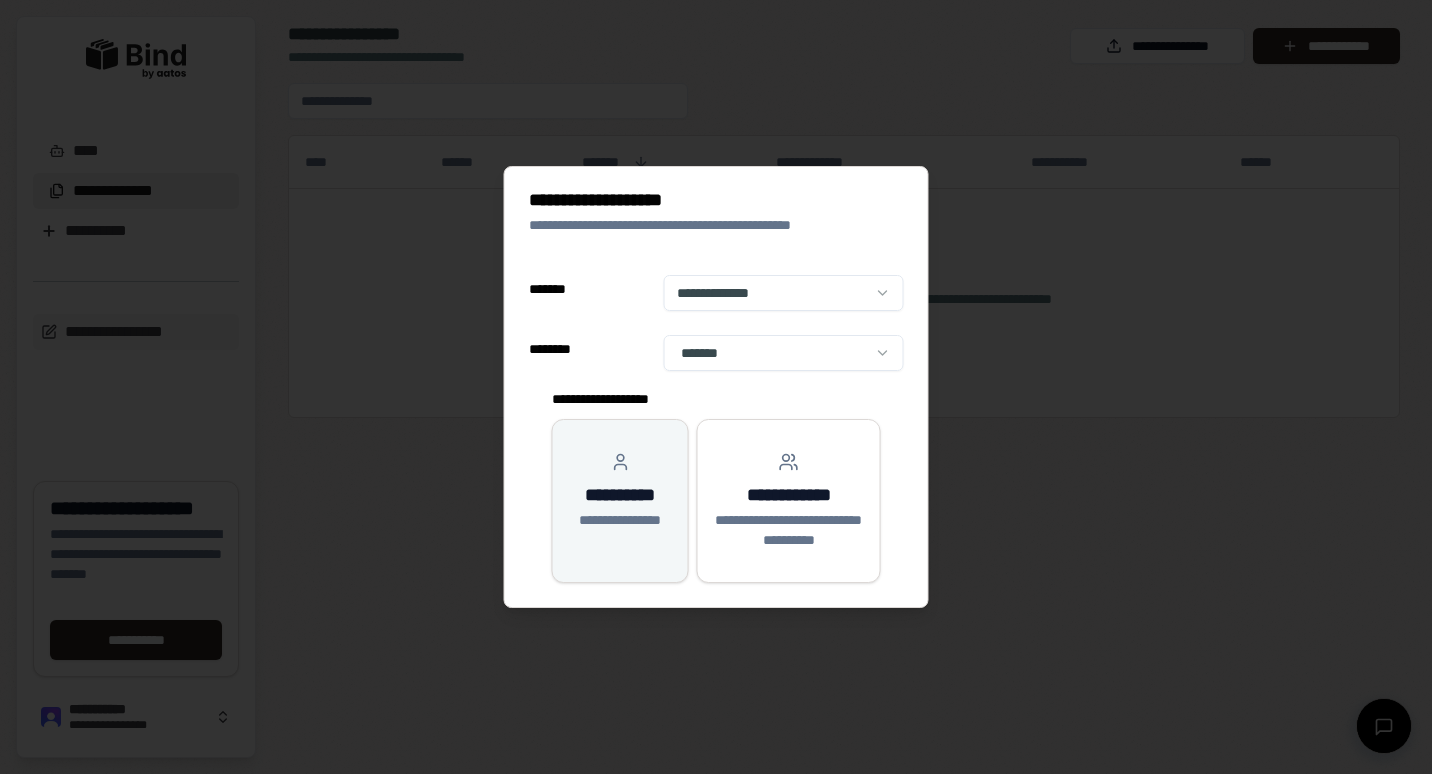 click on "**********" at bounding box center [620, 495] 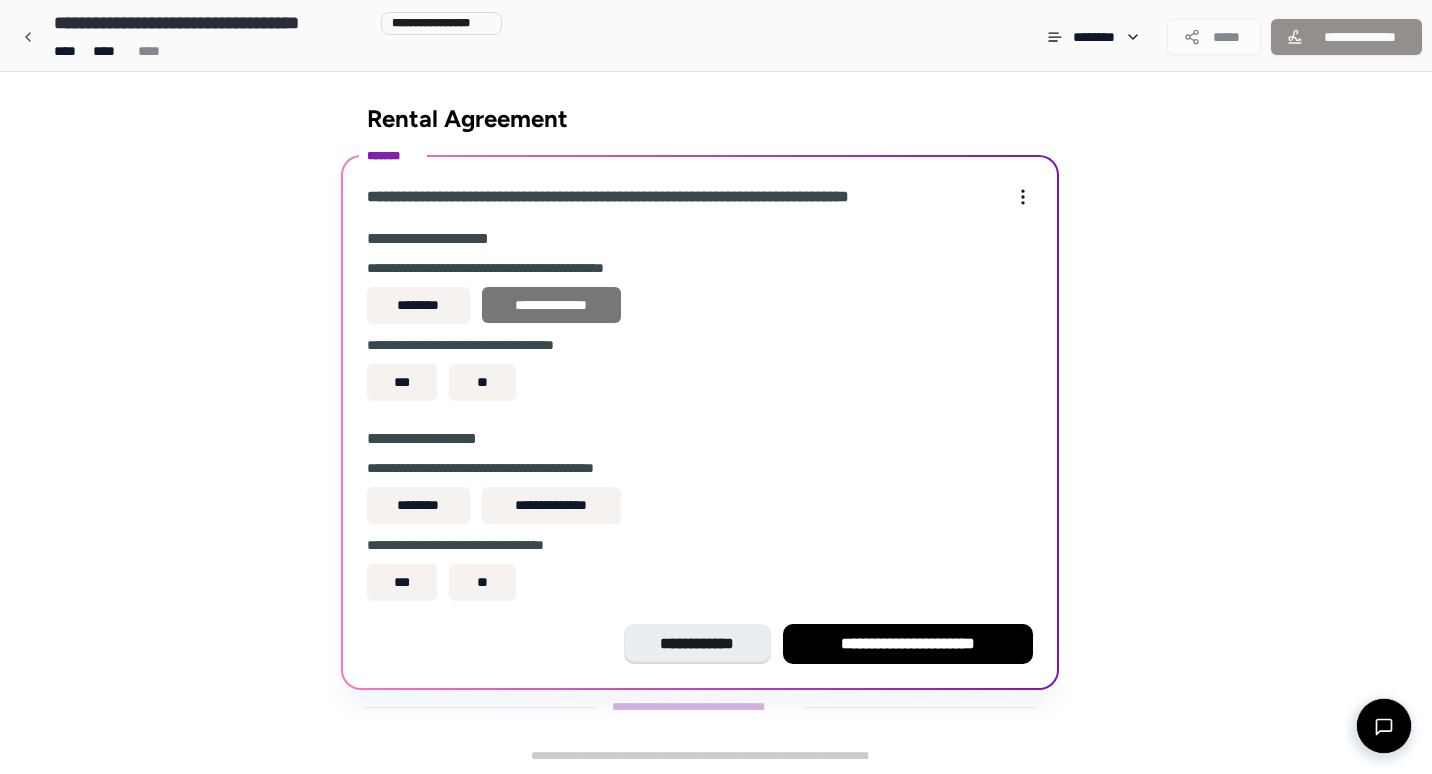 click on "**********" at bounding box center (551, 305) 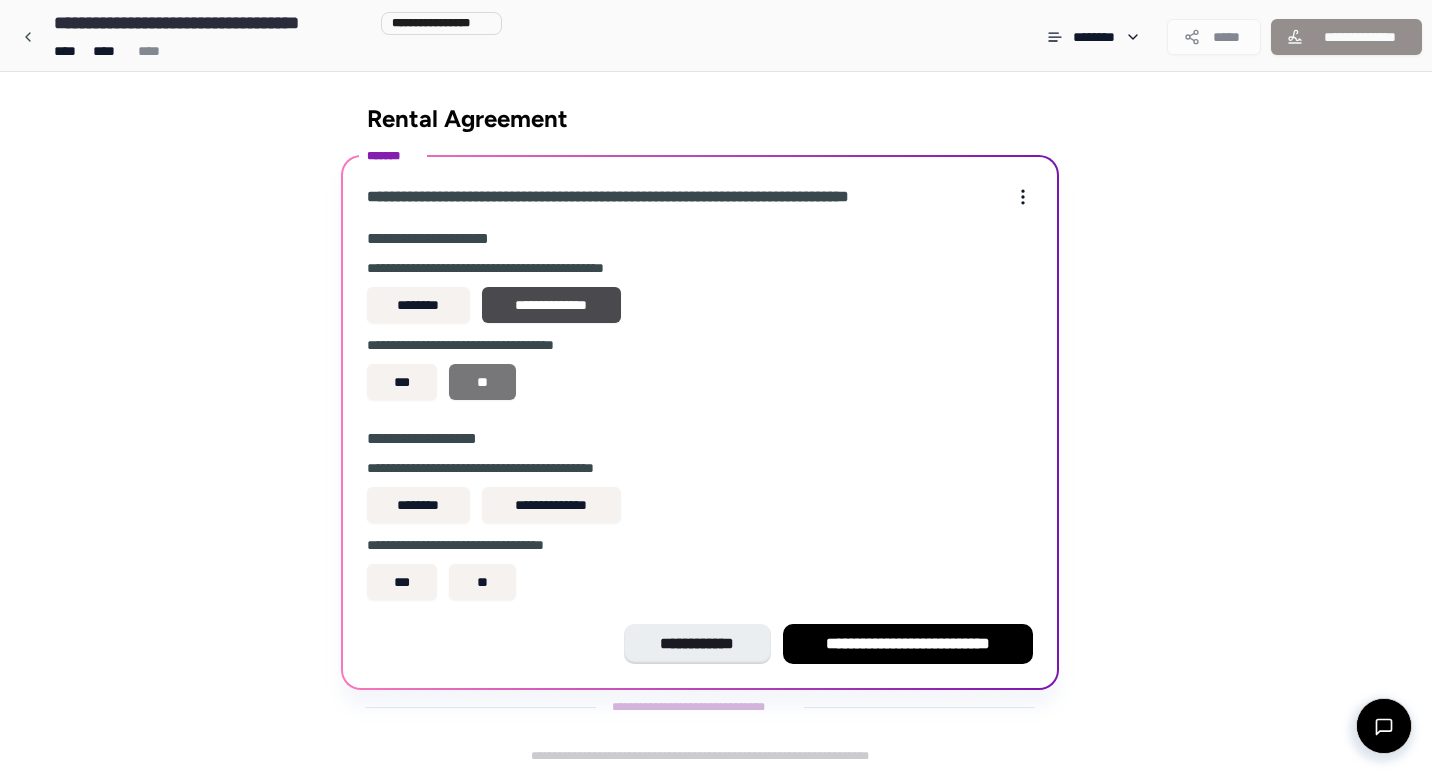 click on "**" at bounding box center (482, 382) 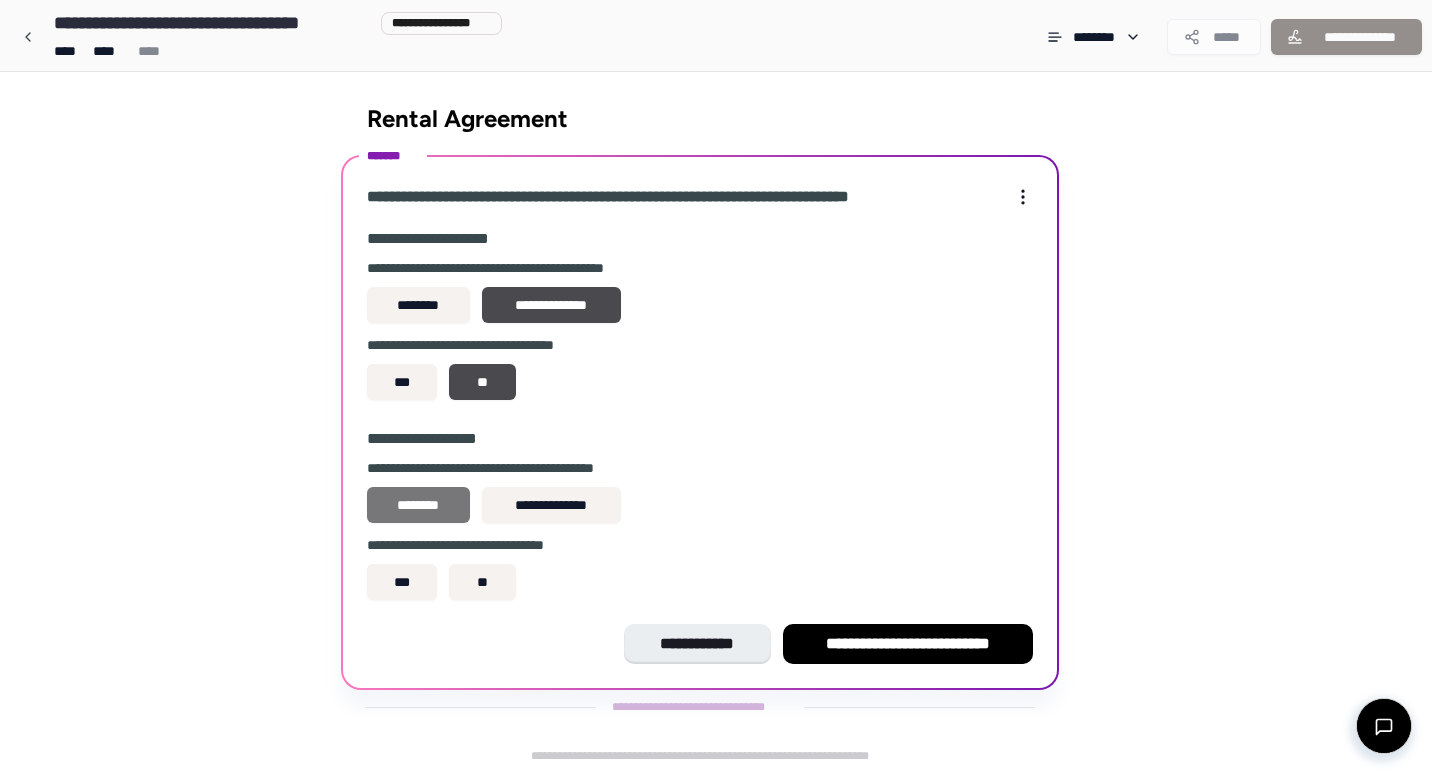click on "********" at bounding box center (418, 505) 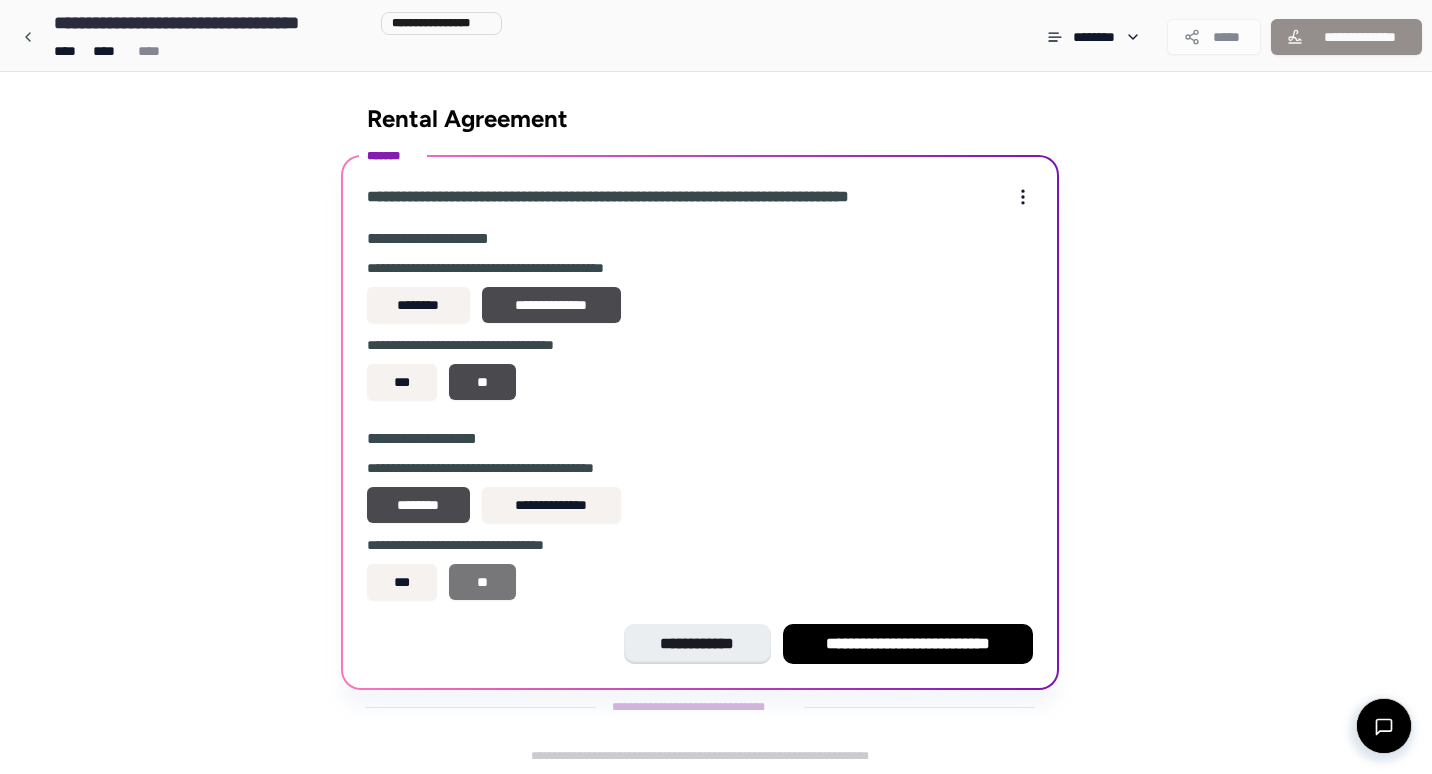 click on "**" at bounding box center (482, 582) 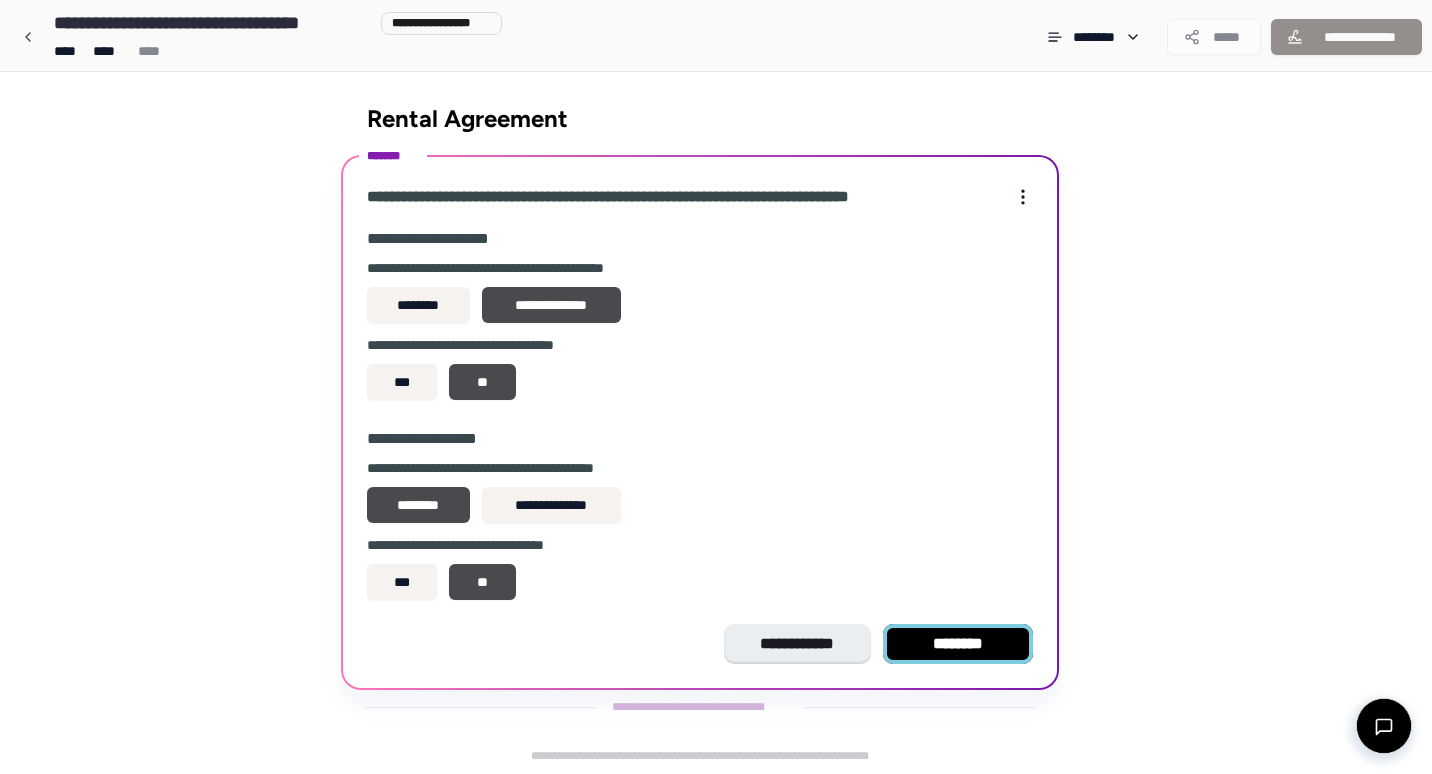 click on "********" at bounding box center (958, 644) 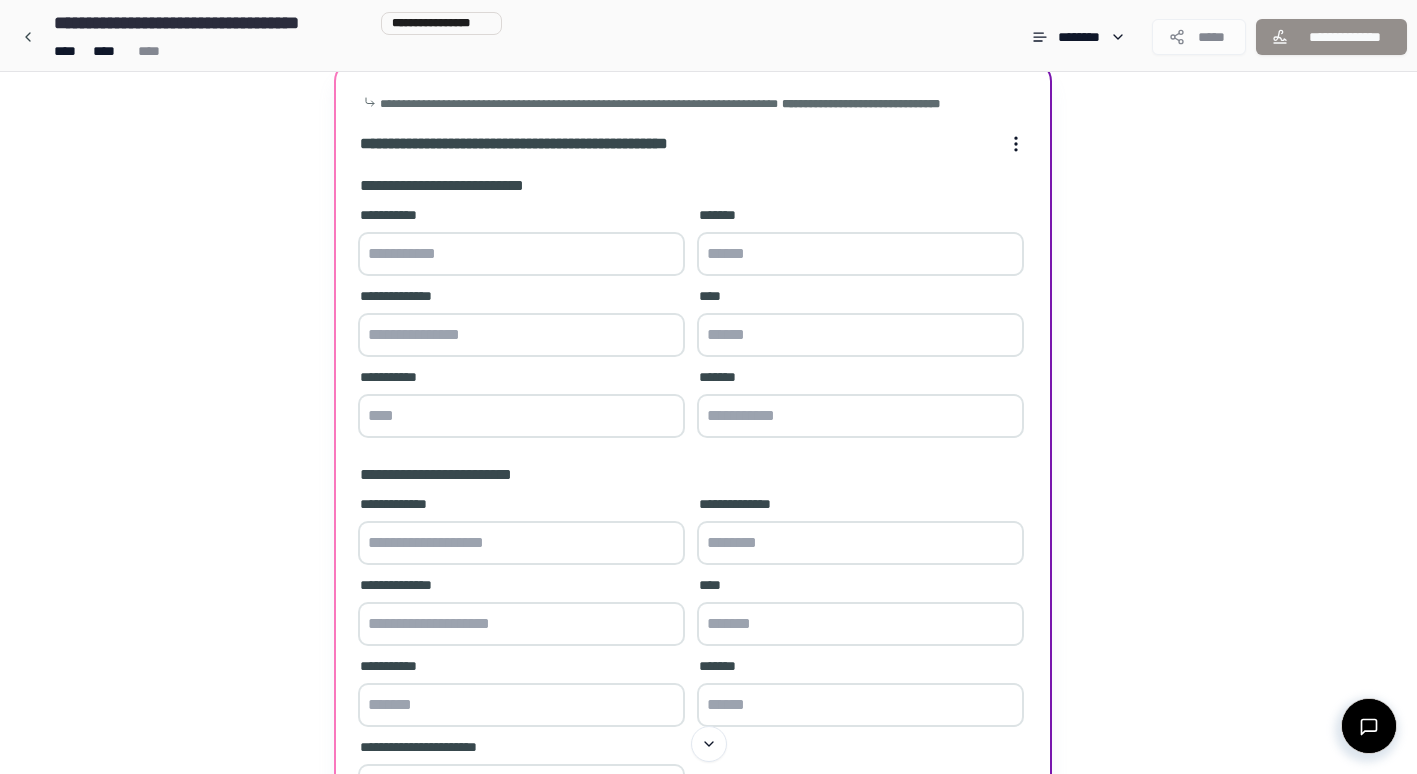 scroll, scrollTop: 0, scrollLeft: 0, axis: both 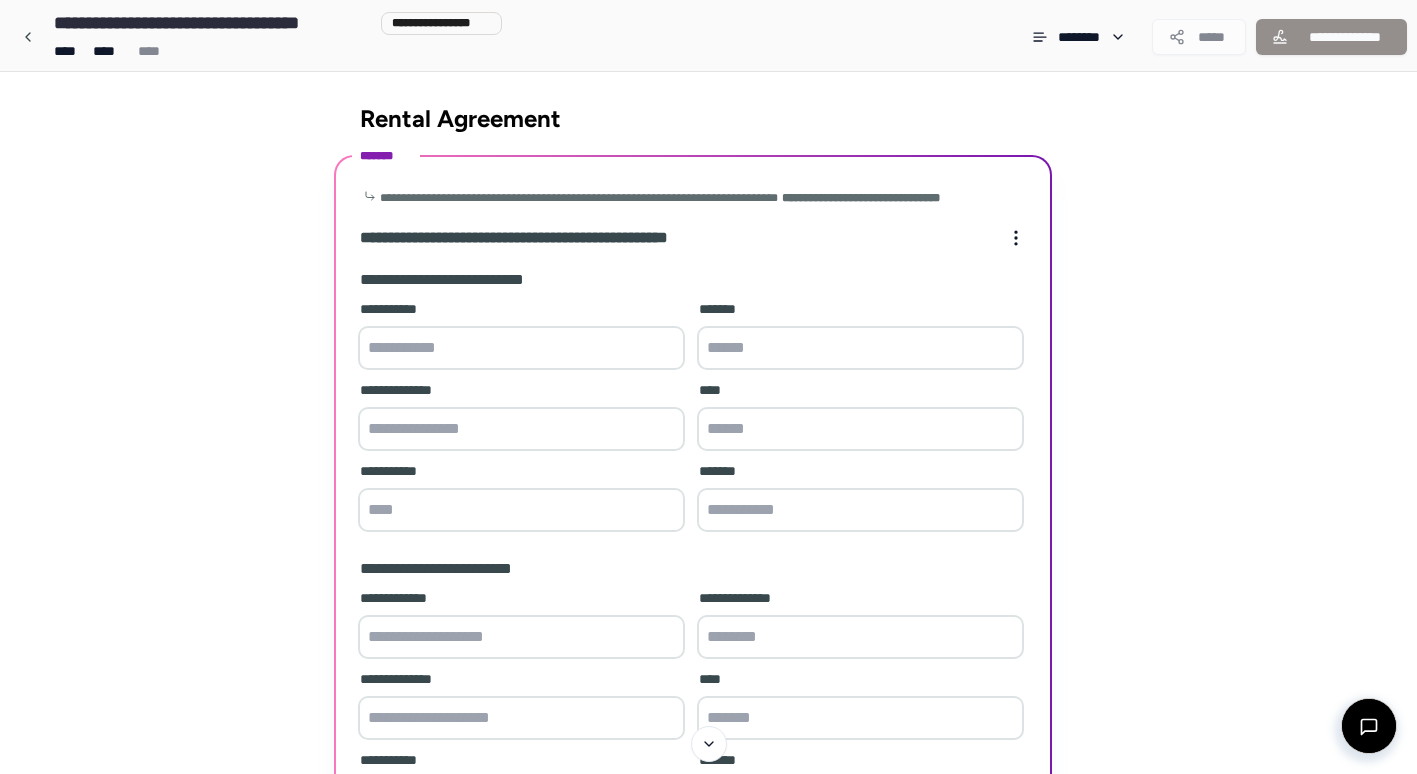 click at bounding box center (521, 348) 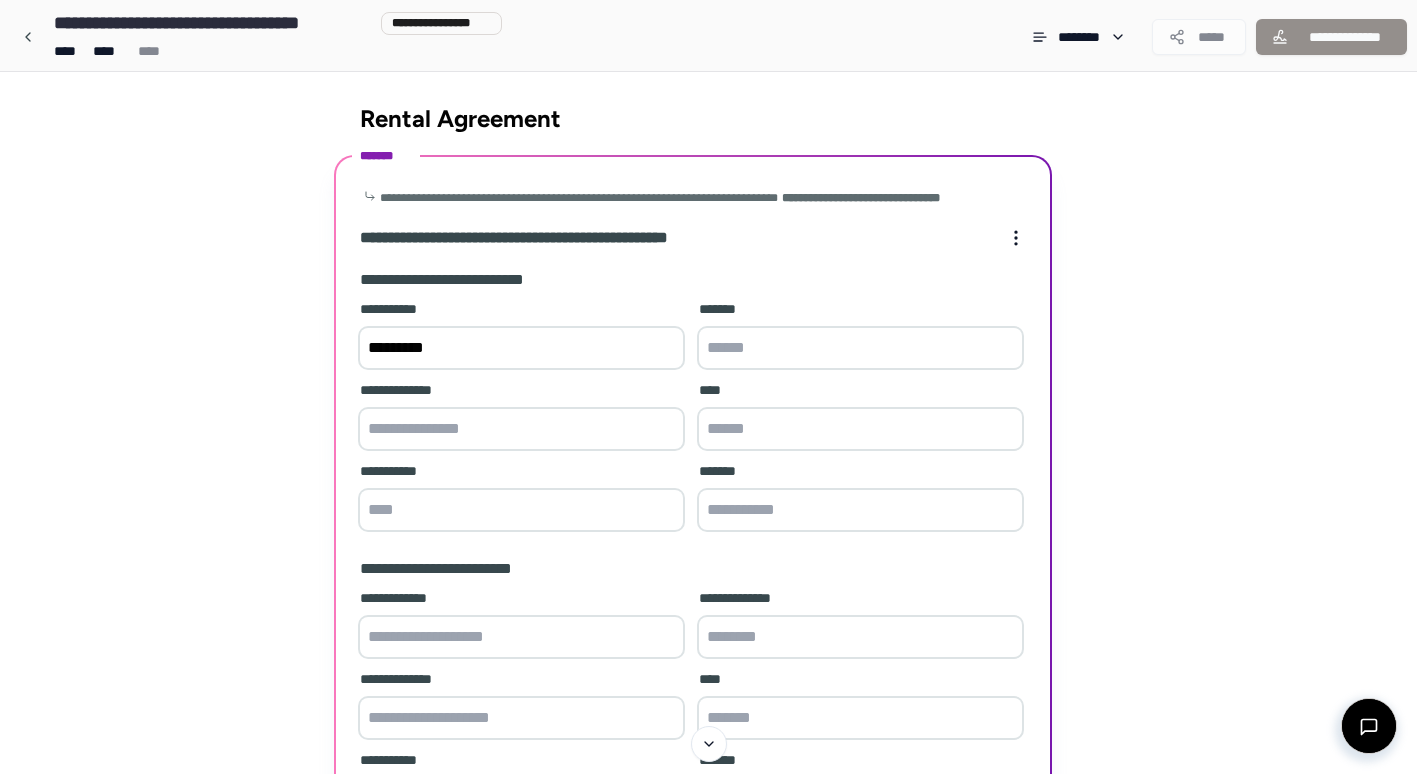 type on "********" 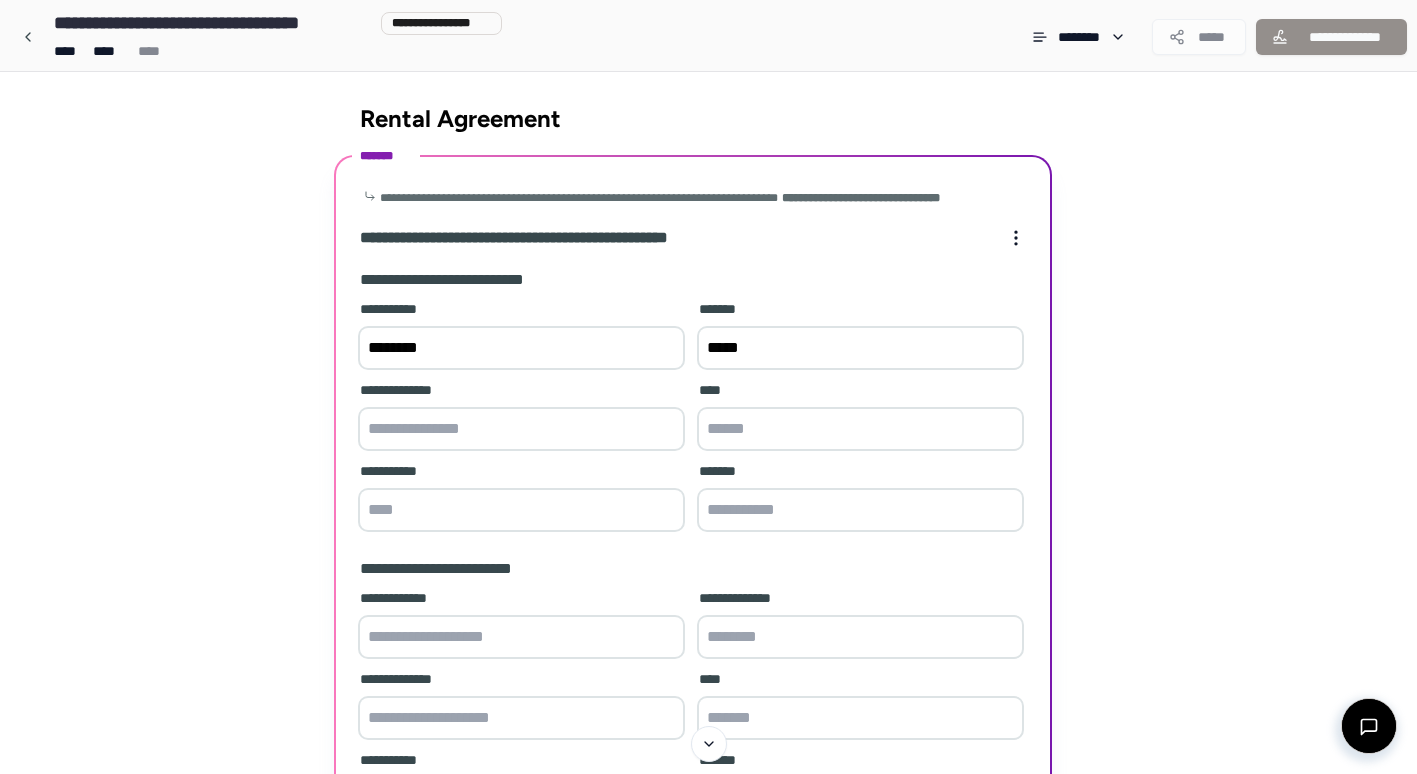 type on "*****" 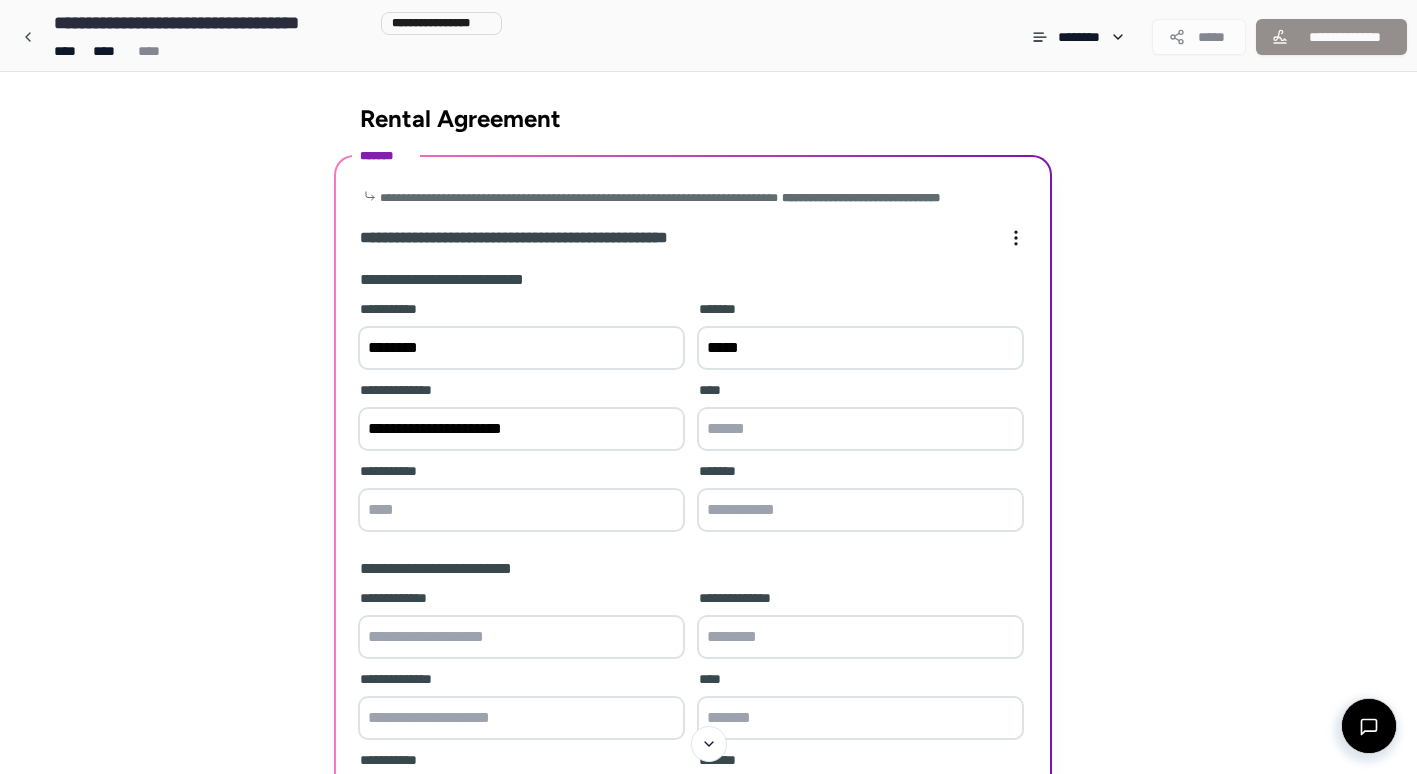 type on "**********" 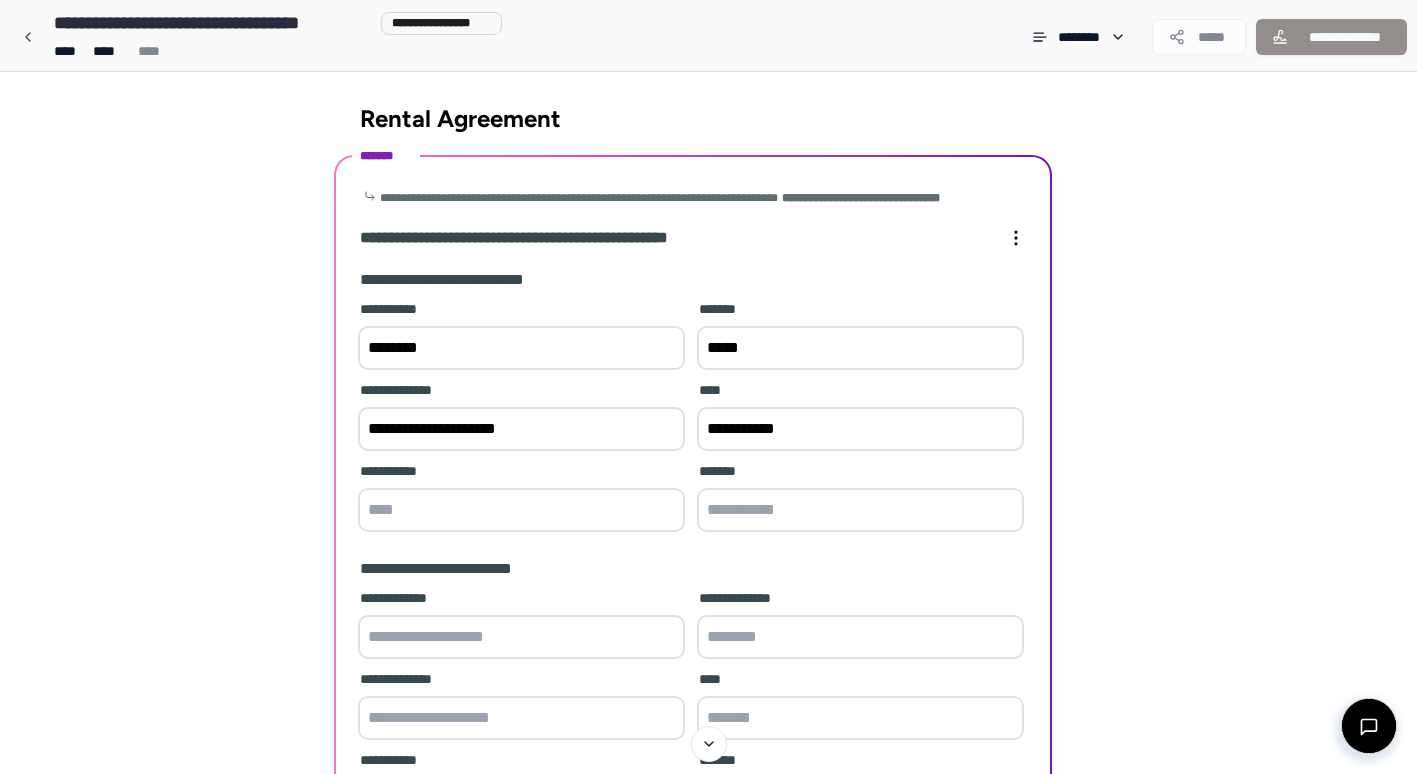 type on "**********" 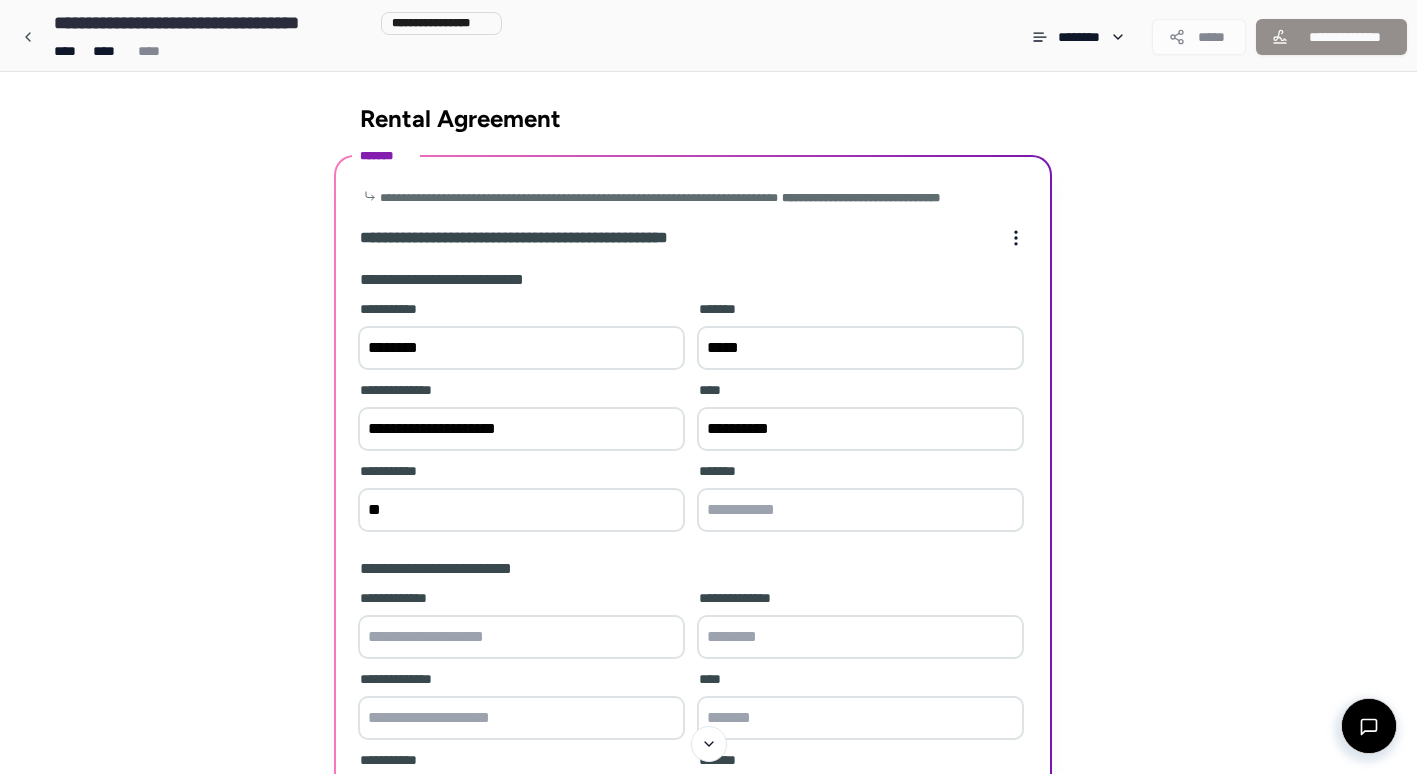 type on "*" 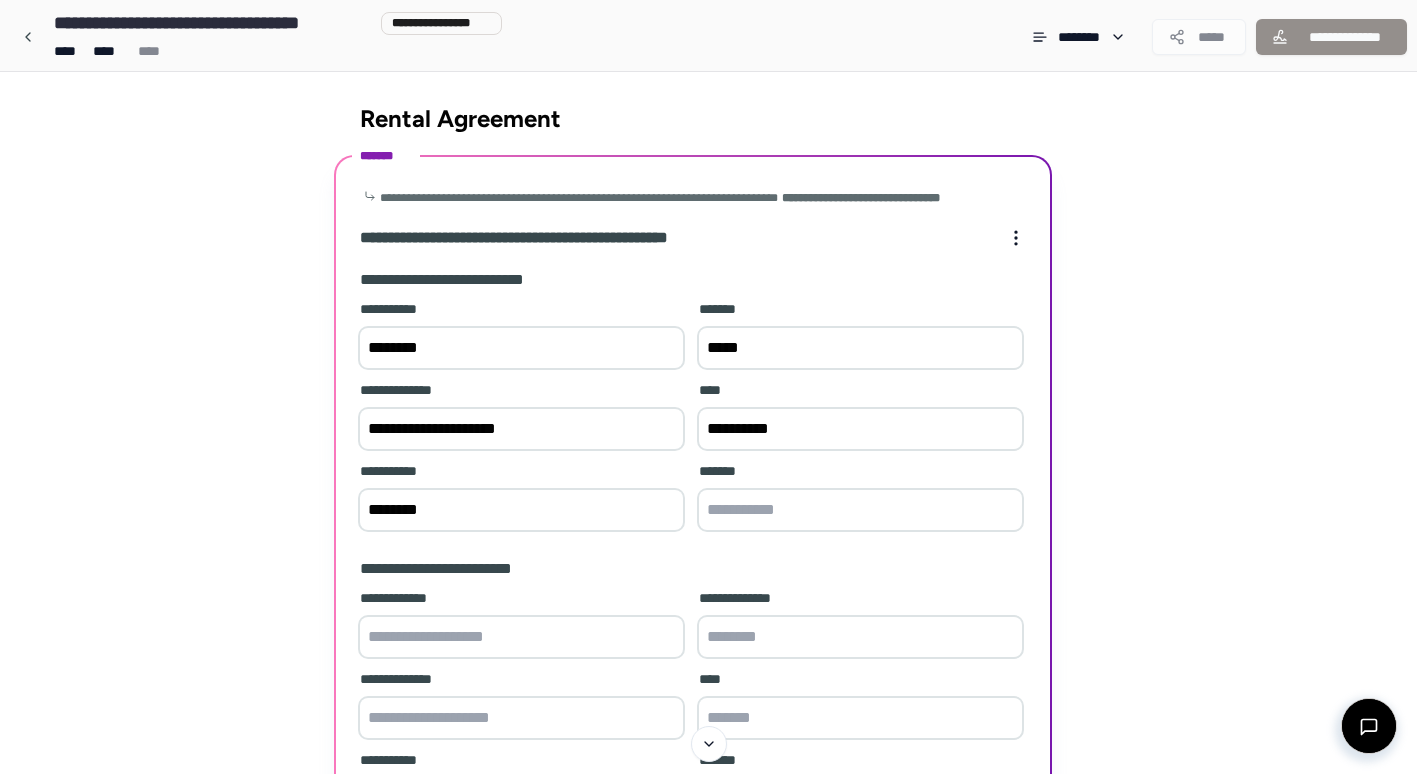 type on "*******" 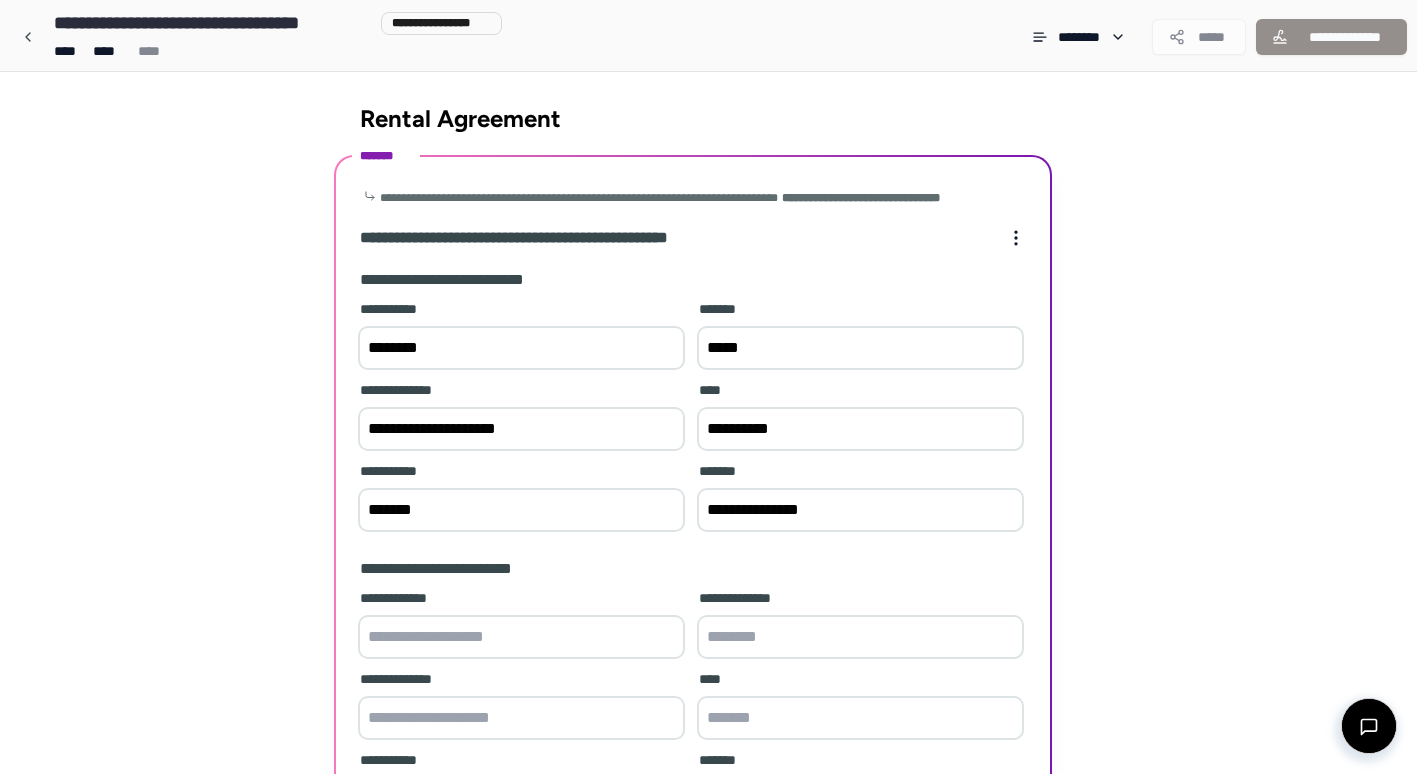 scroll, scrollTop: 294, scrollLeft: 0, axis: vertical 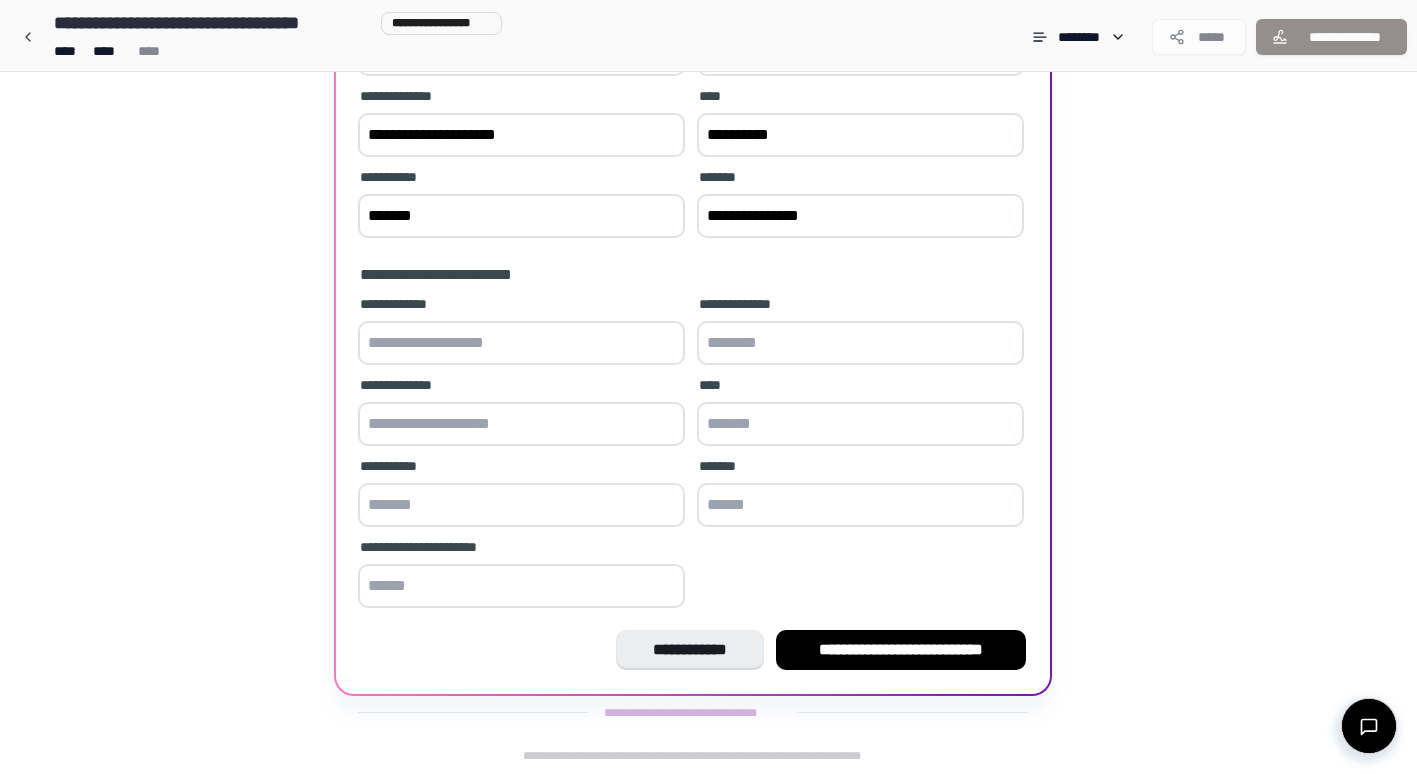 type on "**********" 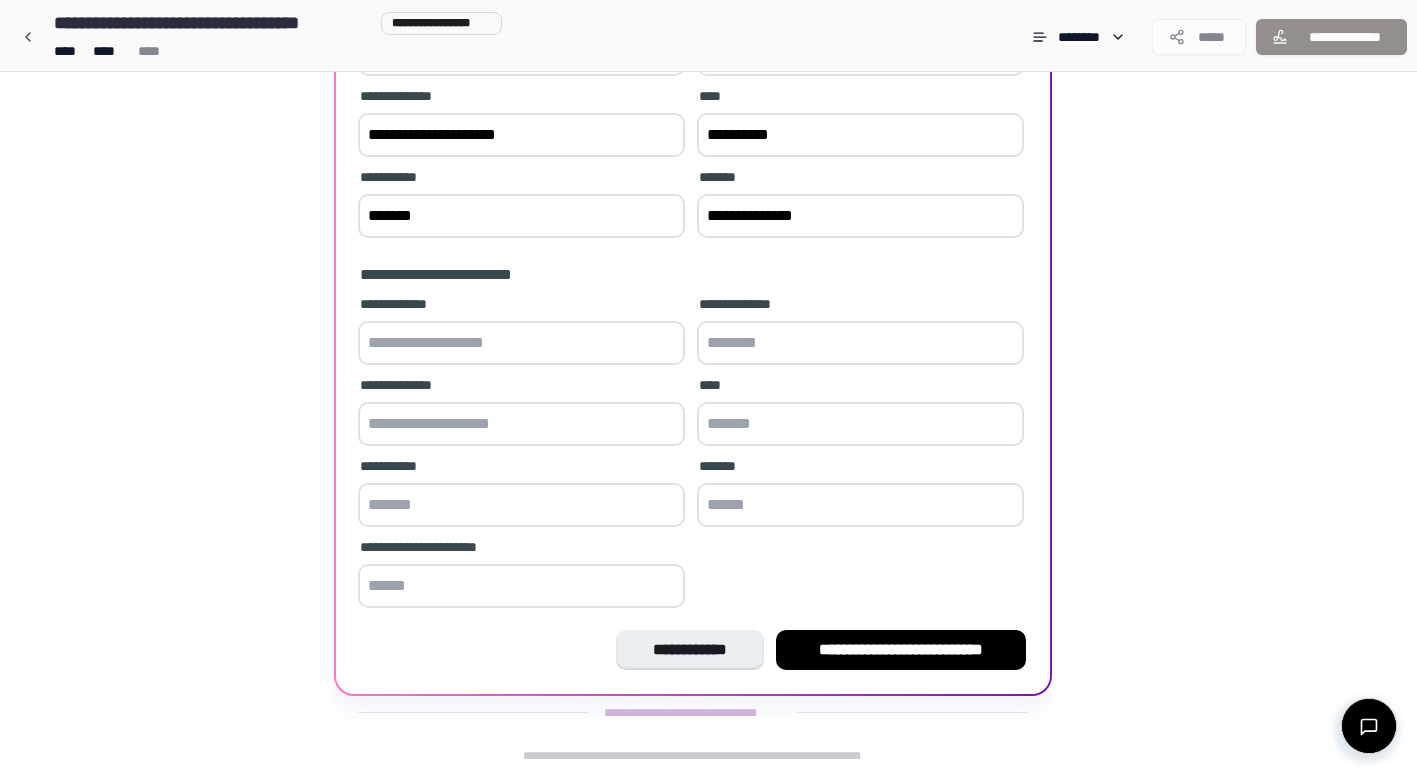 click at bounding box center [521, 343] 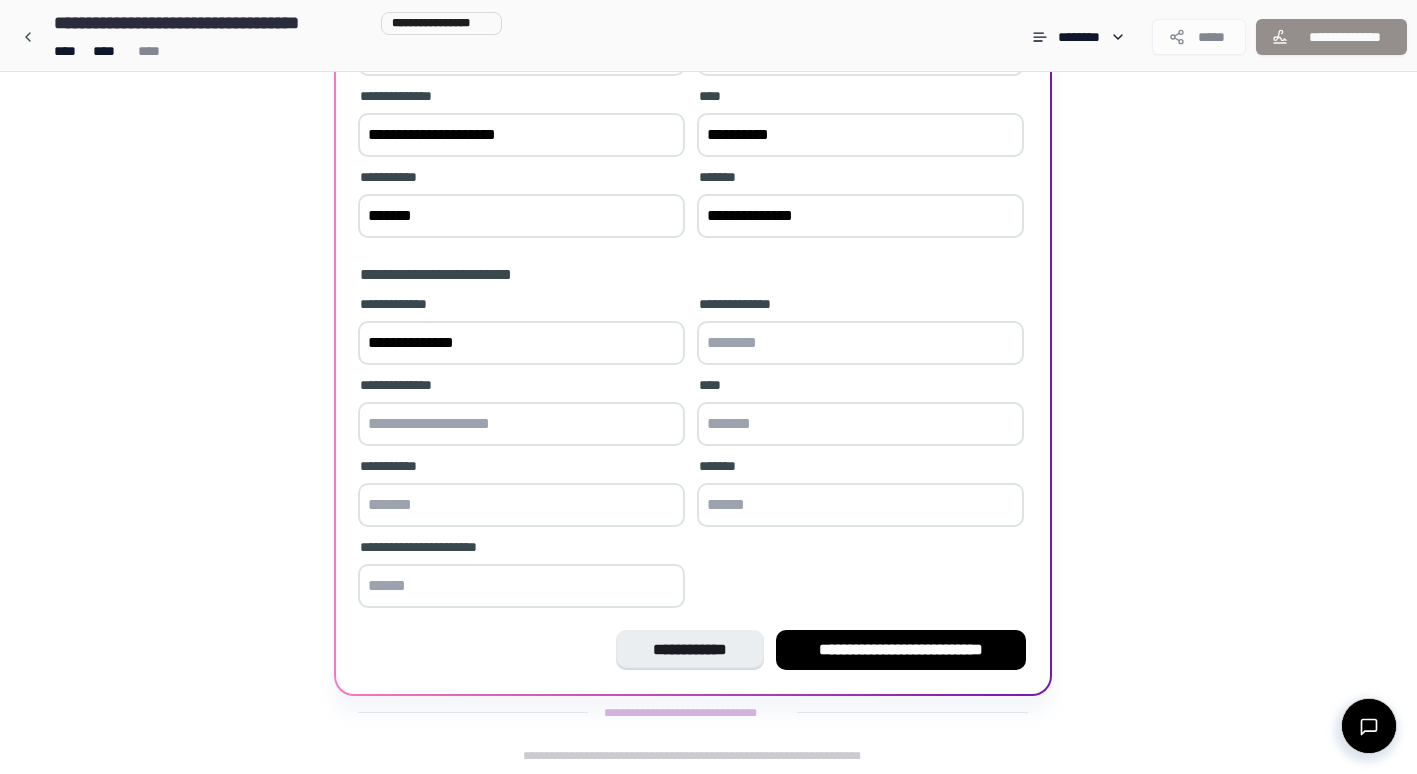 type on "**********" 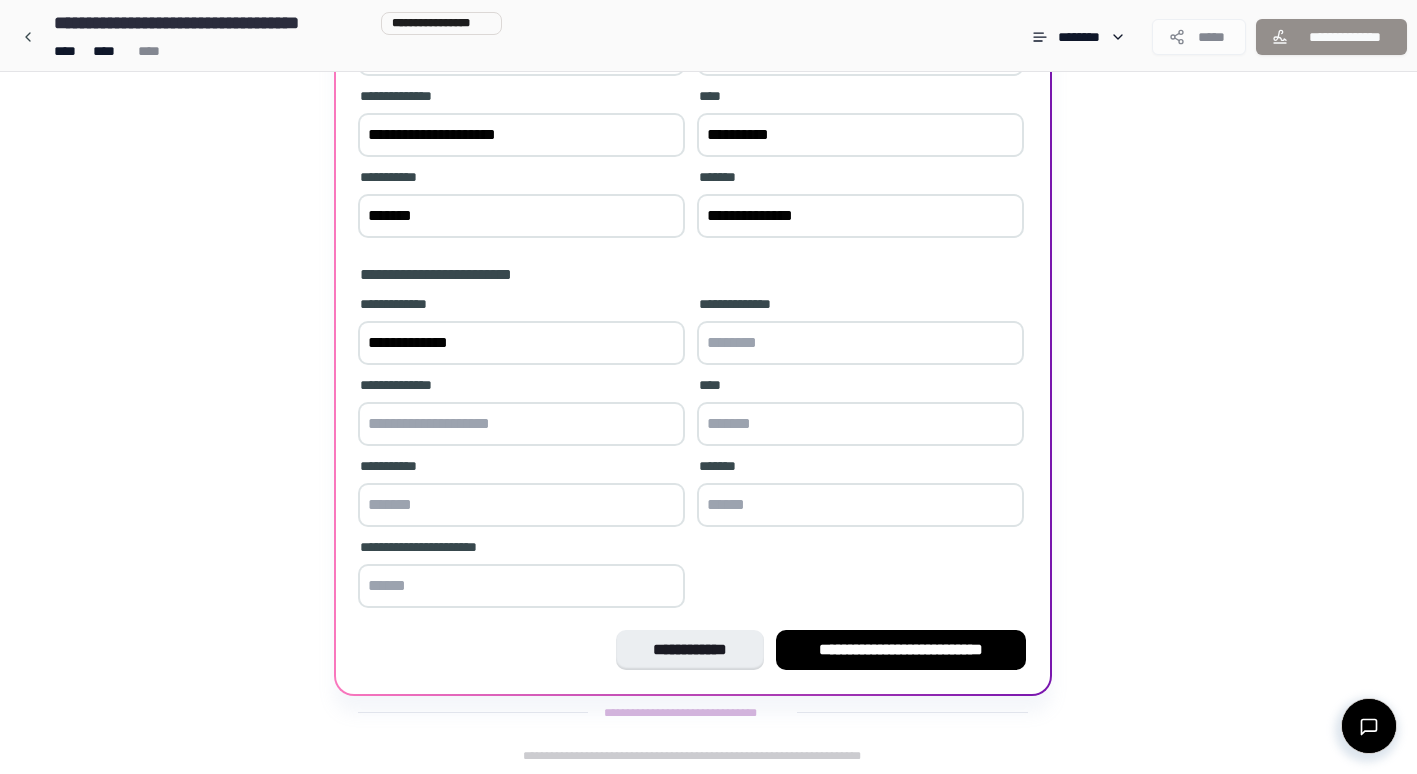 paste on "********" 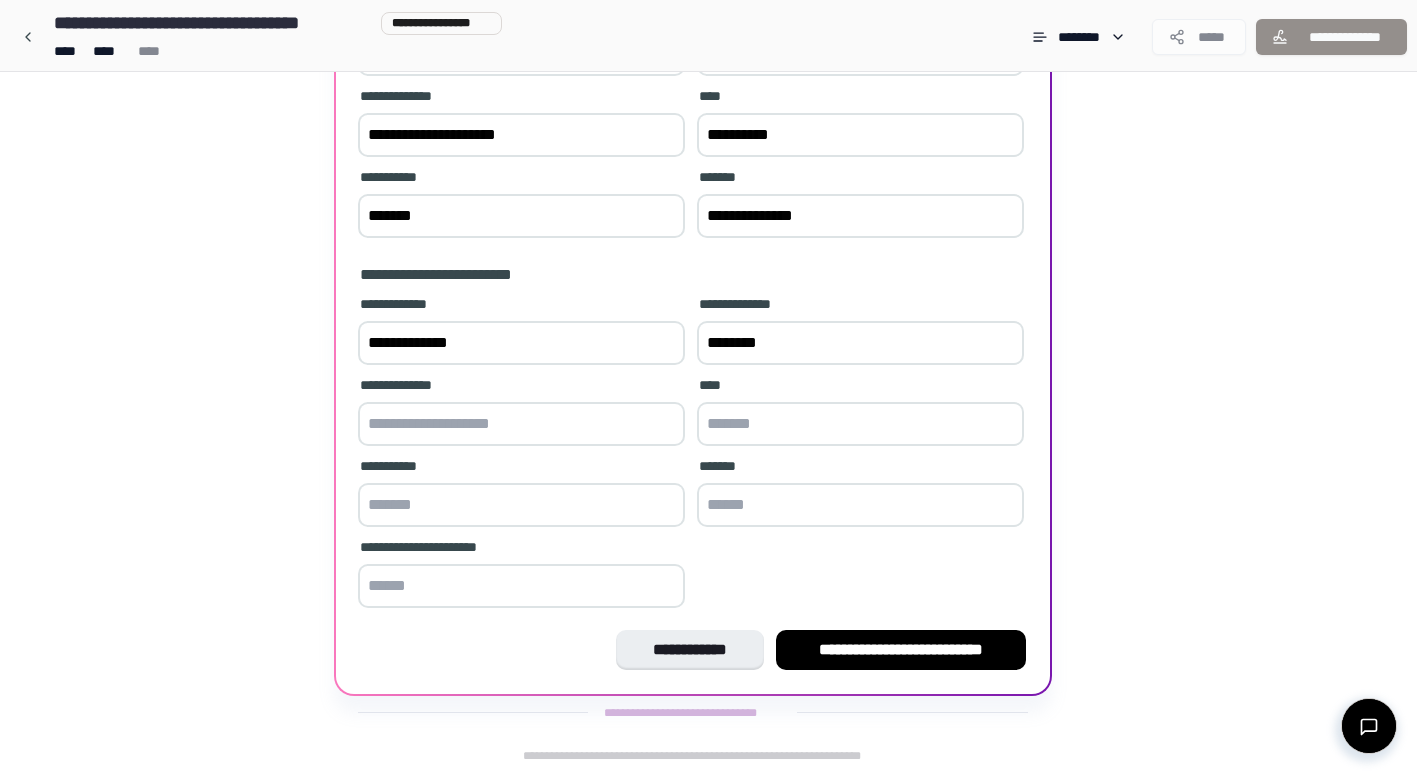type on "********" 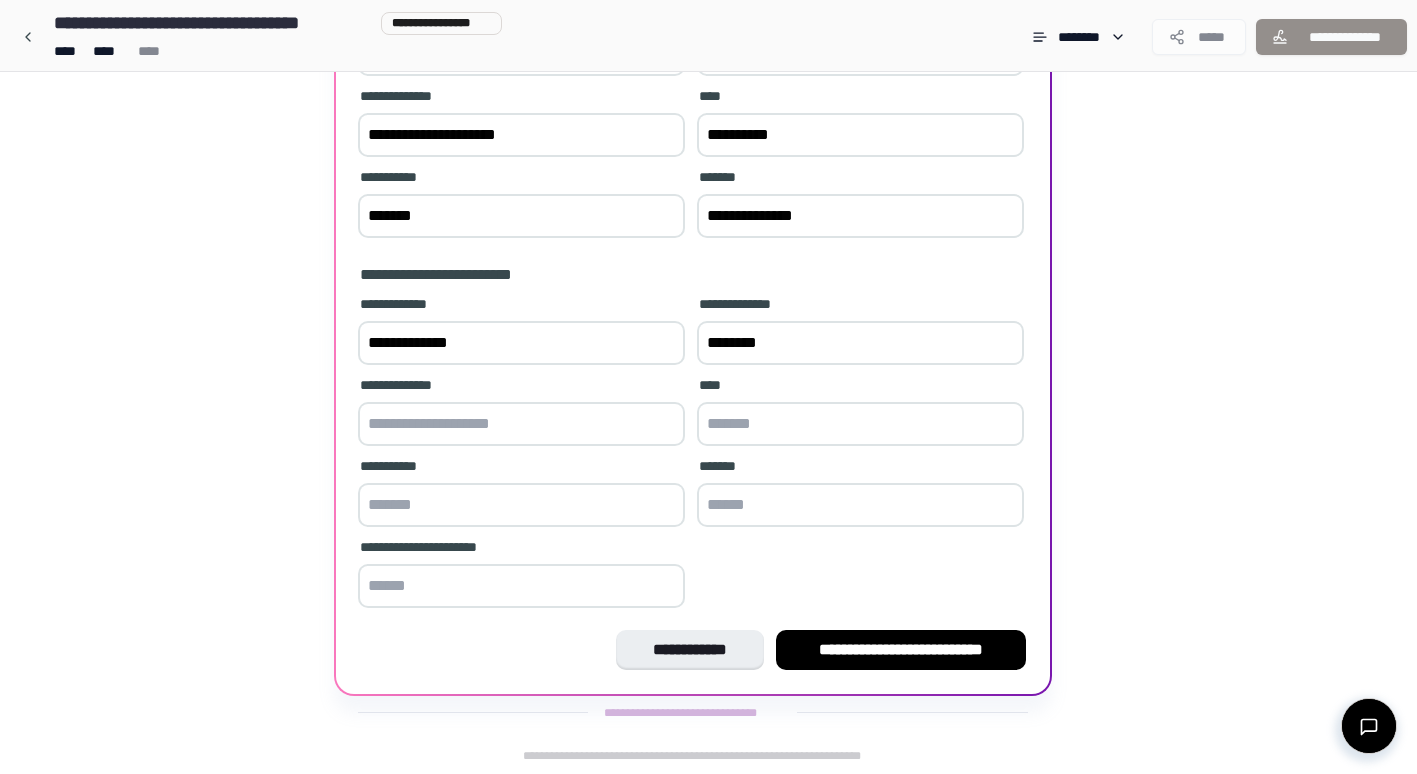 click at bounding box center (521, 424) 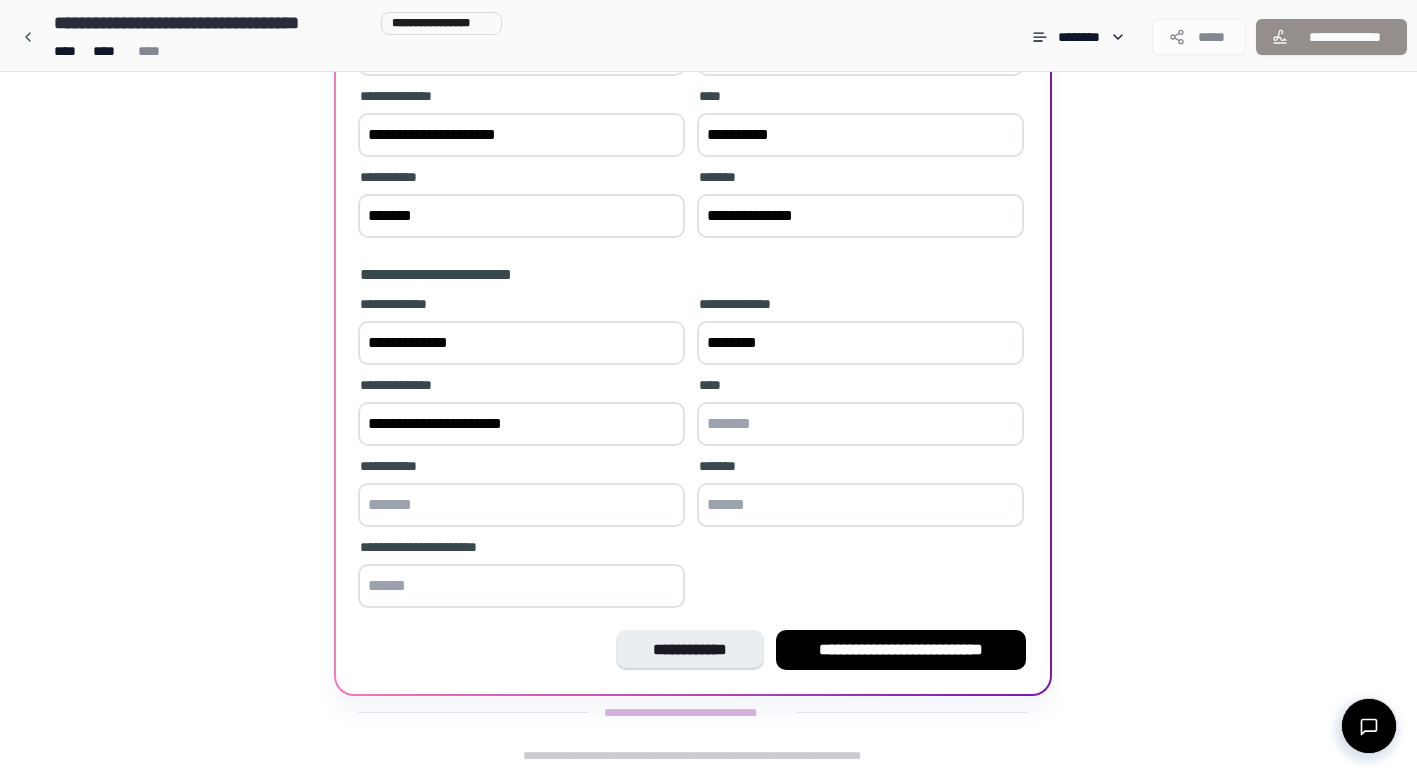 type on "**********" 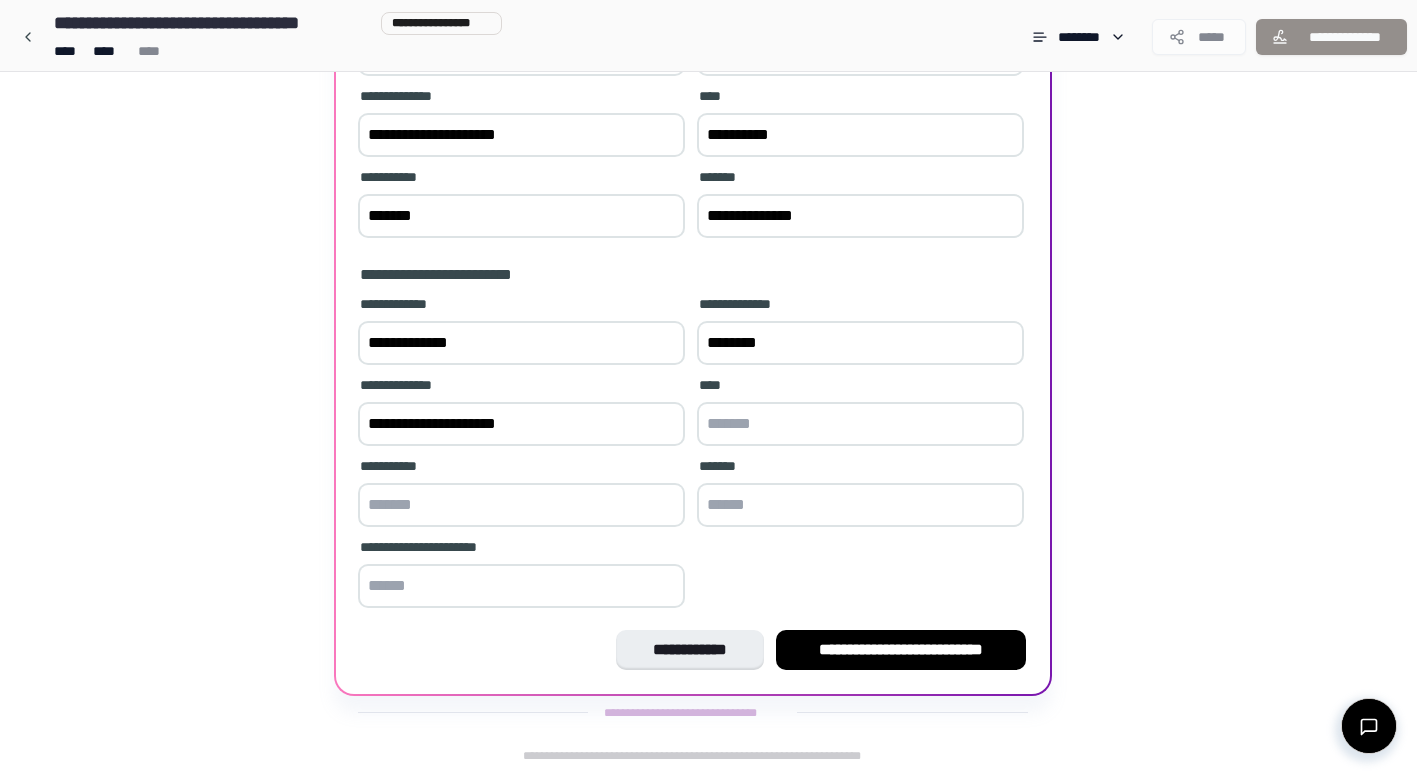 type on "*" 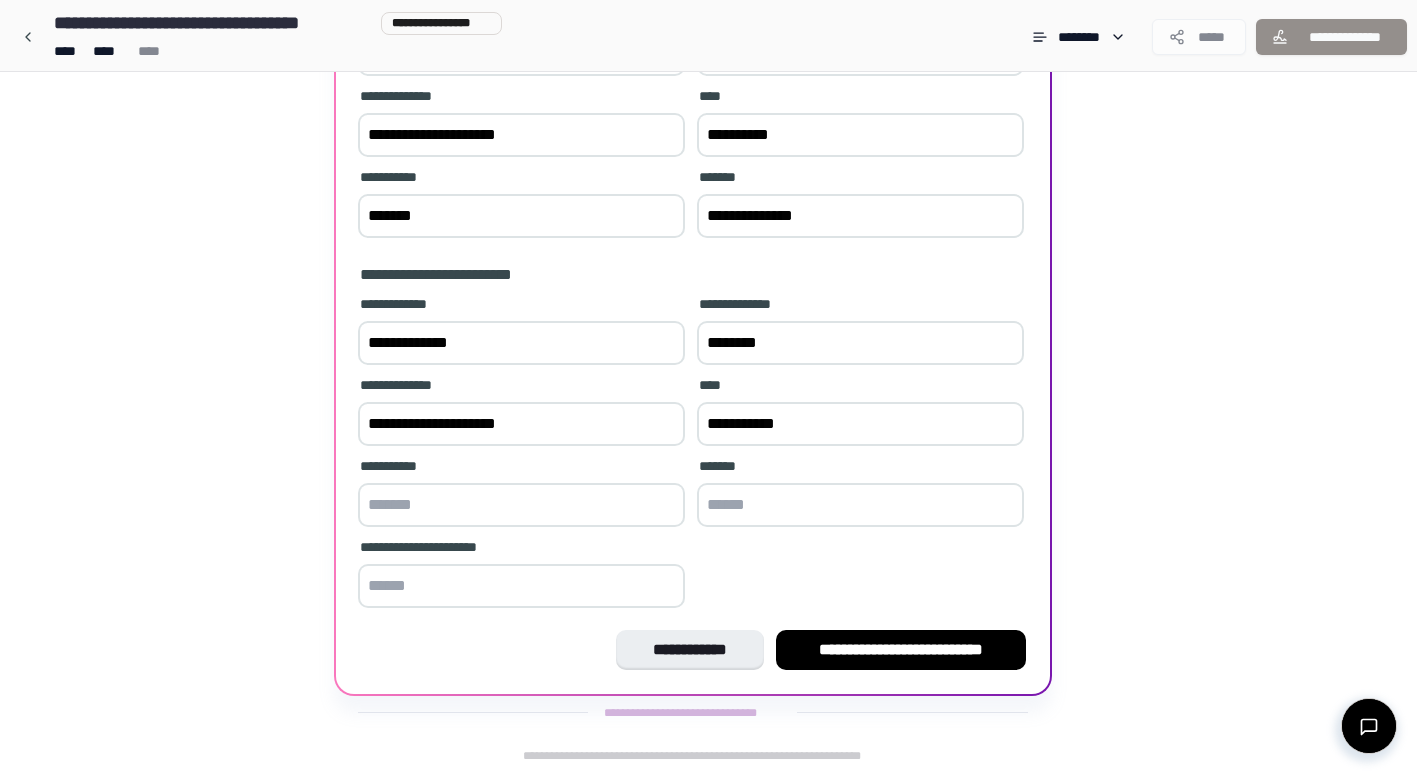 type on "**********" 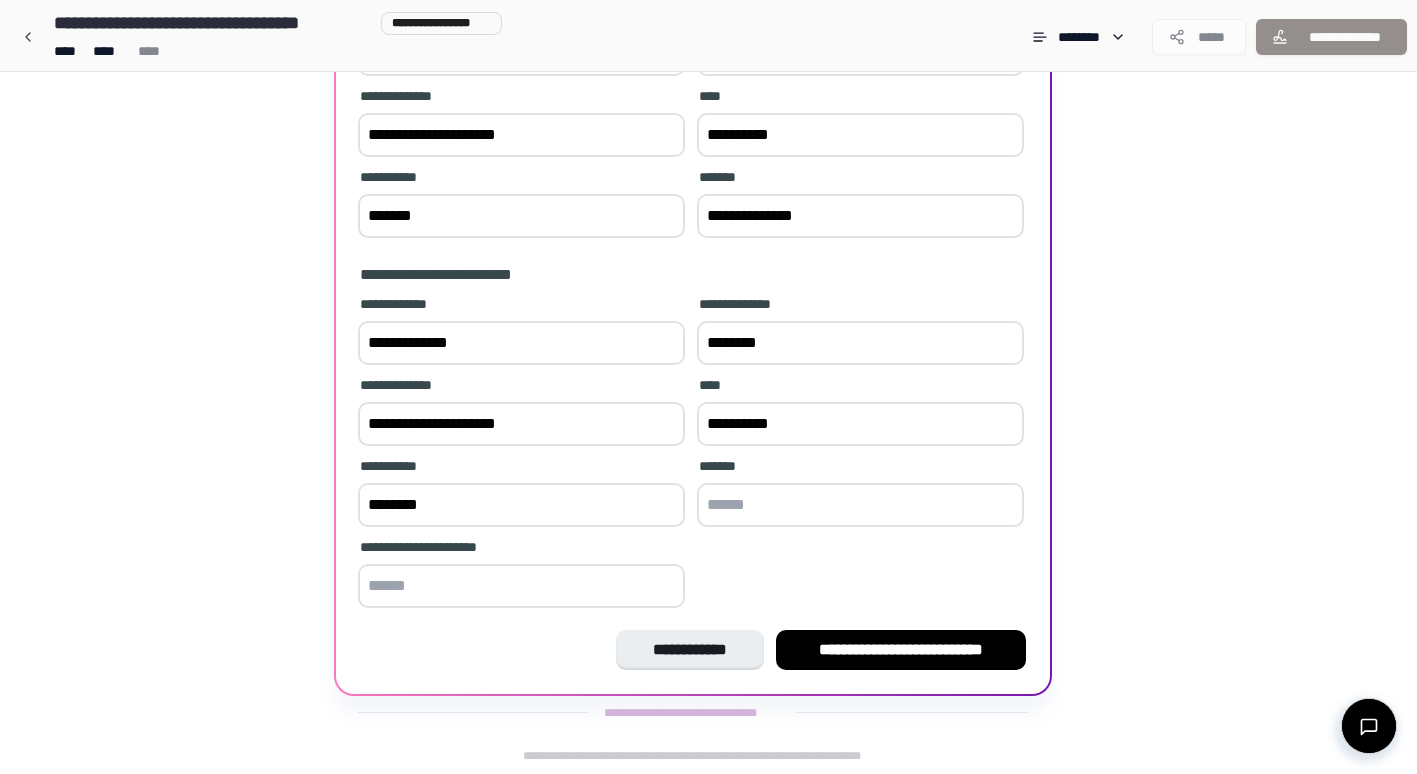 type on "*******" 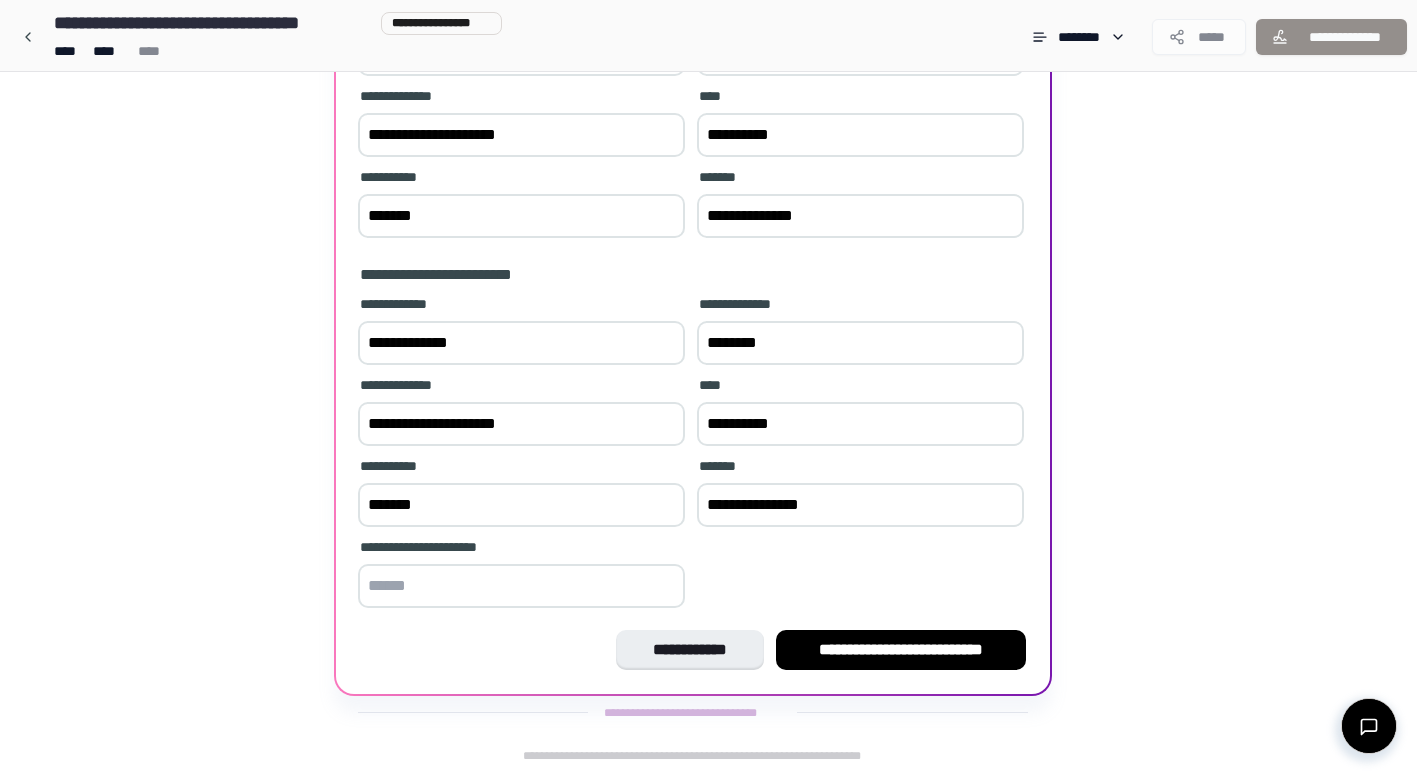 type on "**********" 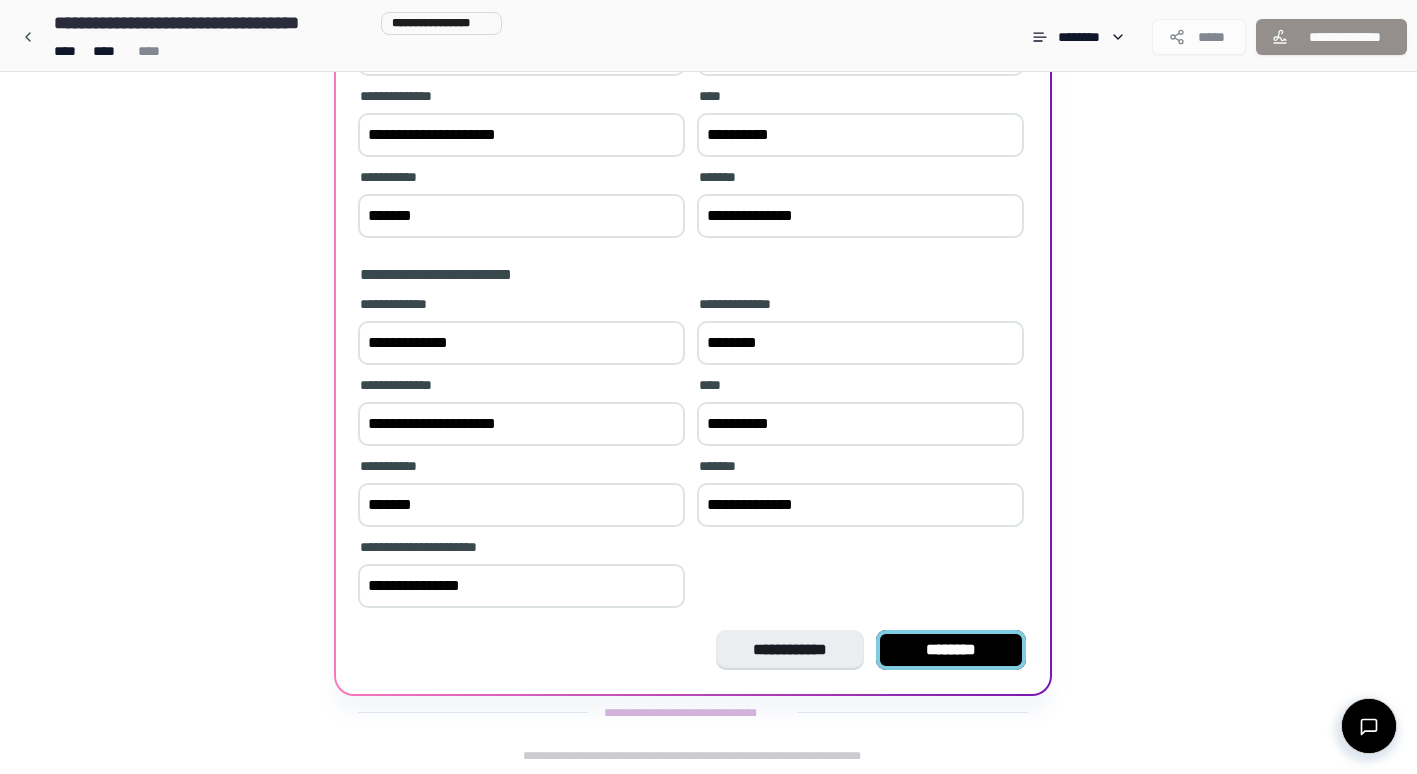 type on "**********" 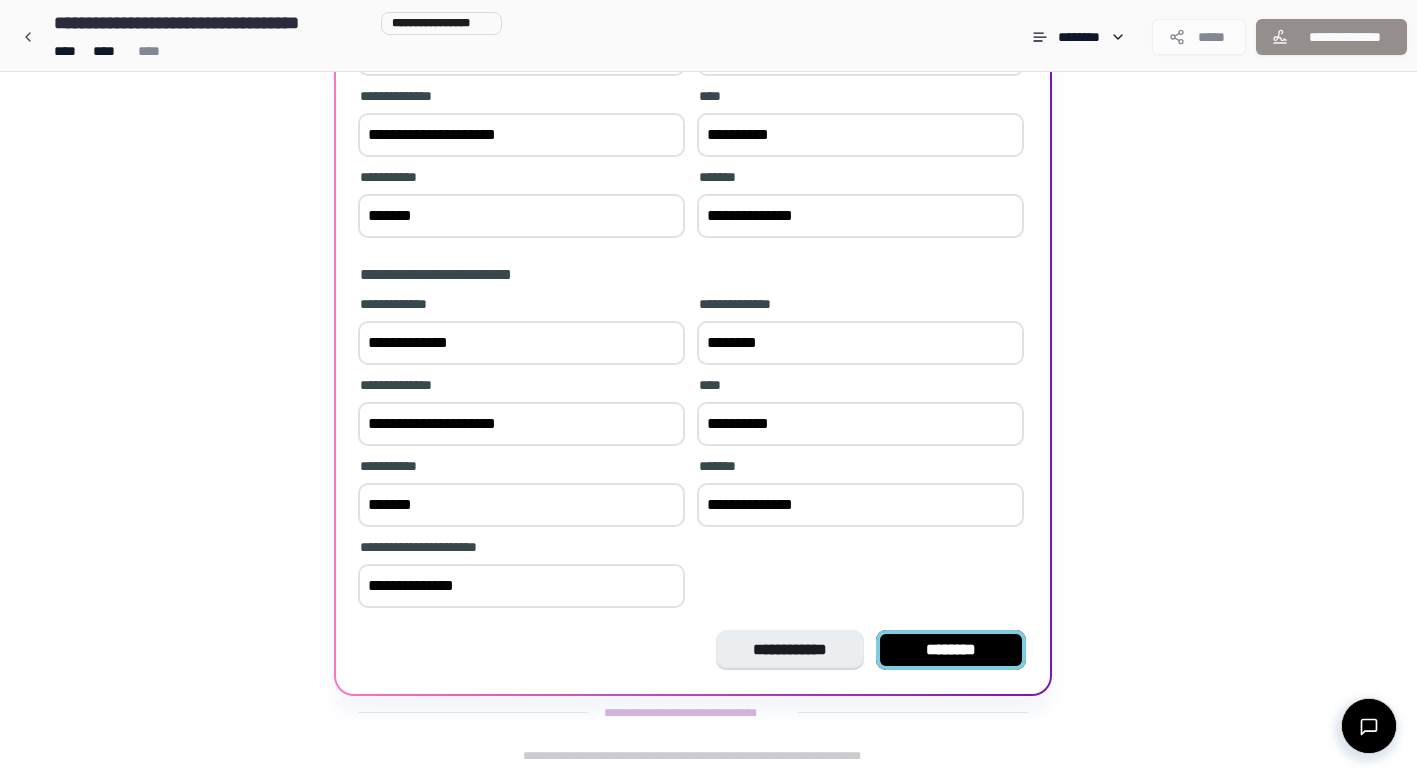 click on "********" at bounding box center (951, 650) 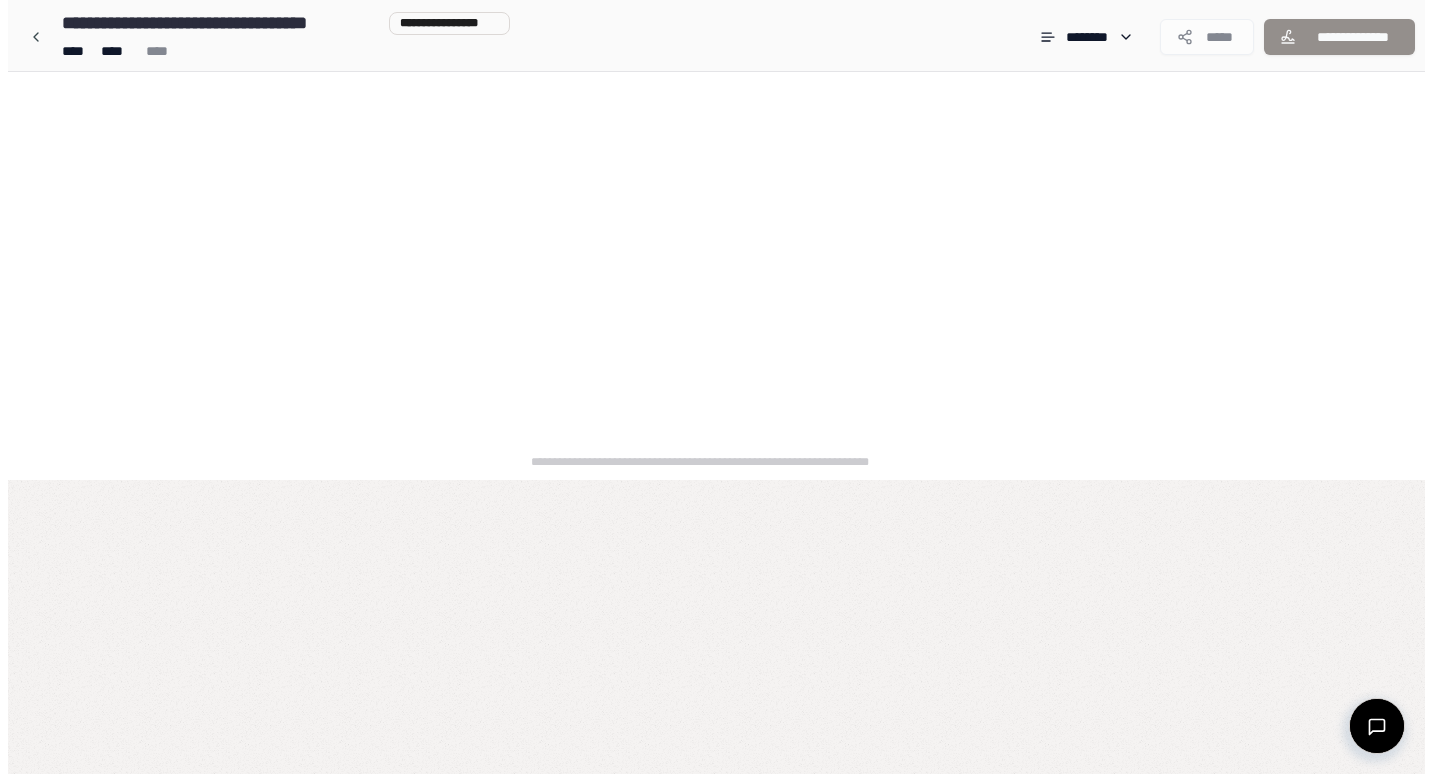 scroll, scrollTop: 0, scrollLeft: 0, axis: both 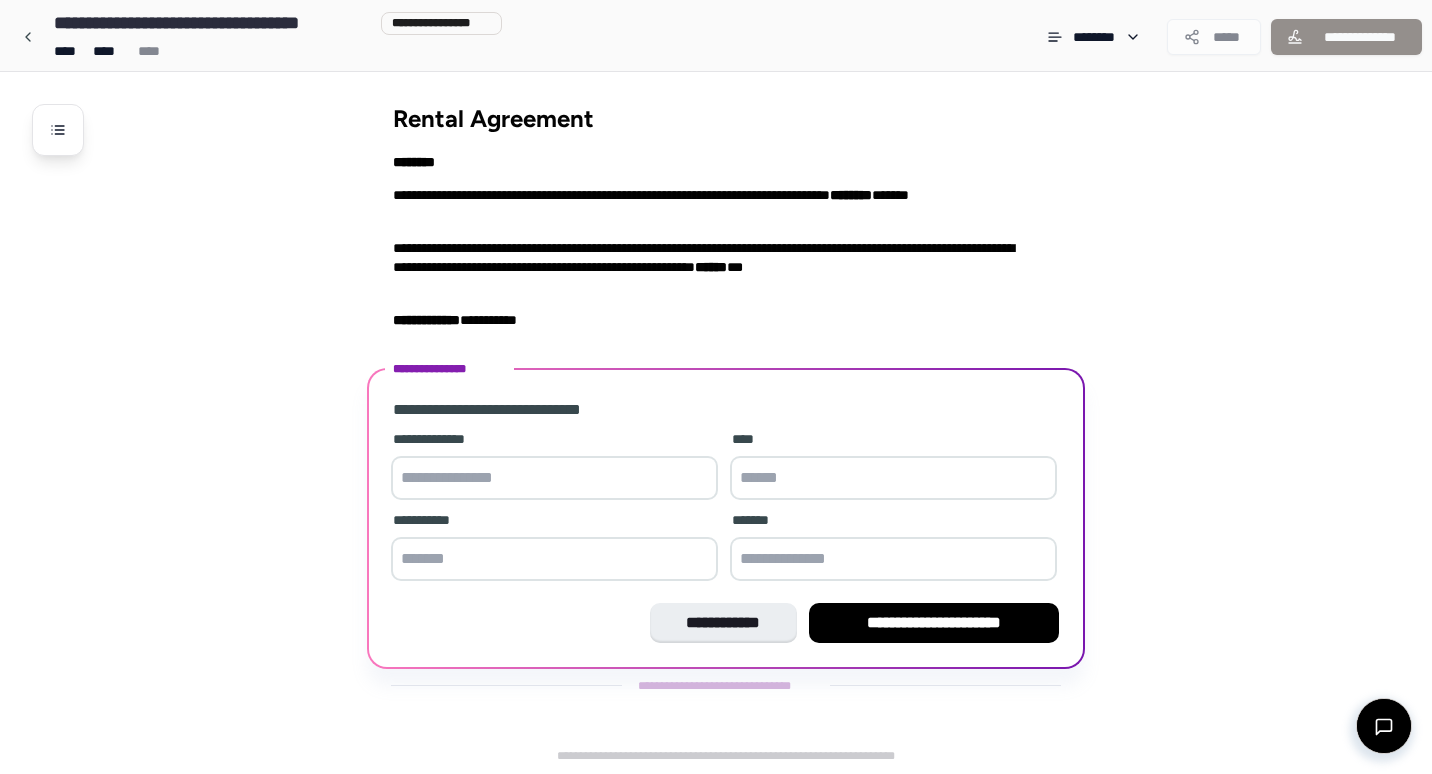 click on "**********" at bounding box center [554, 467] 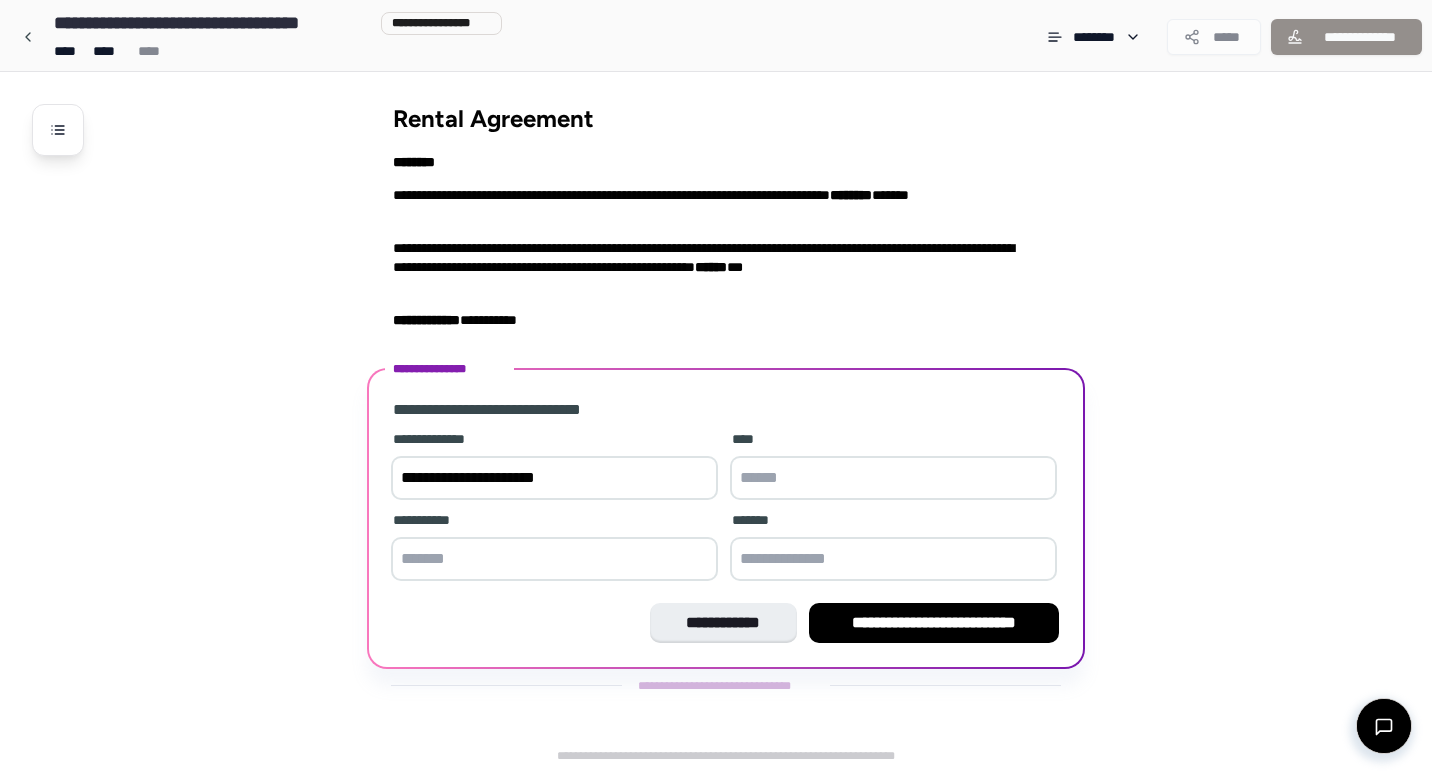 type on "**********" 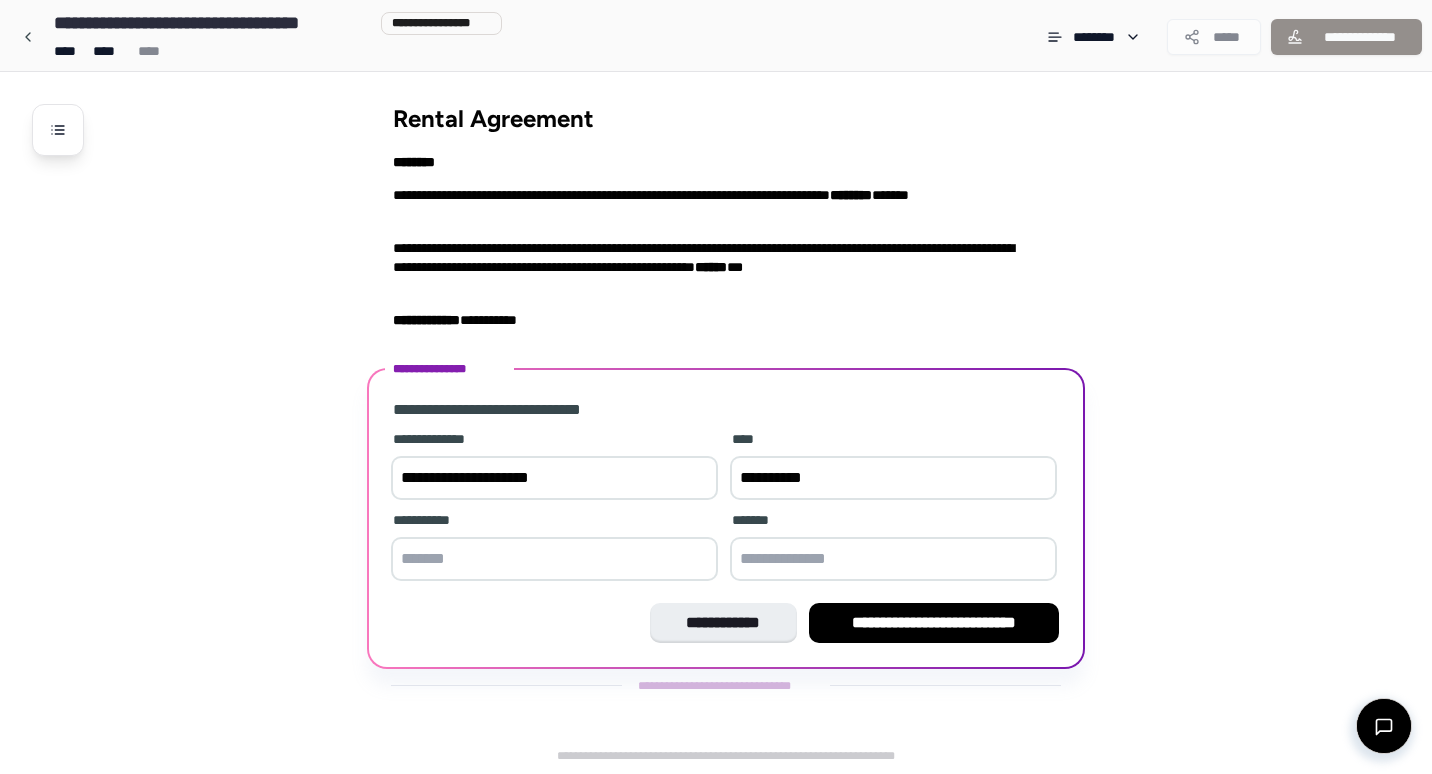 type on "**********" 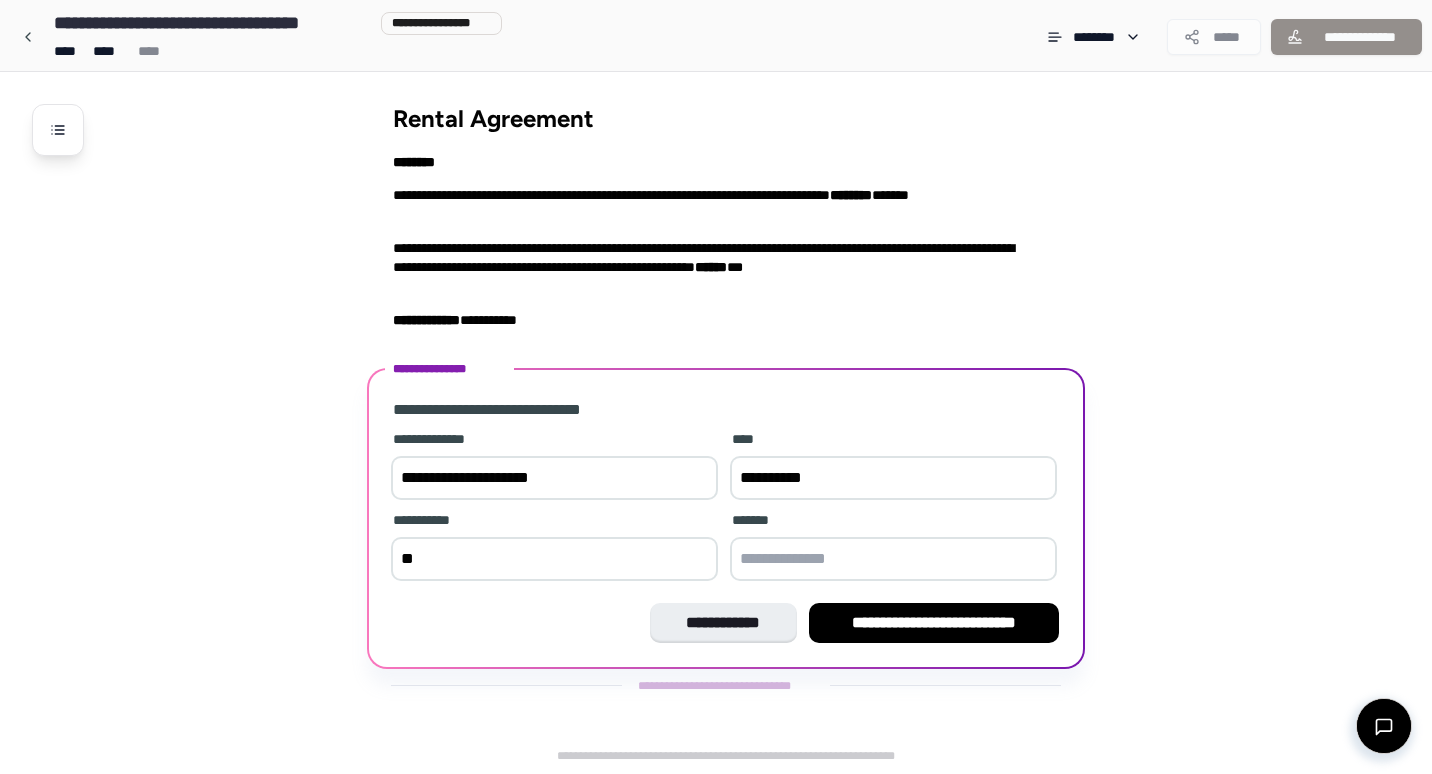 type on "*" 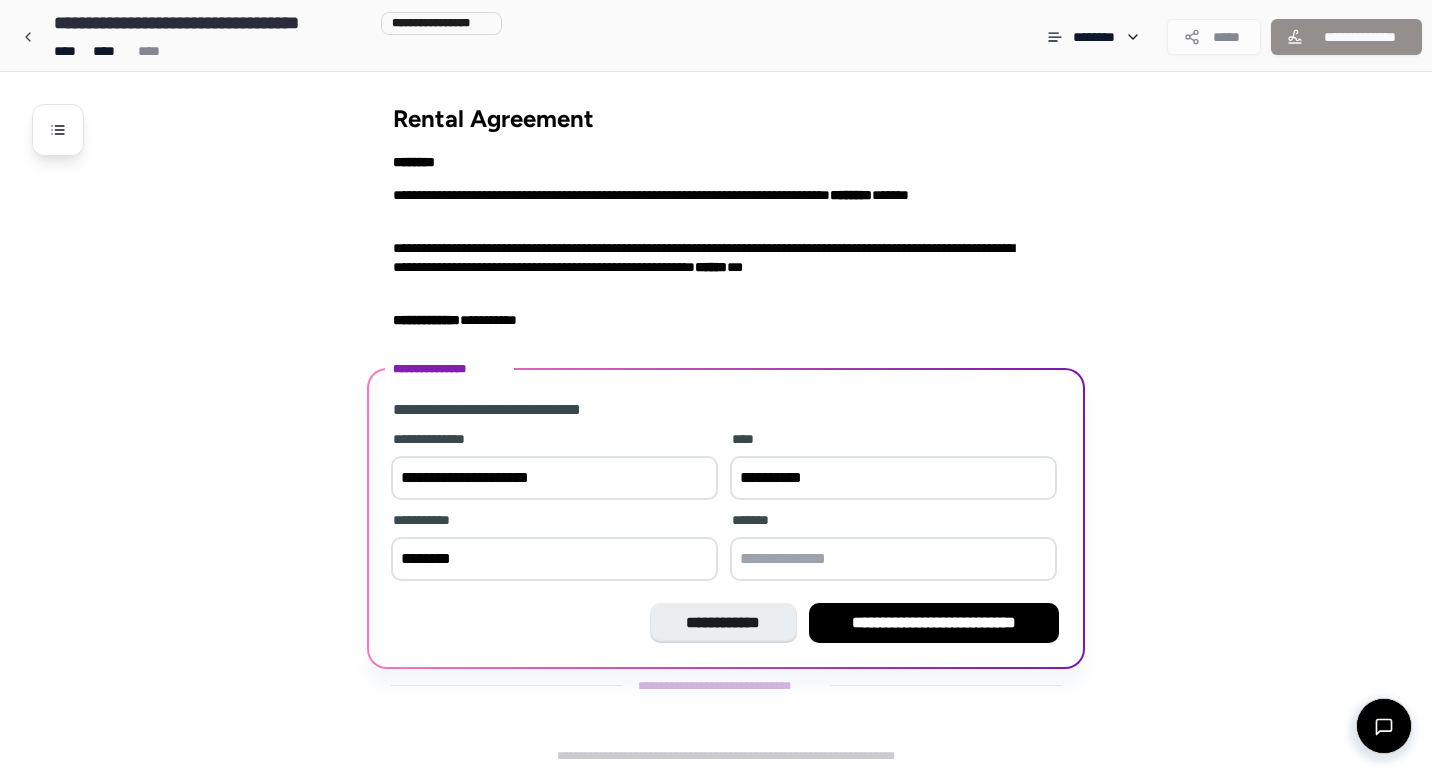 type on "*******" 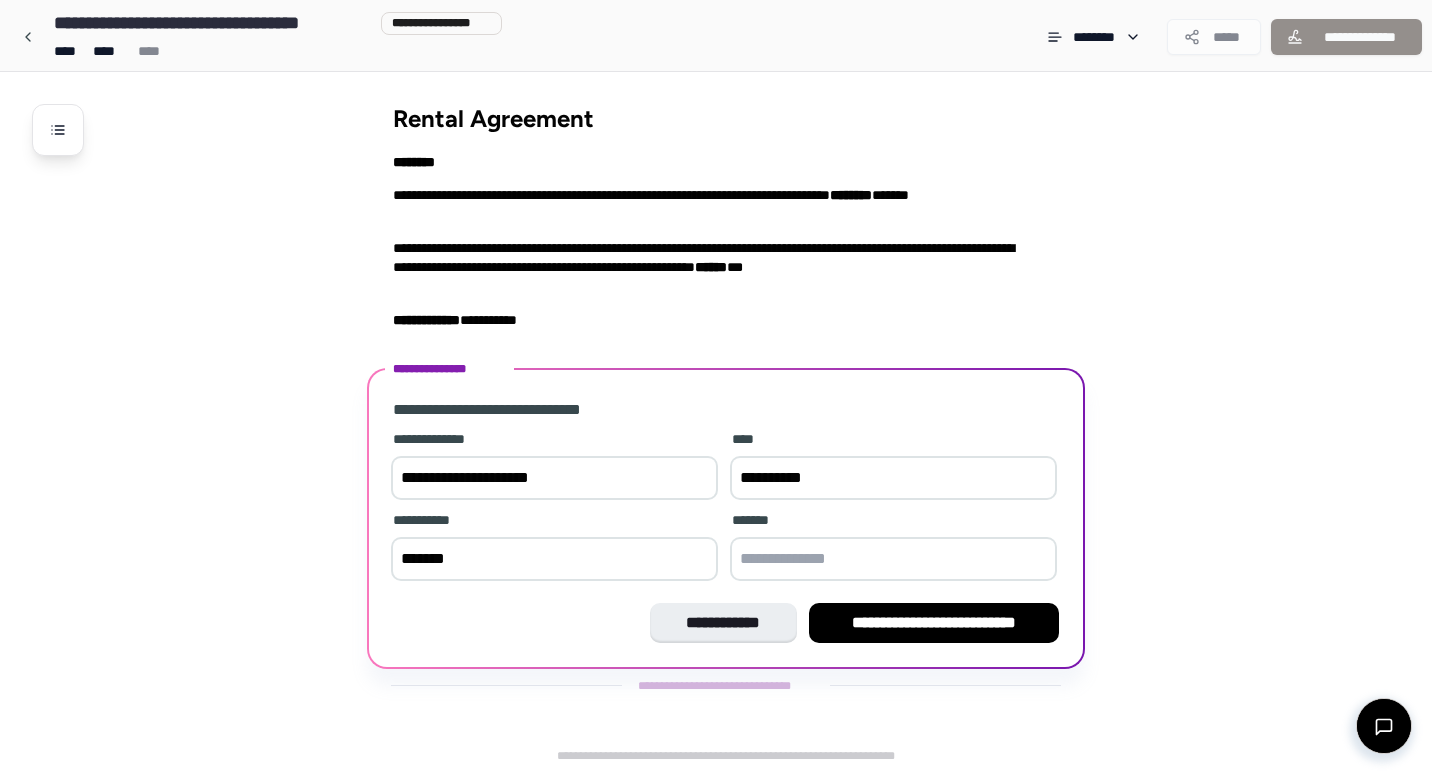 click at bounding box center (893, 559) 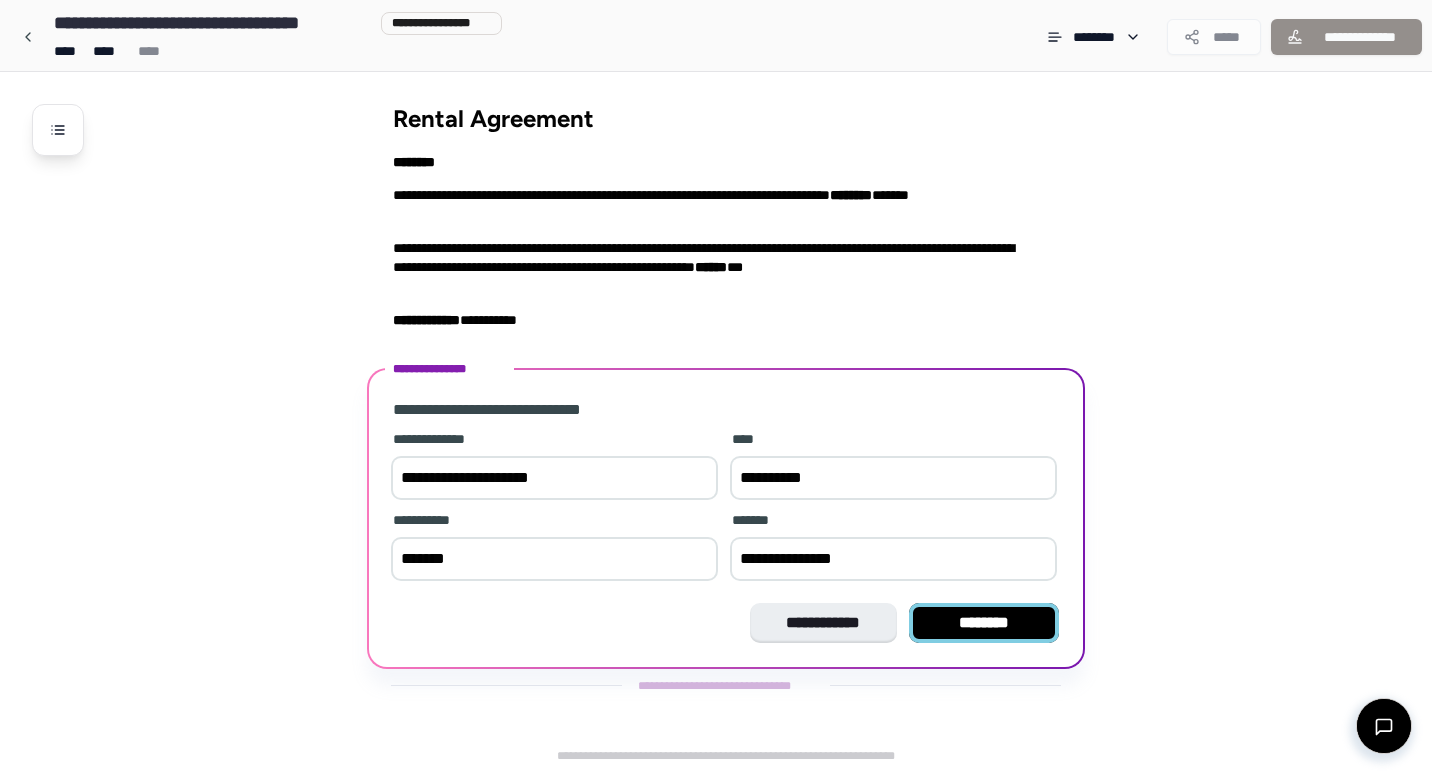 type on "**********" 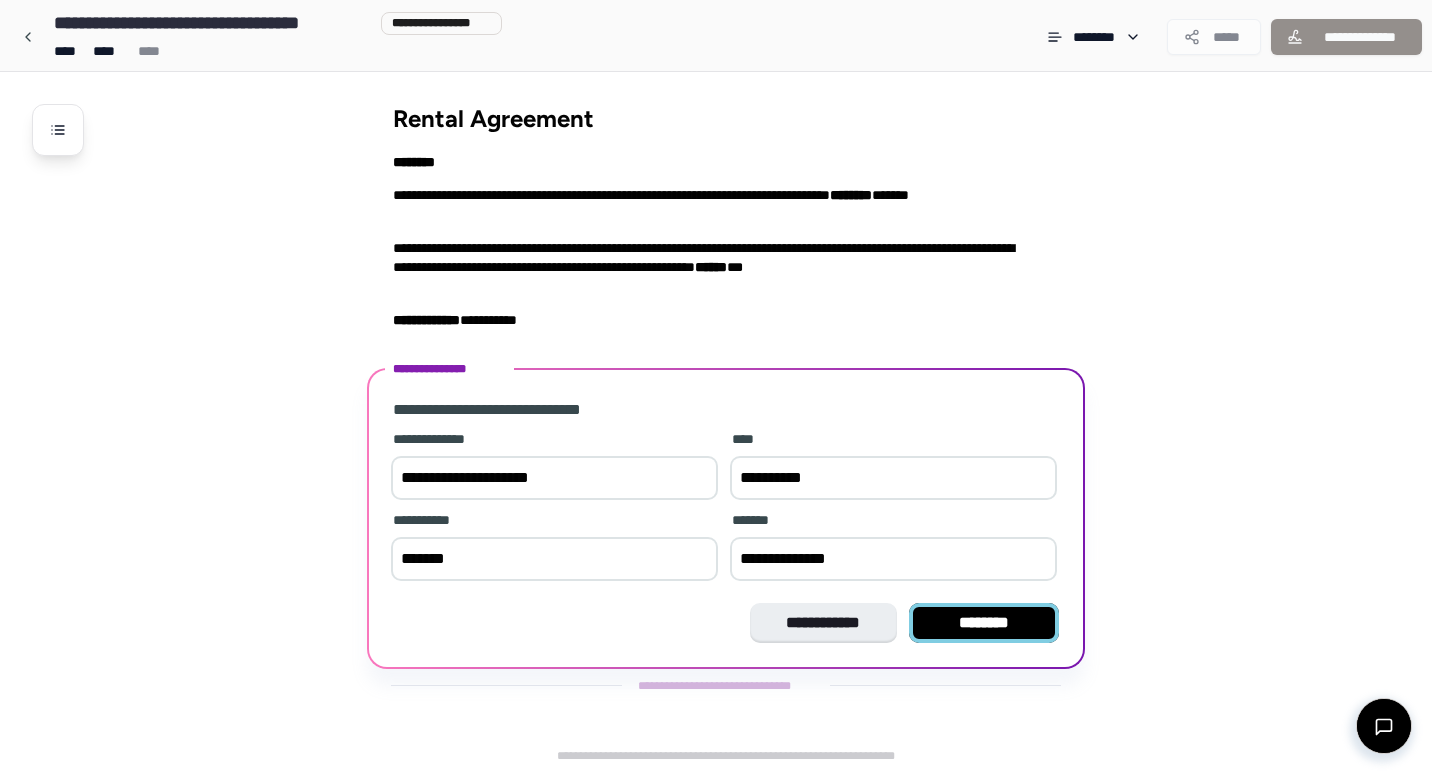 click on "********" at bounding box center (984, 623) 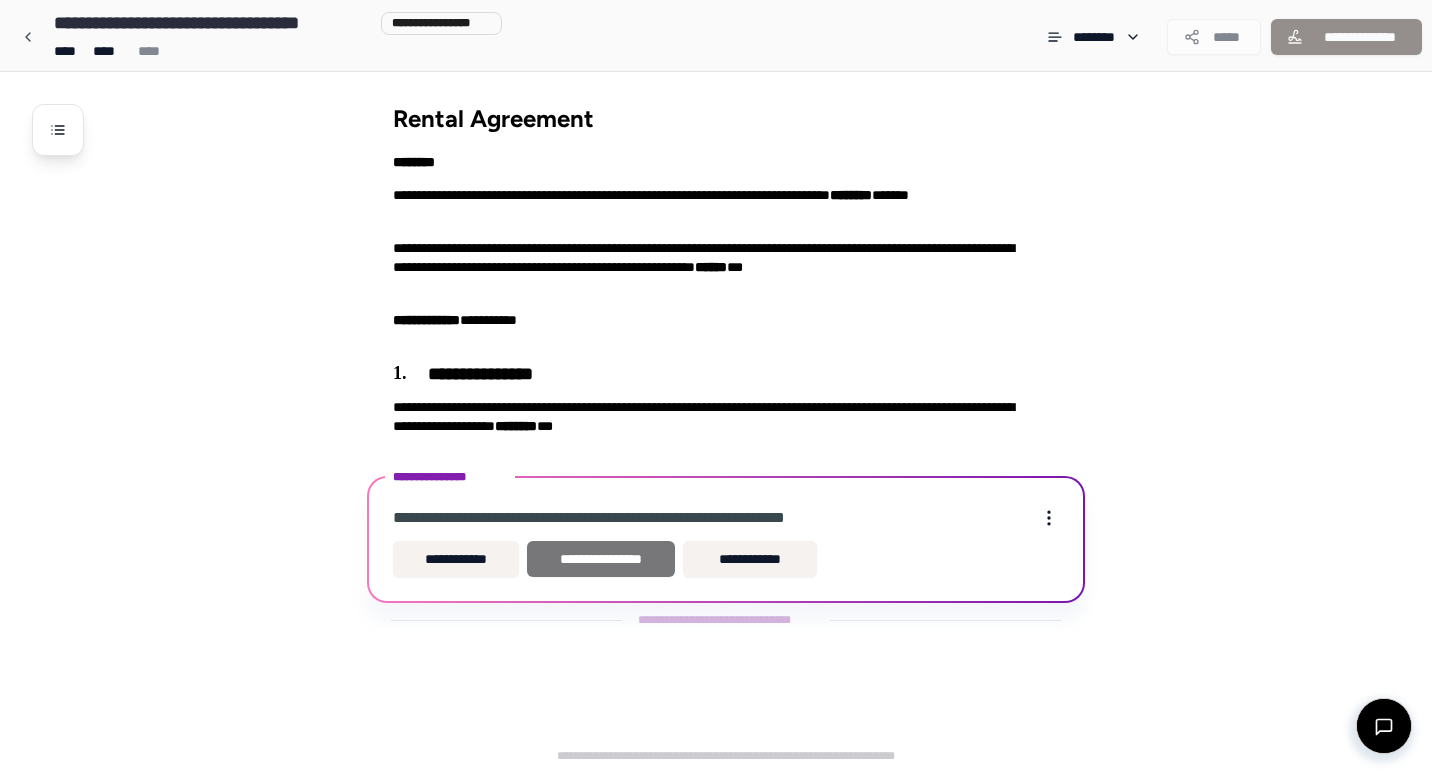 click on "**********" at bounding box center [601, 559] 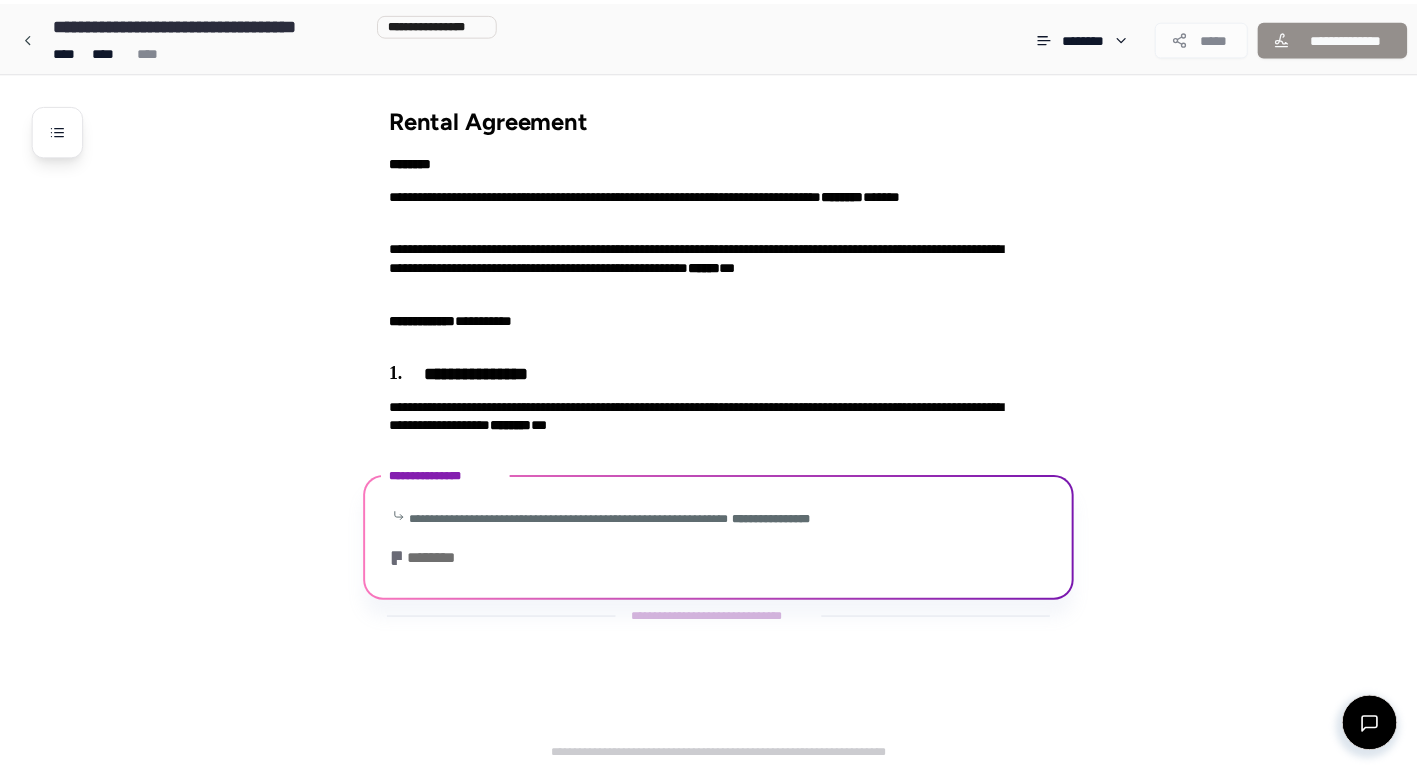 scroll, scrollTop: 15, scrollLeft: 0, axis: vertical 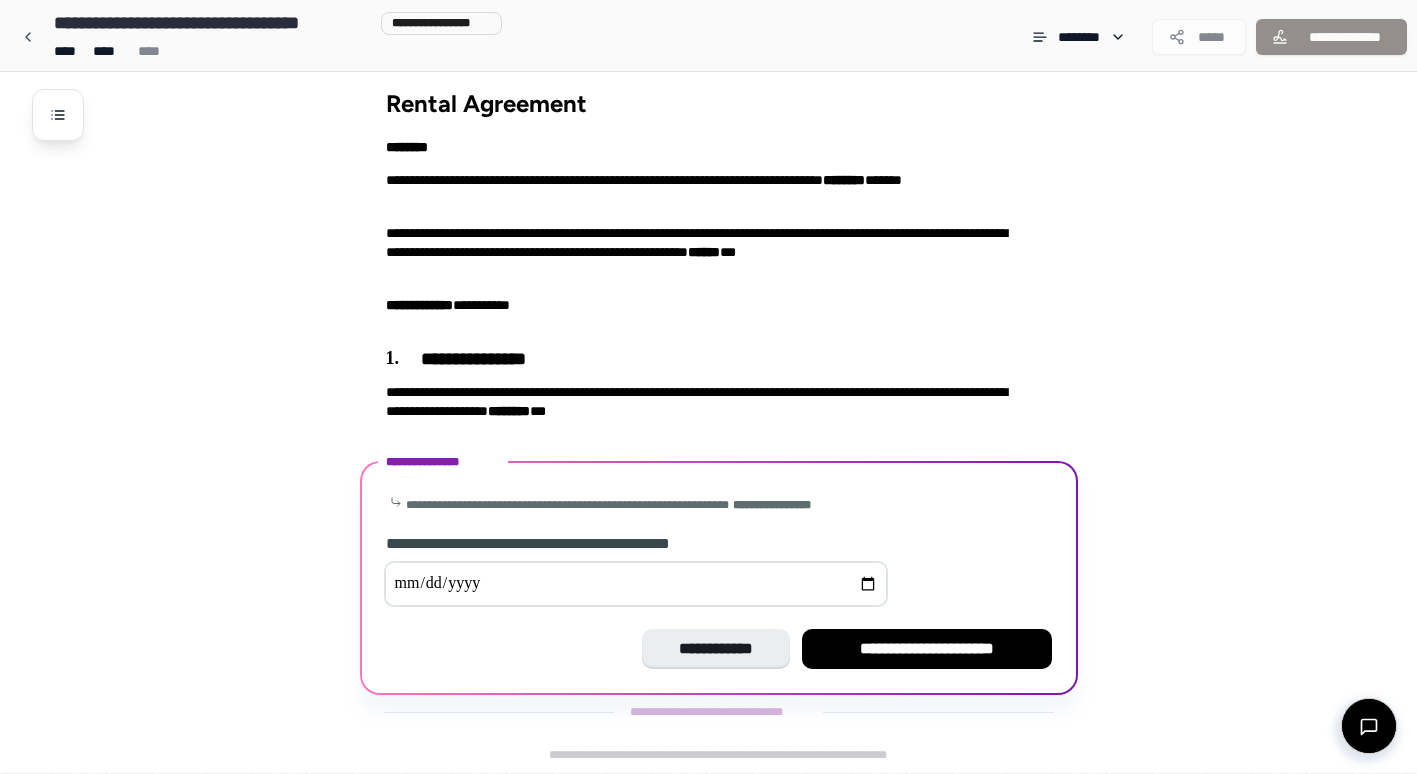 click at bounding box center [636, 584] 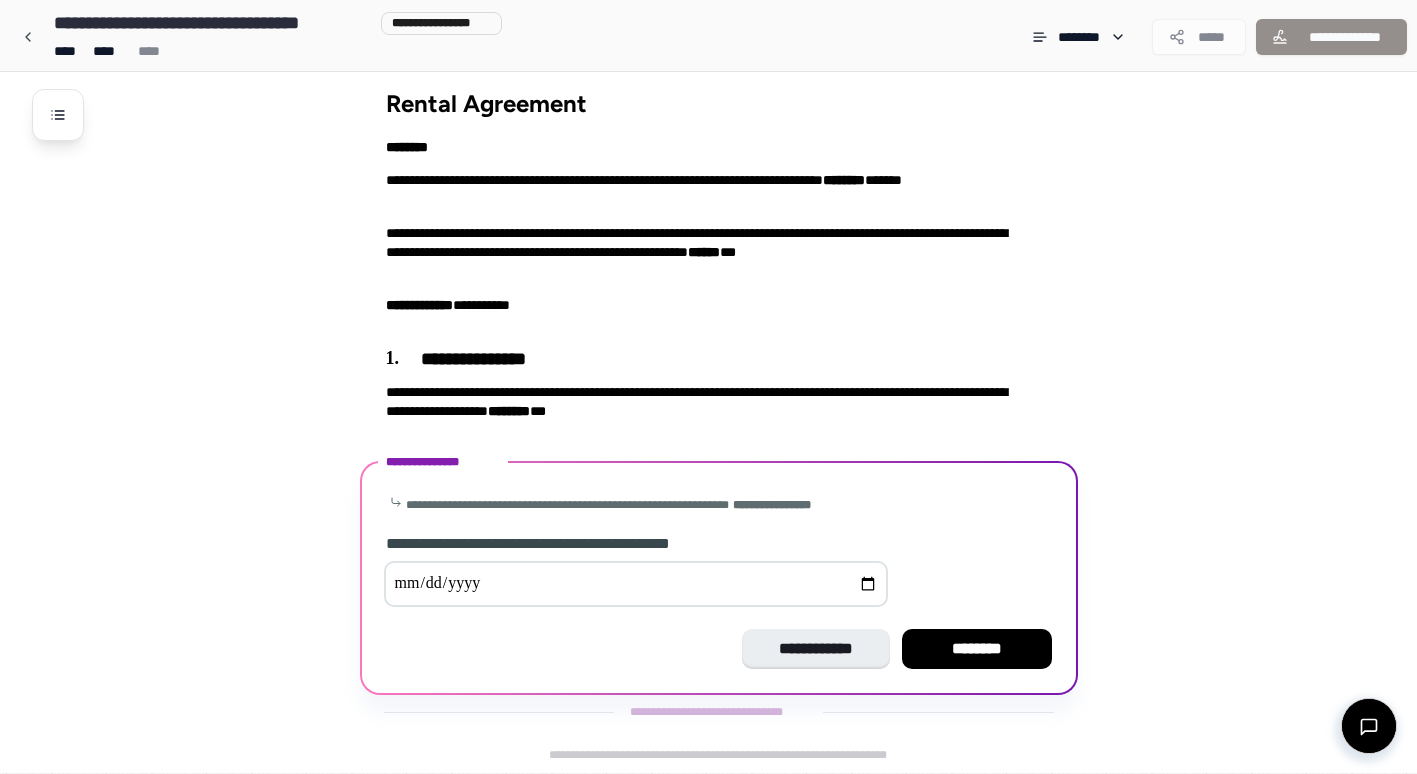 type on "**********" 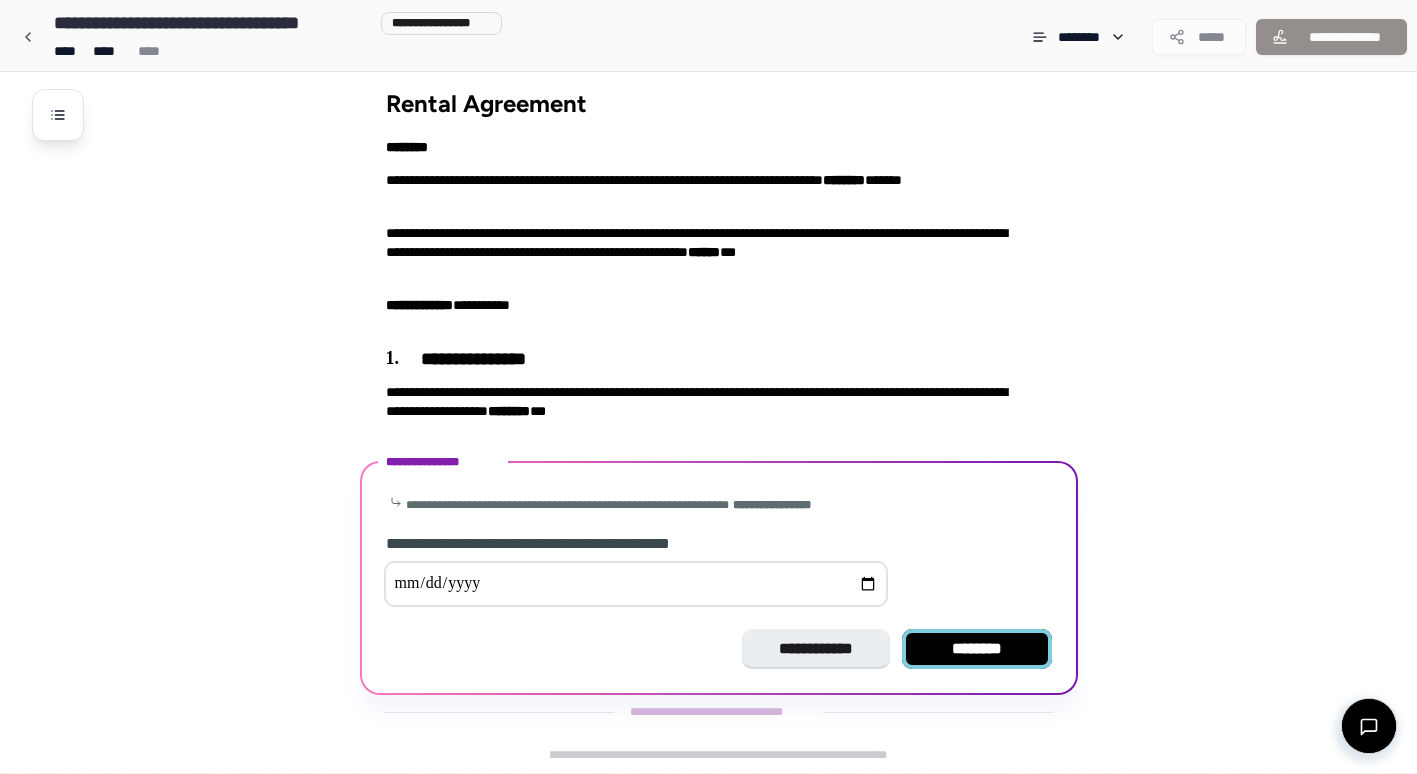click on "********" at bounding box center (977, 649) 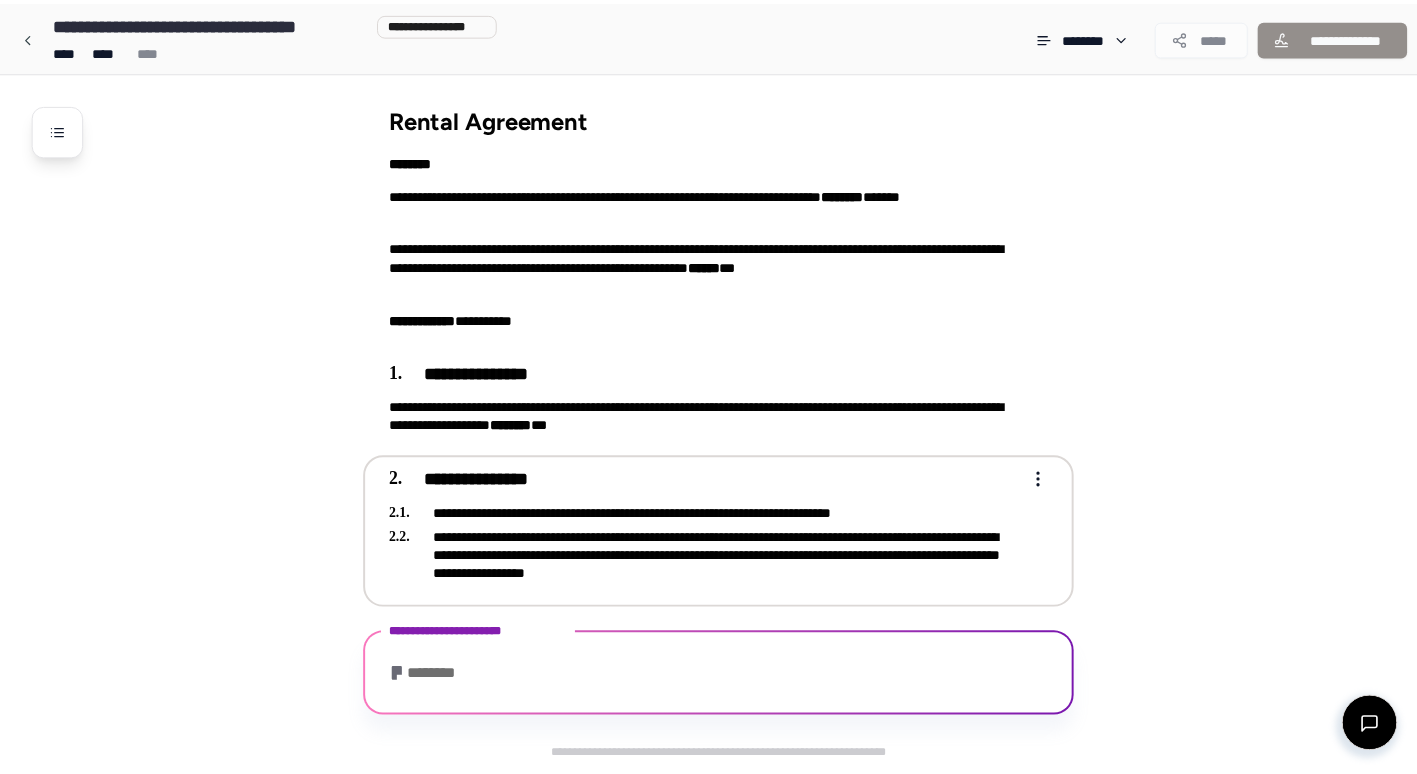 scroll, scrollTop: 517, scrollLeft: 0, axis: vertical 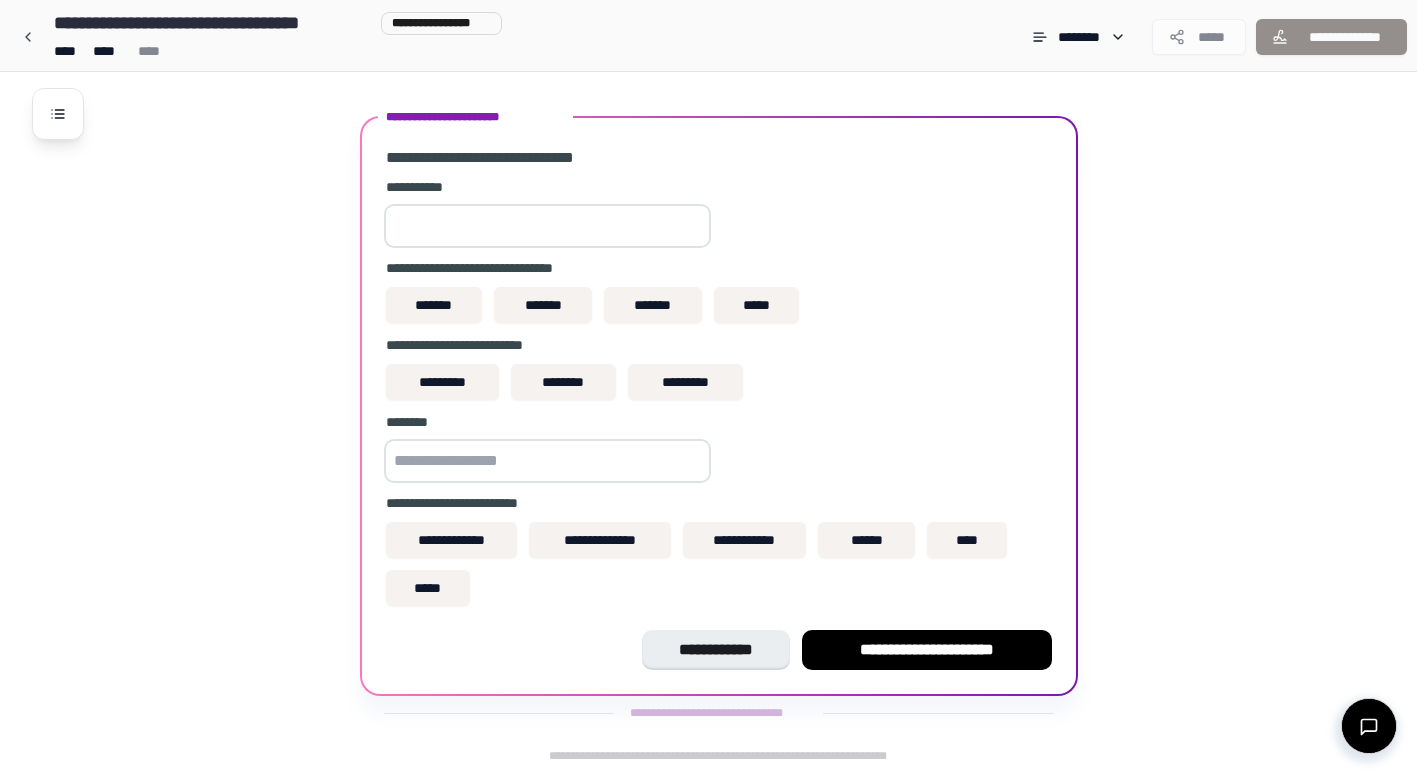 click at bounding box center (547, 461) 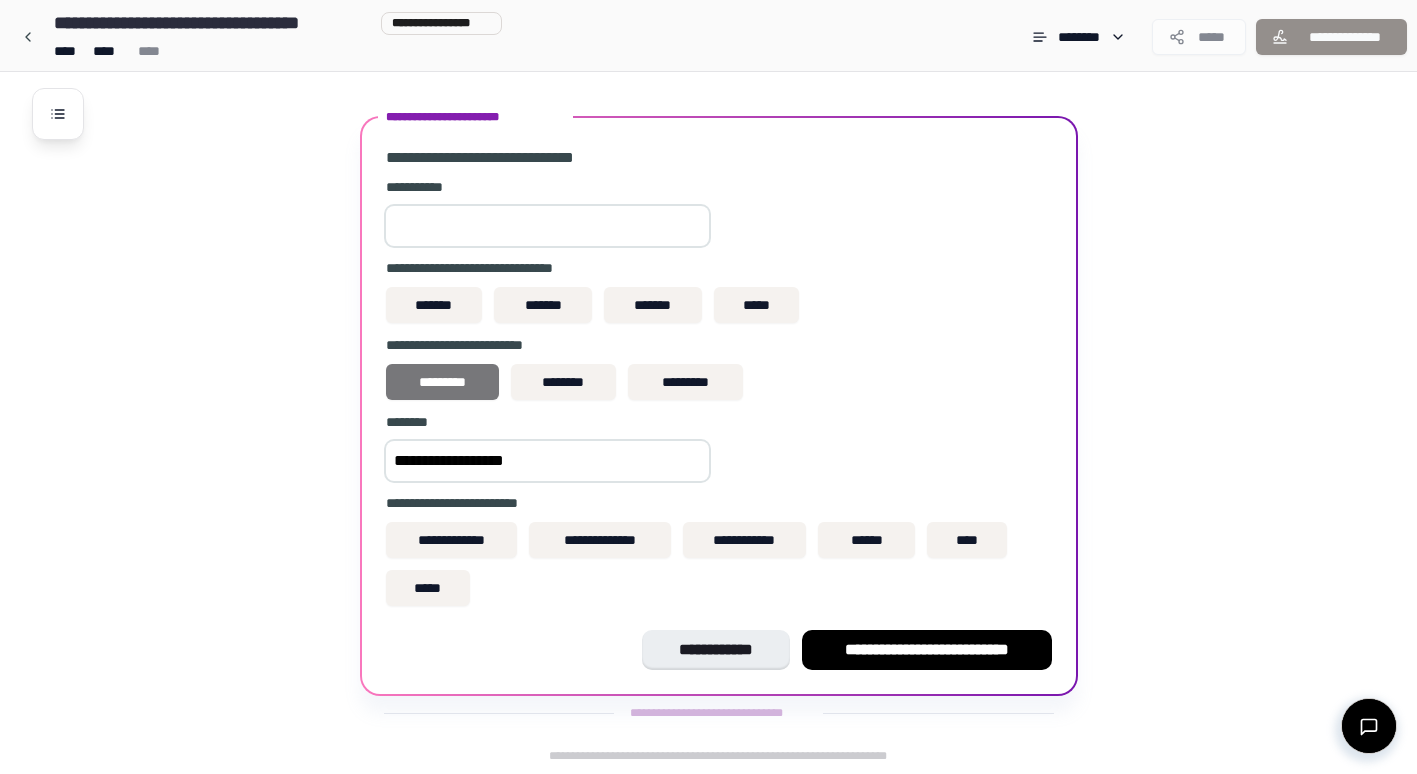 type on "**********" 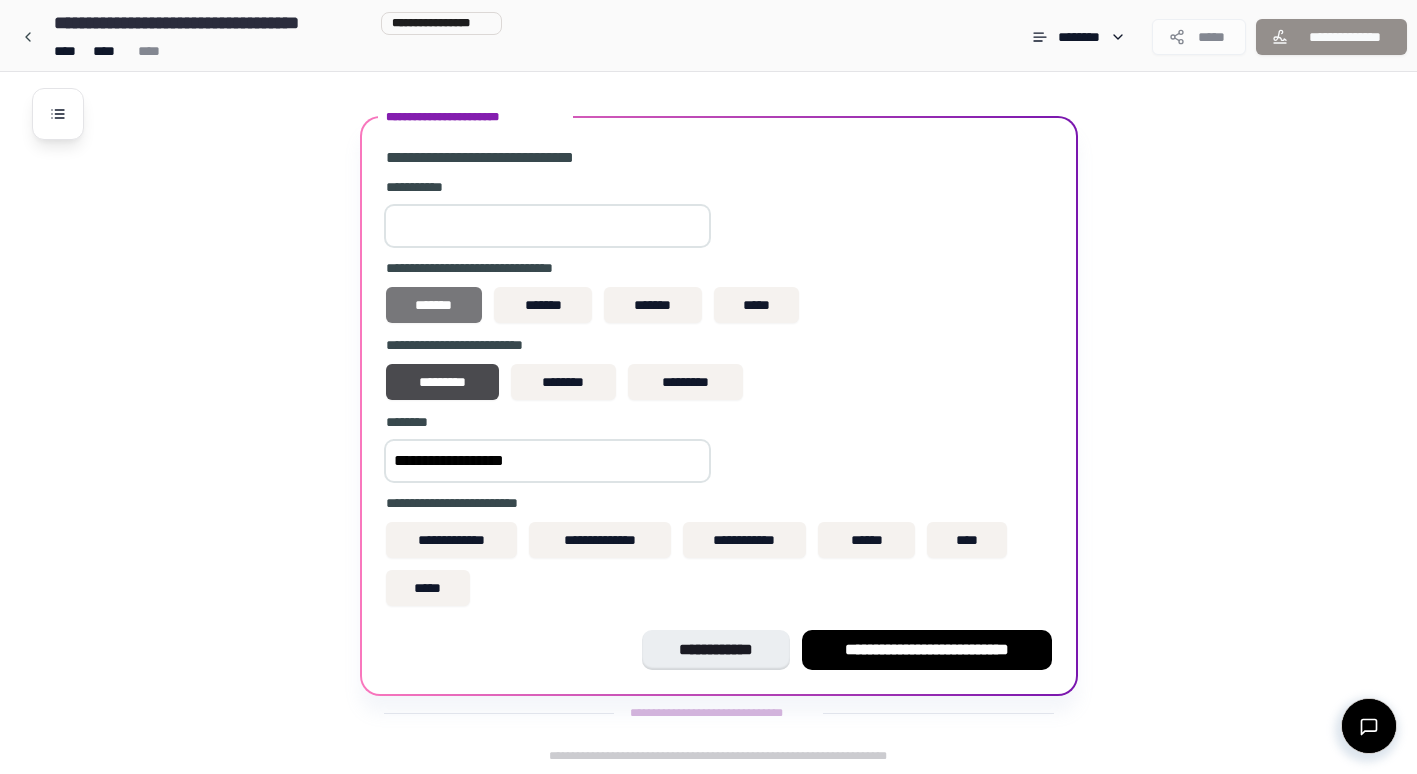 click on "*******" at bounding box center [434, 305] 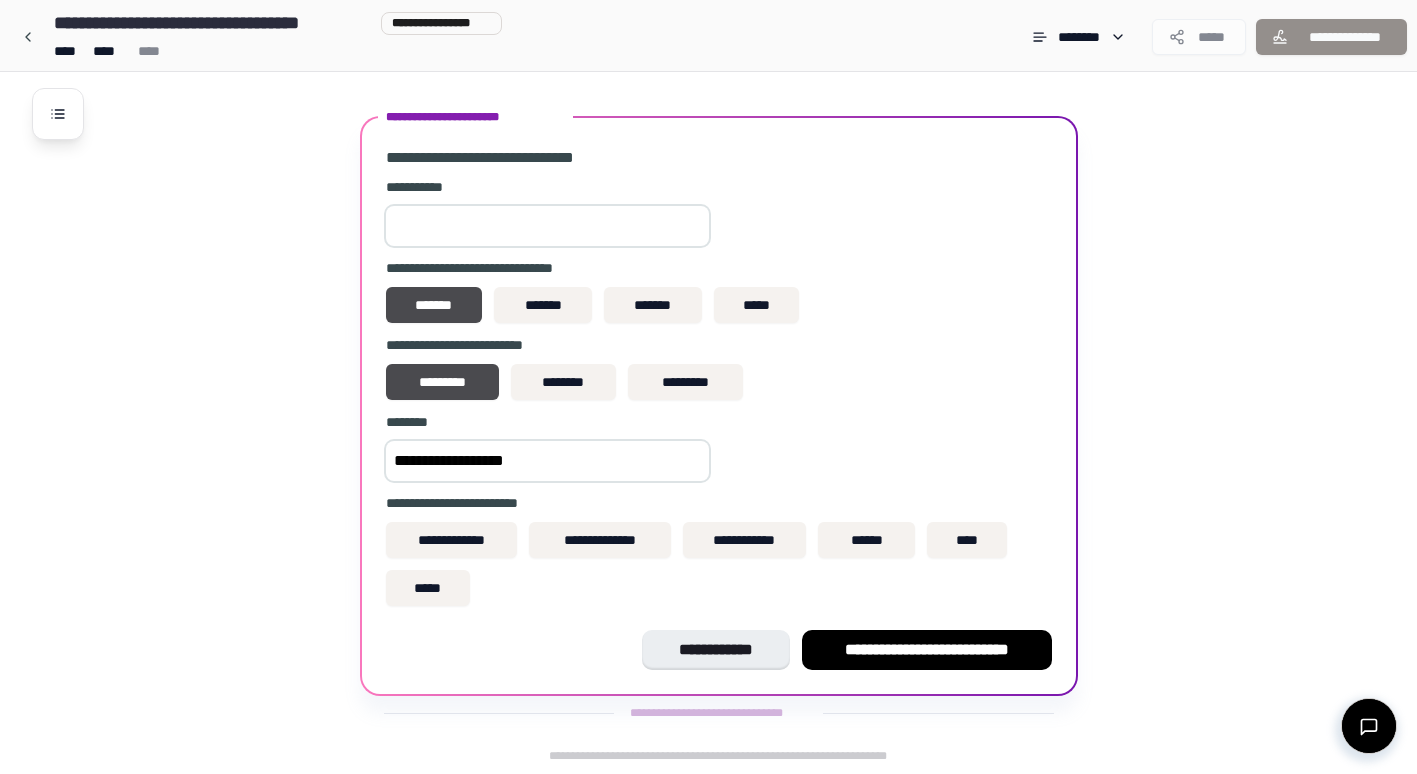 click at bounding box center [547, 226] 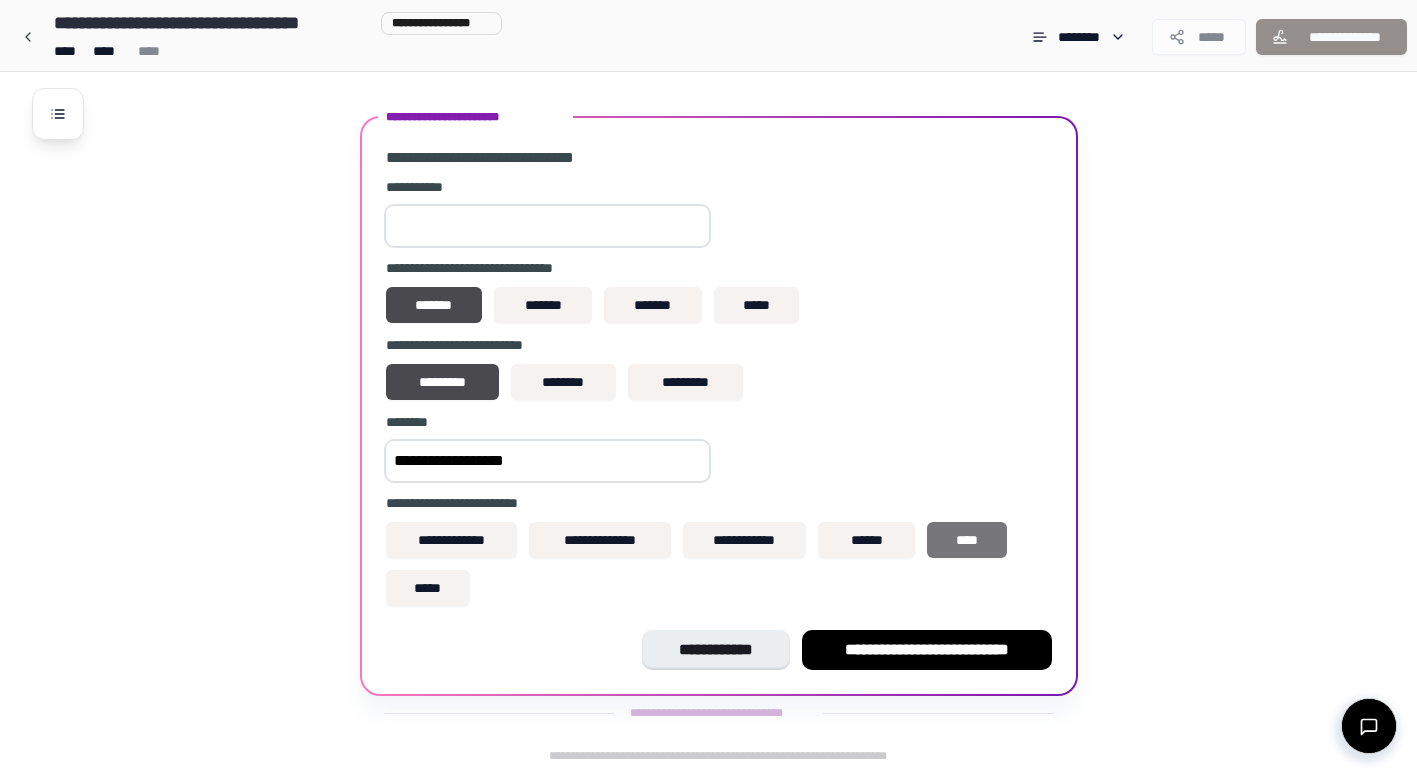 type on "***" 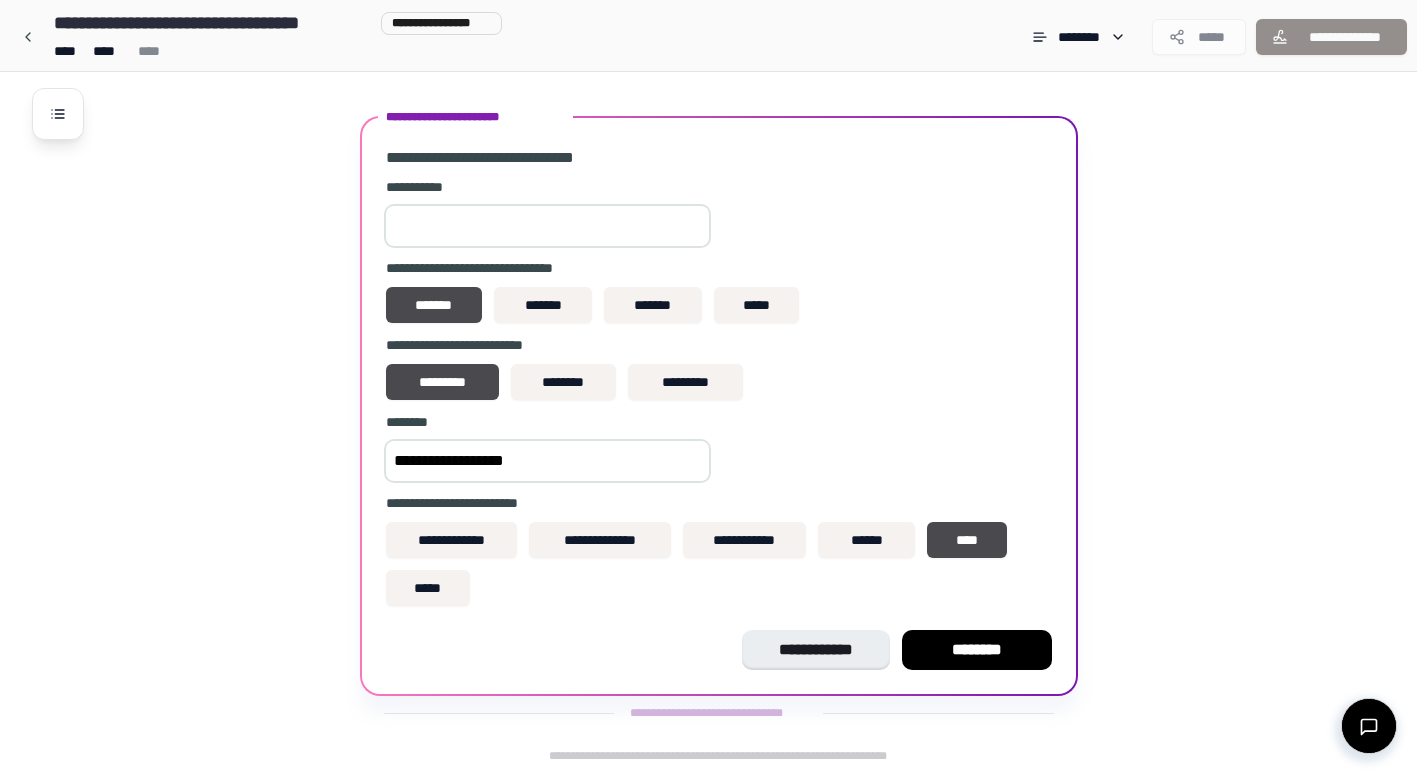 click on "**********" at bounding box center (719, 406) 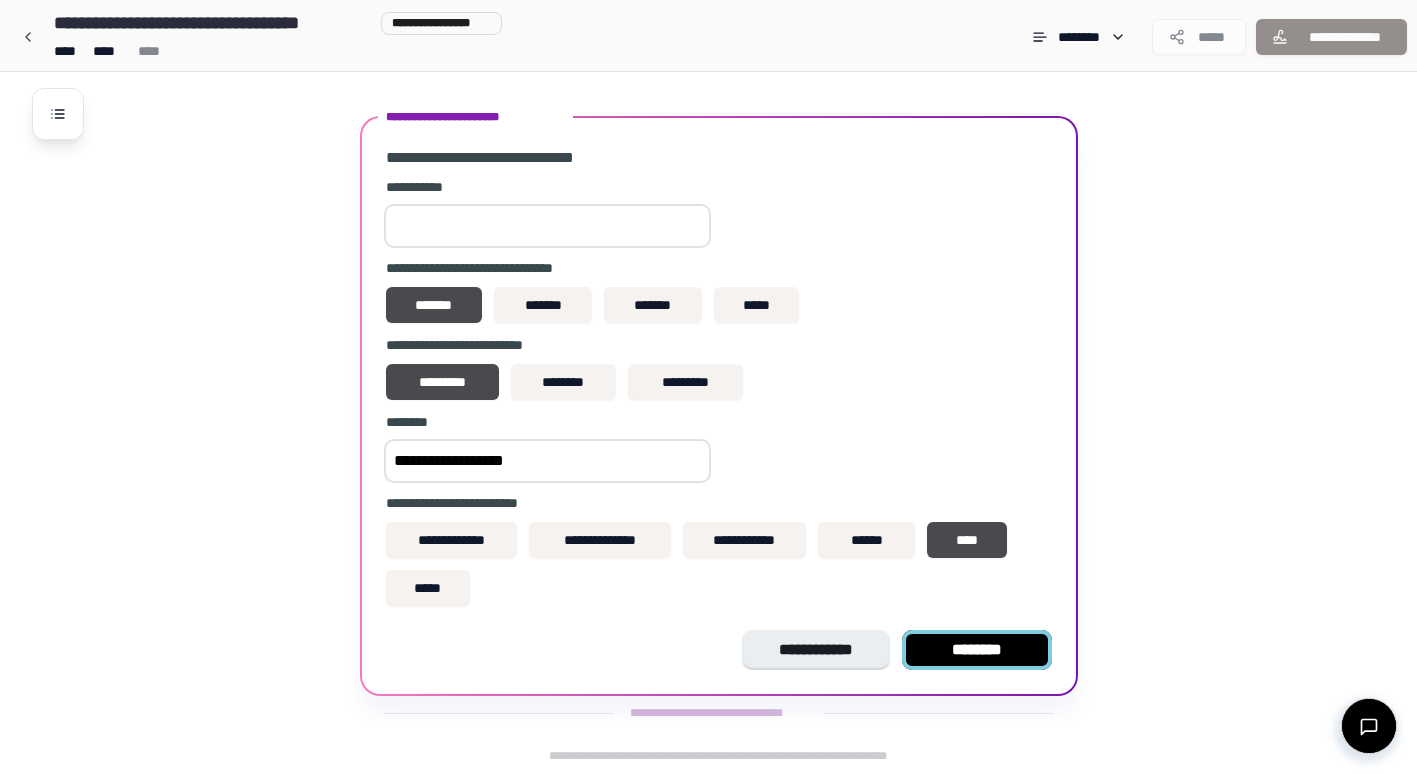 click on "********" at bounding box center [977, 650] 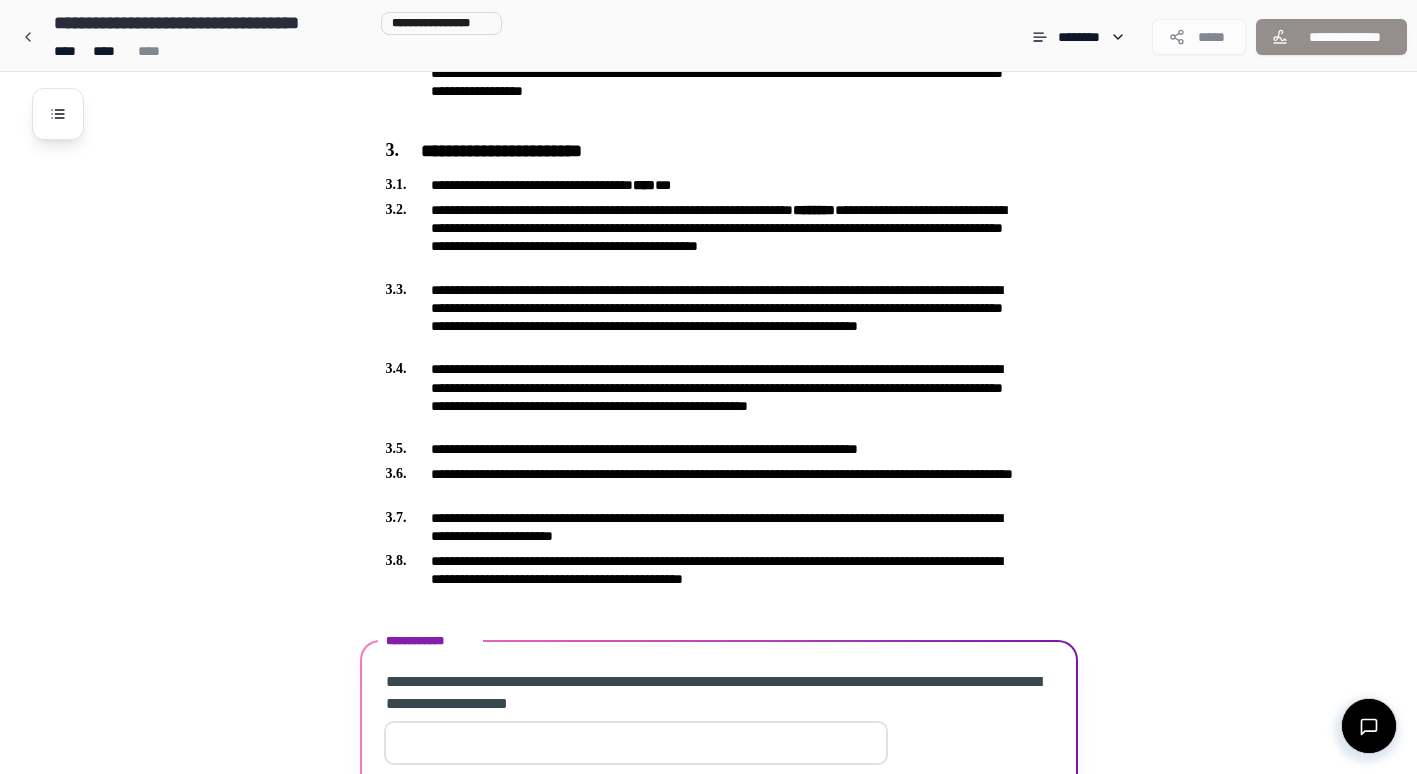 scroll, scrollTop: 640, scrollLeft: 0, axis: vertical 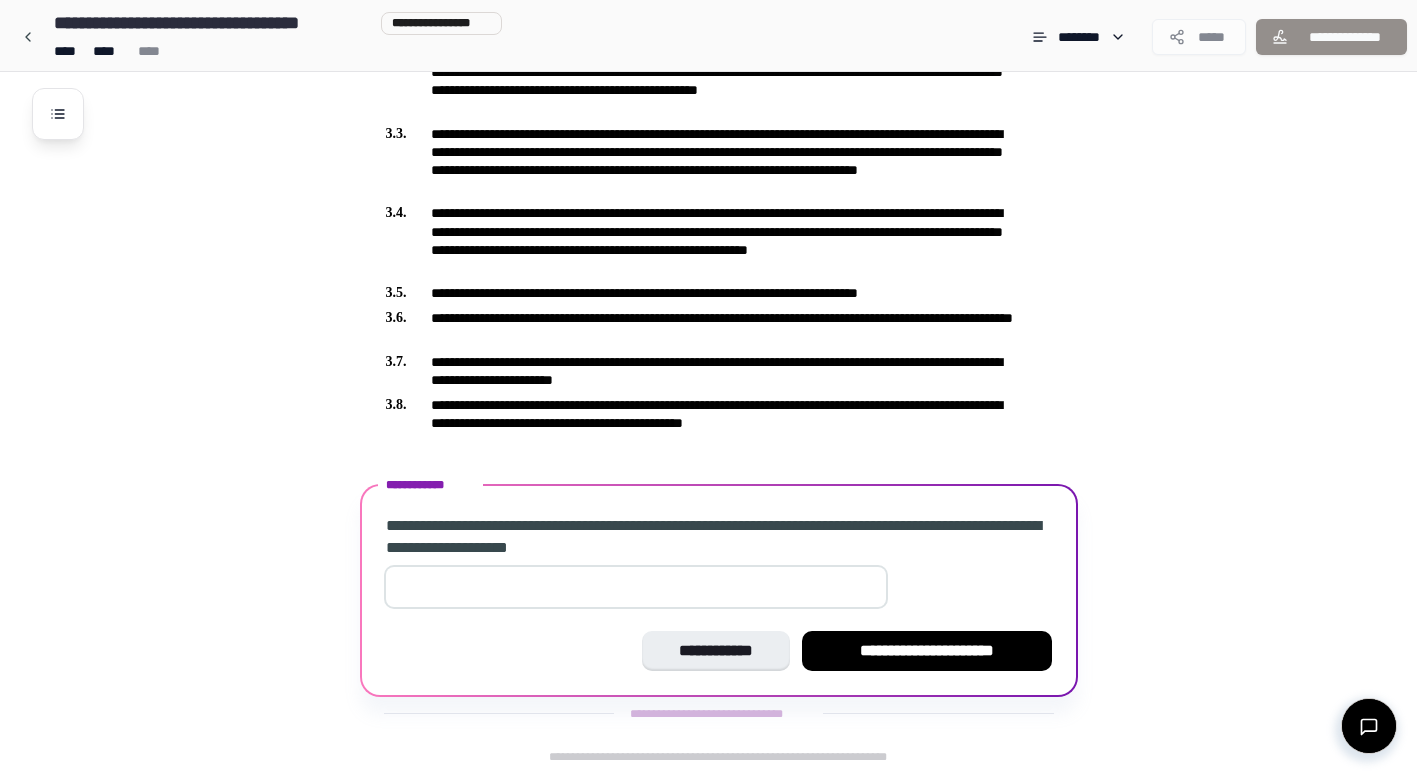 click at bounding box center (636, 587) 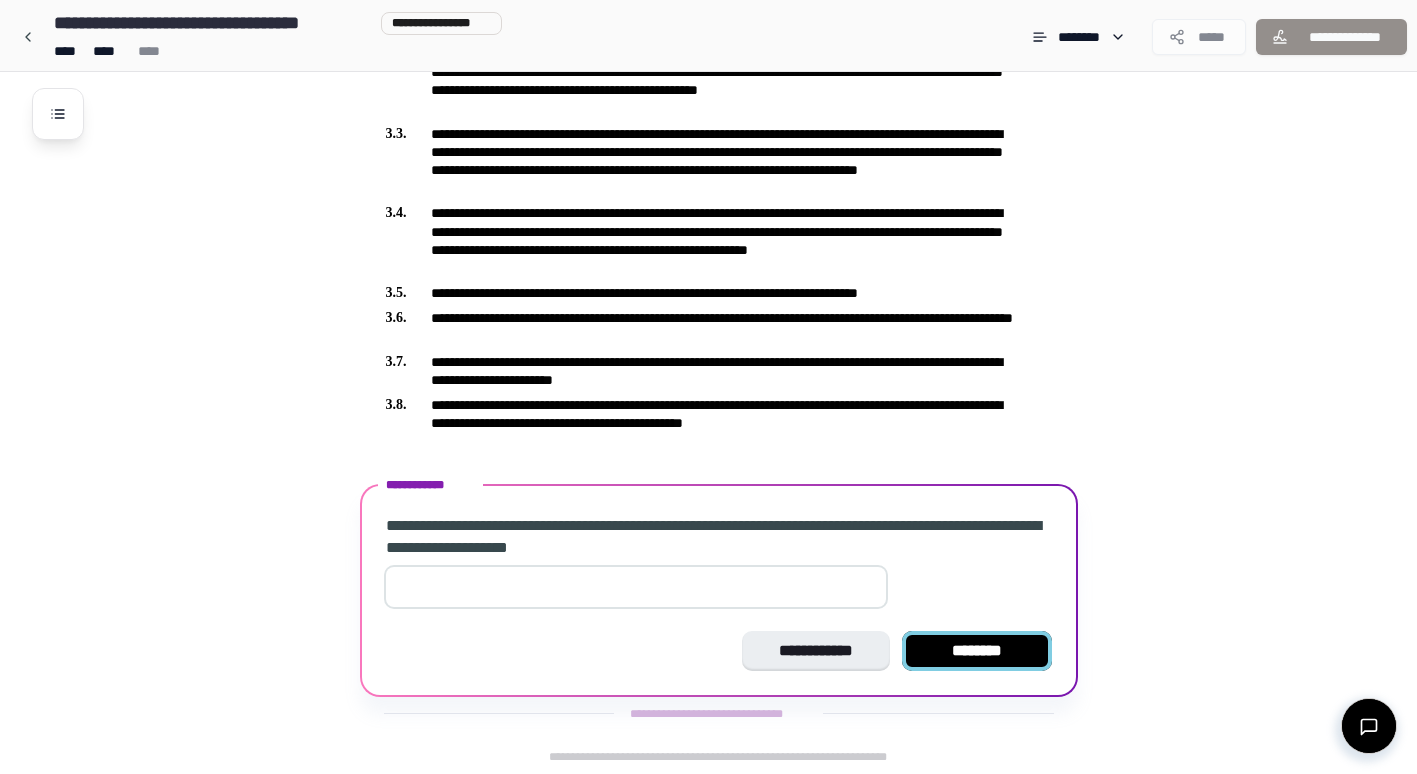 type on "**" 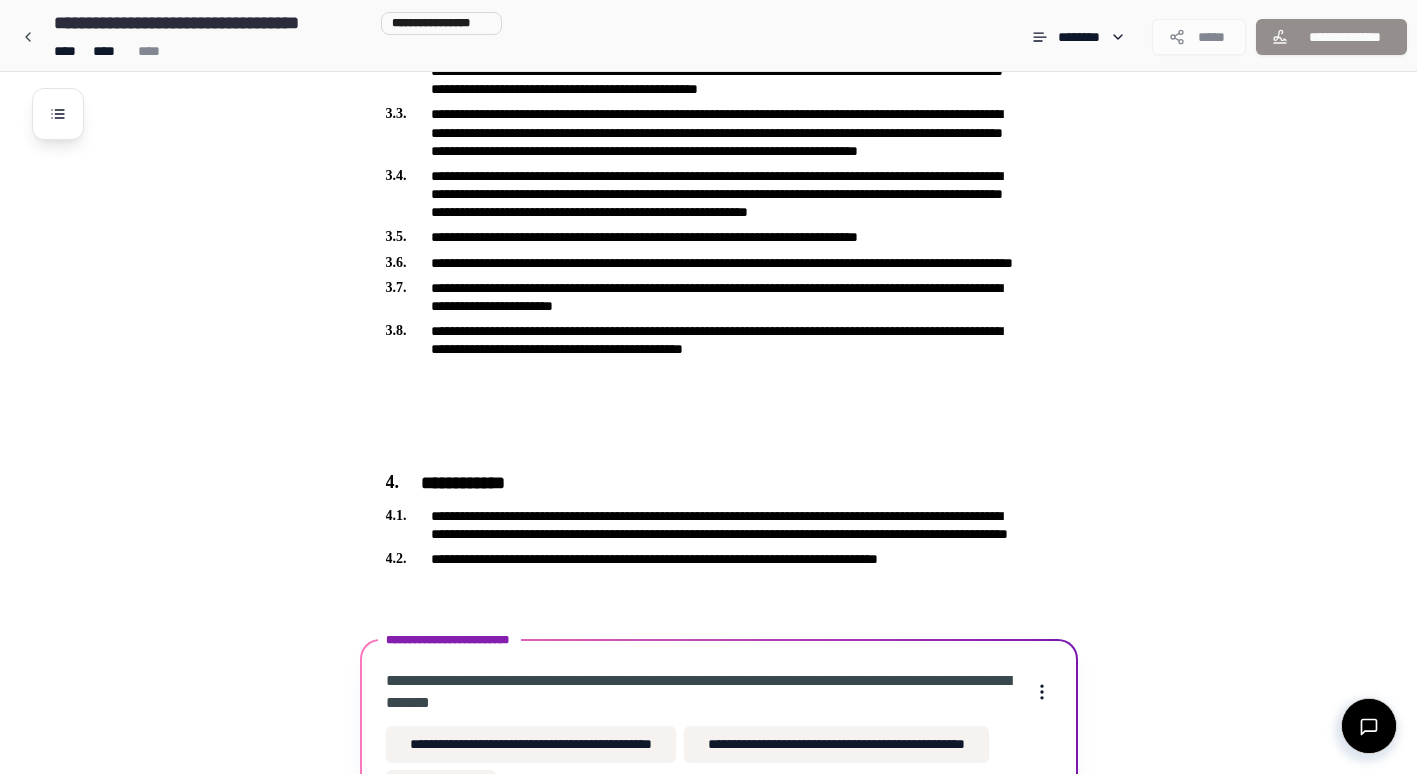 scroll, scrollTop: 777, scrollLeft: 0, axis: vertical 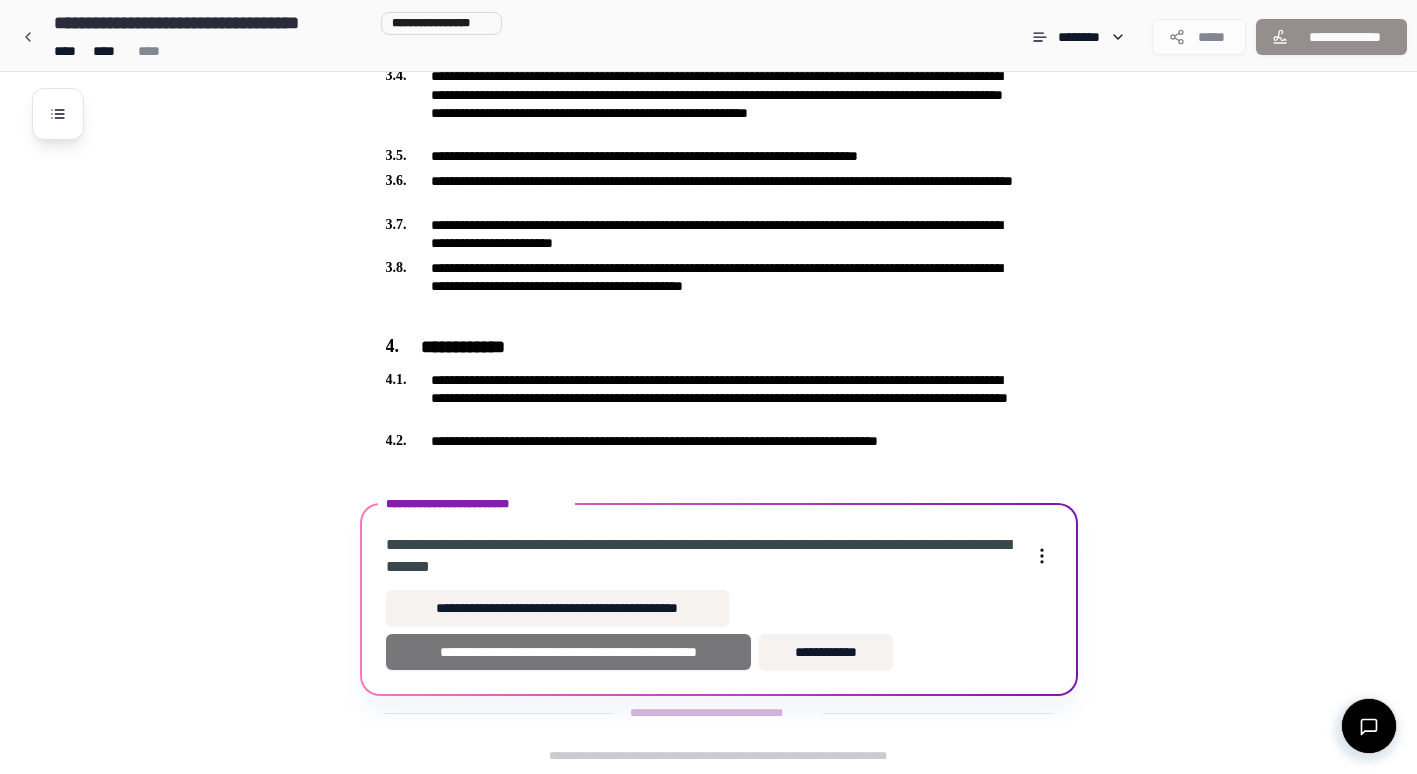 click on "**********" at bounding box center (568, 652) 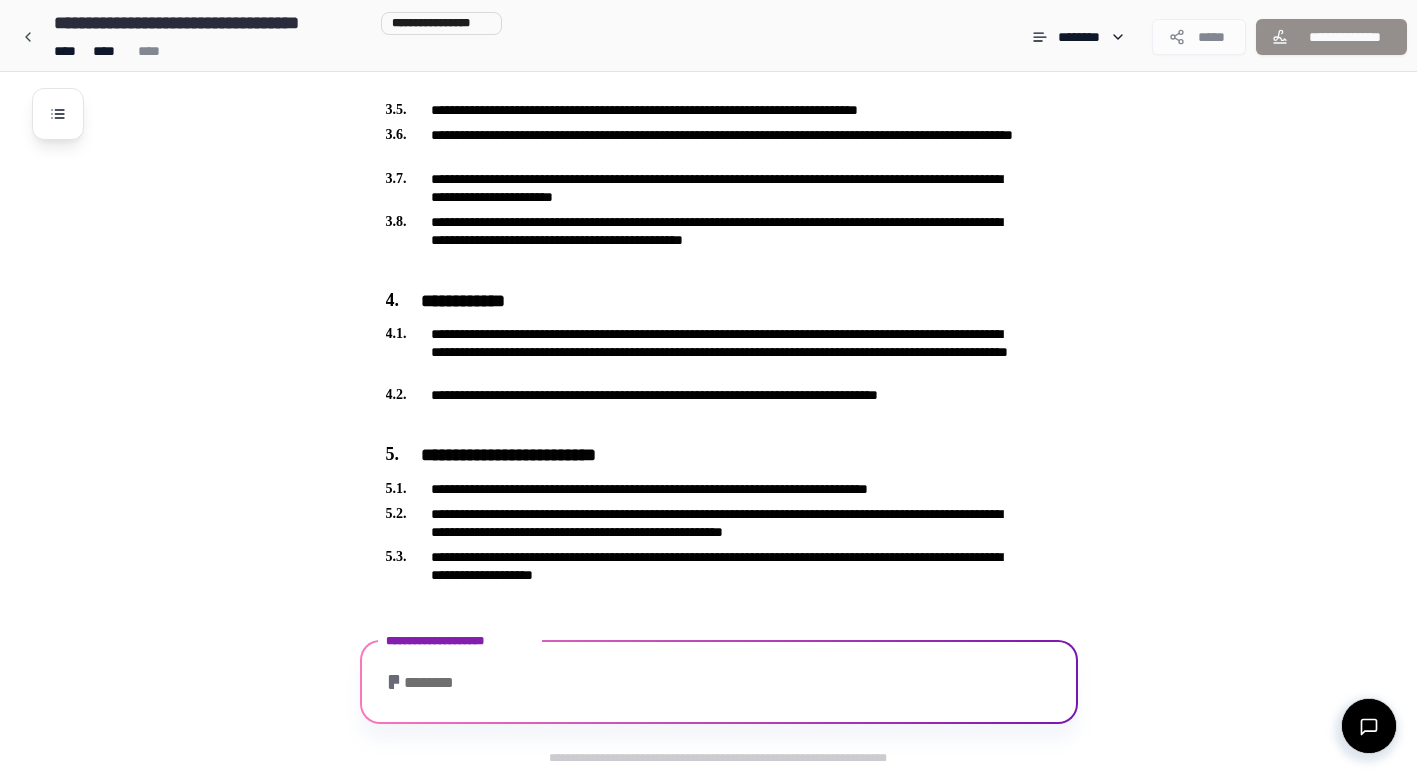 scroll, scrollTop: 893, scrollLeft: 0, axis: vertical 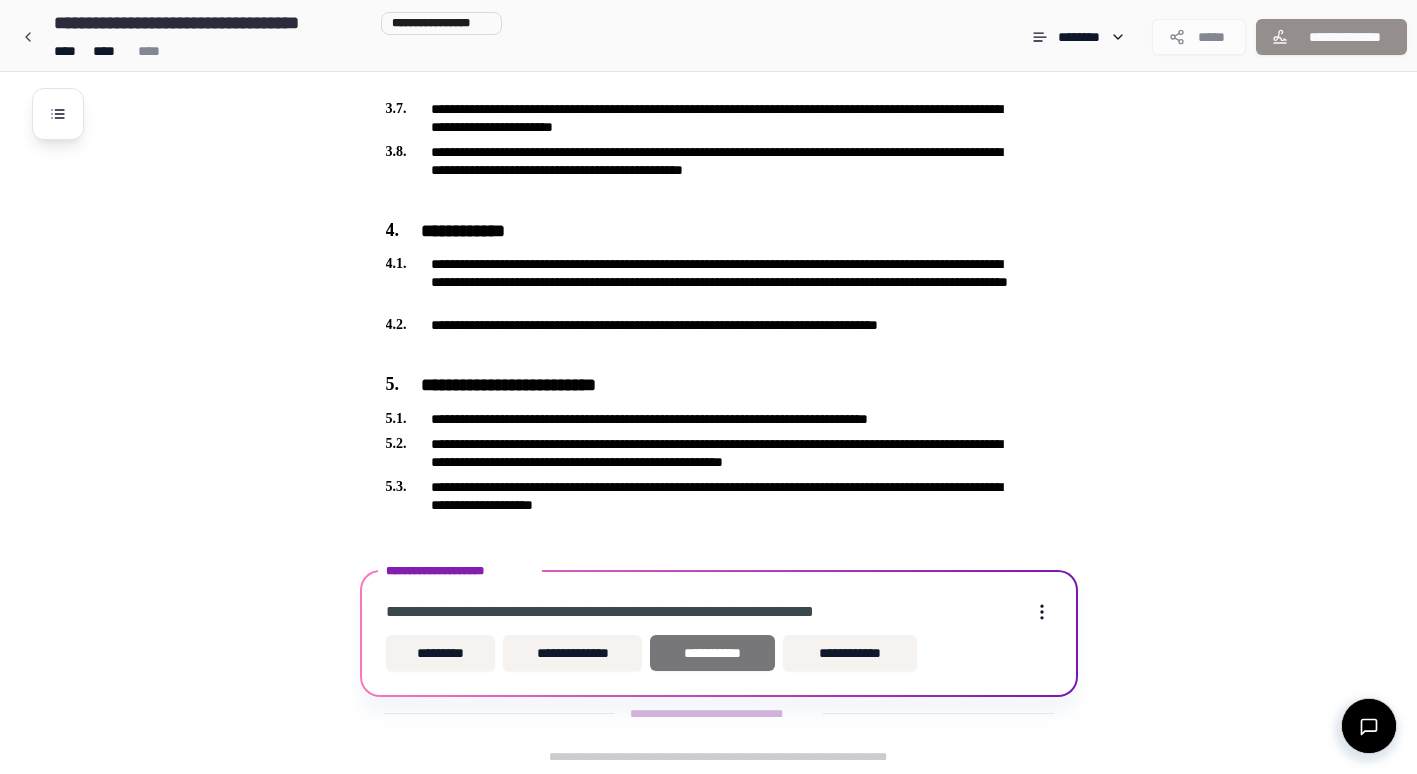 click on "**********" at bounding box center (712, 653) 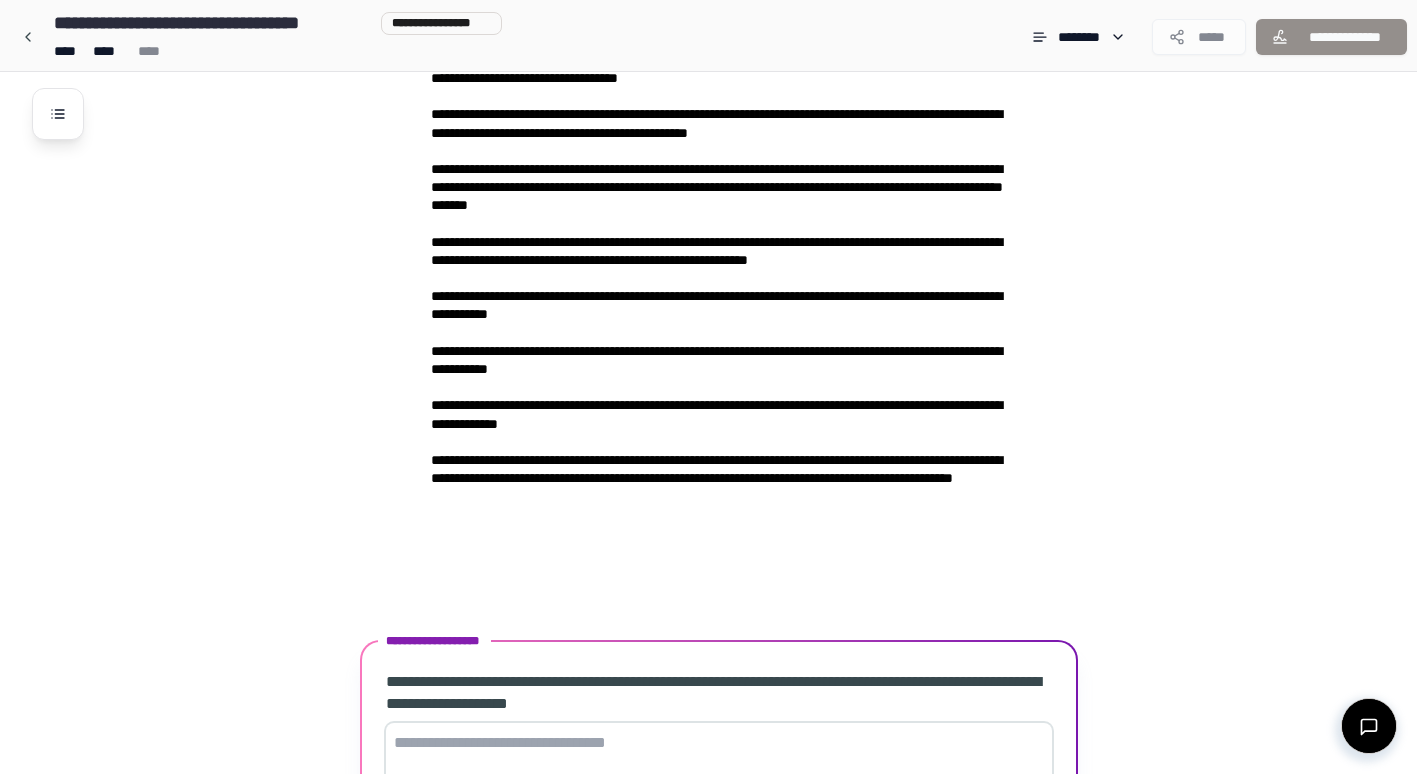 scroll, scrollTop: 2602, scrollLeft: 0, axis: vertical 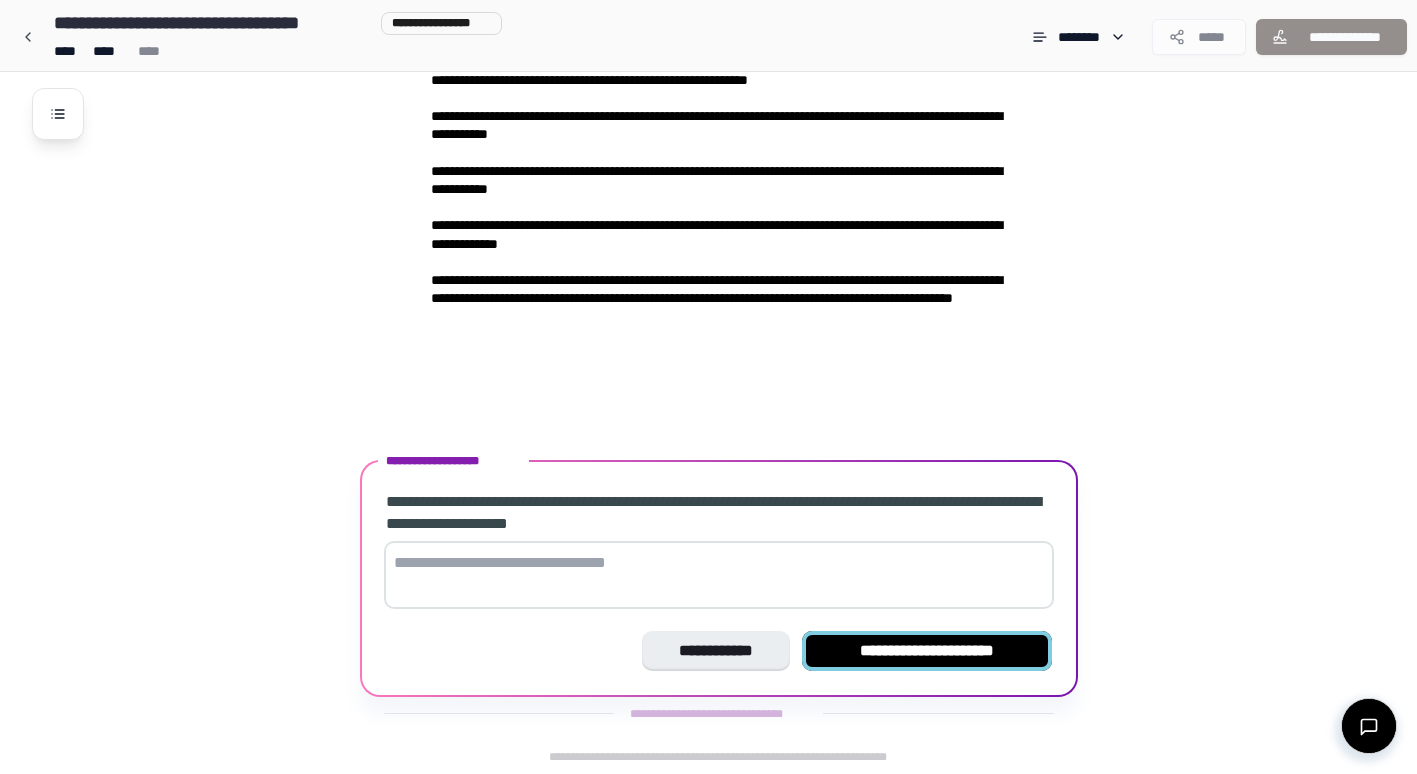 click on "**********" at bounding box center [927, 651] 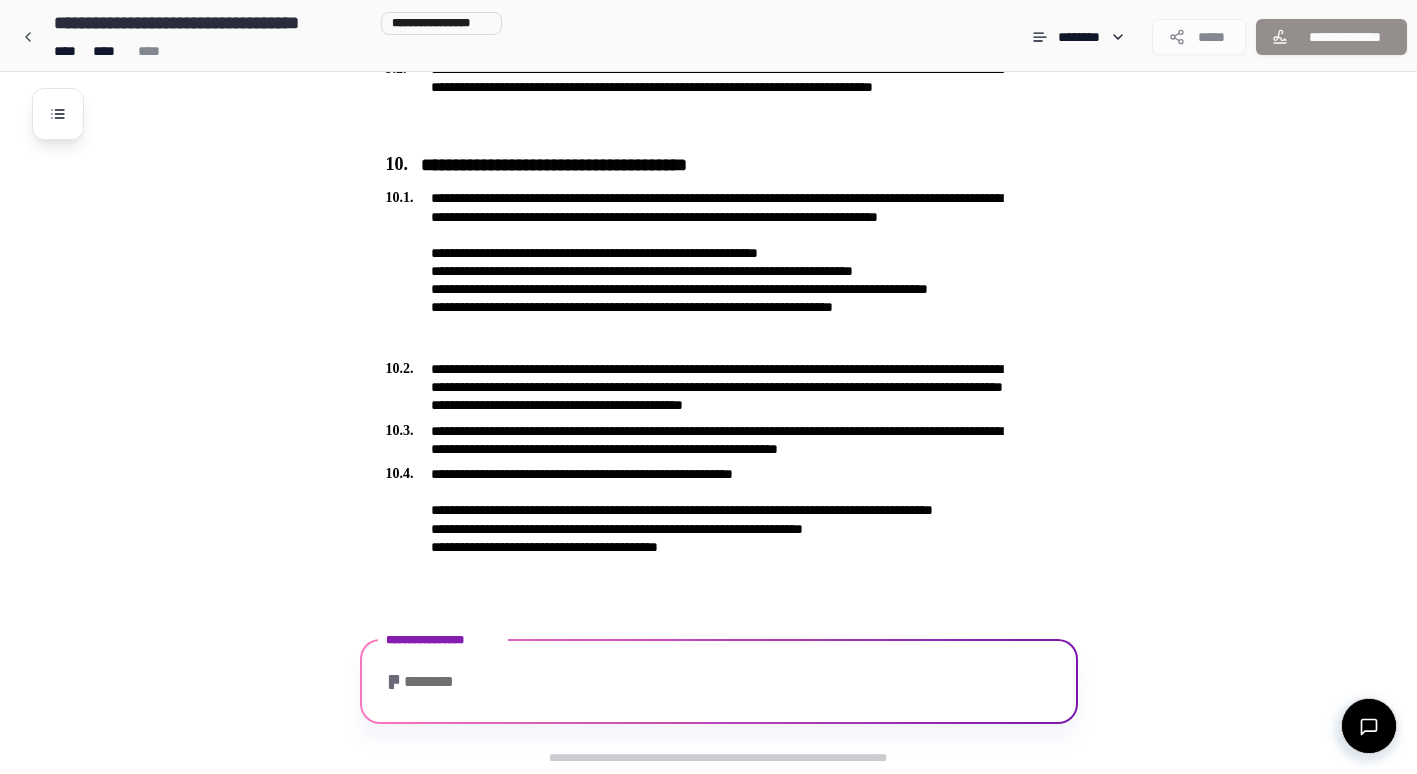 scroll, scrollTop: 3225, scrollLeft: 0, axis: vertical 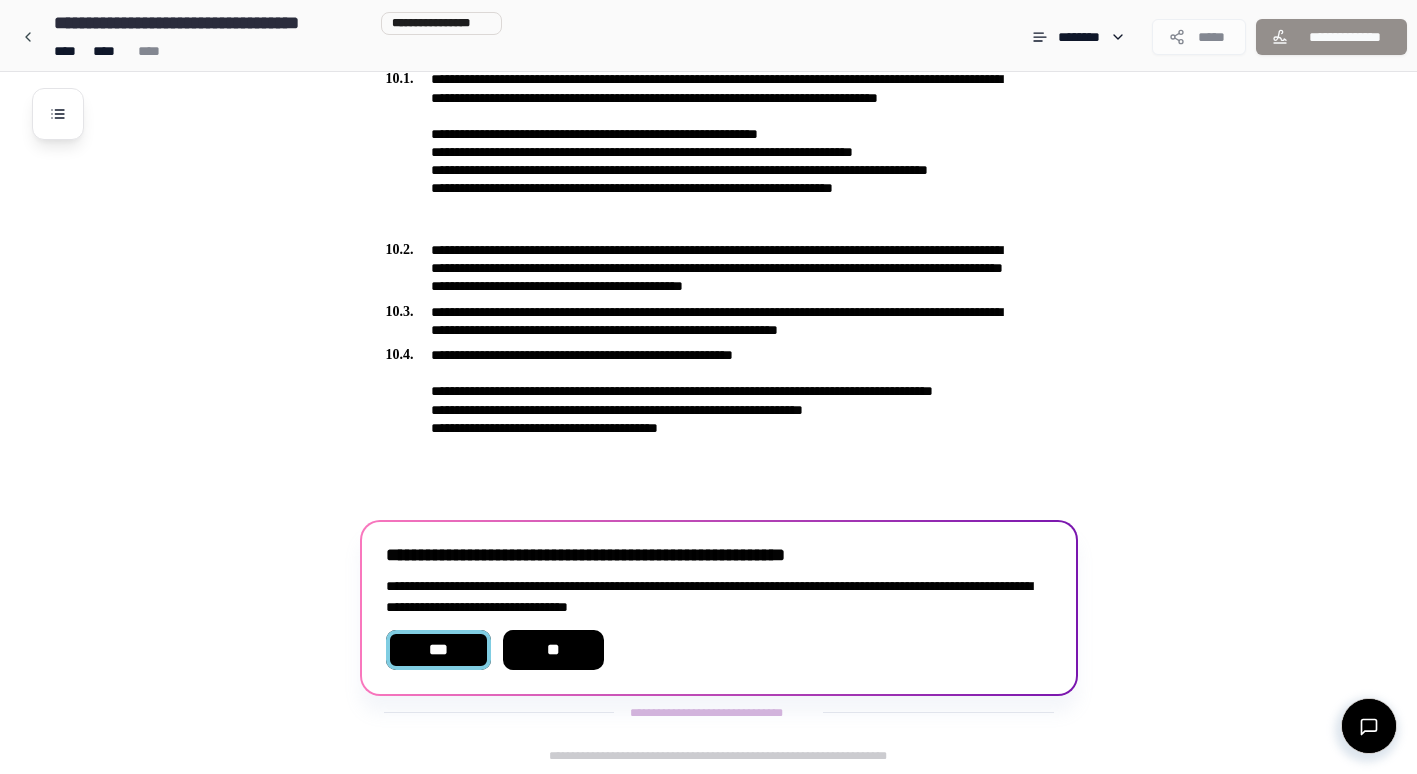 click on "***" at bounding box center [438, 650] 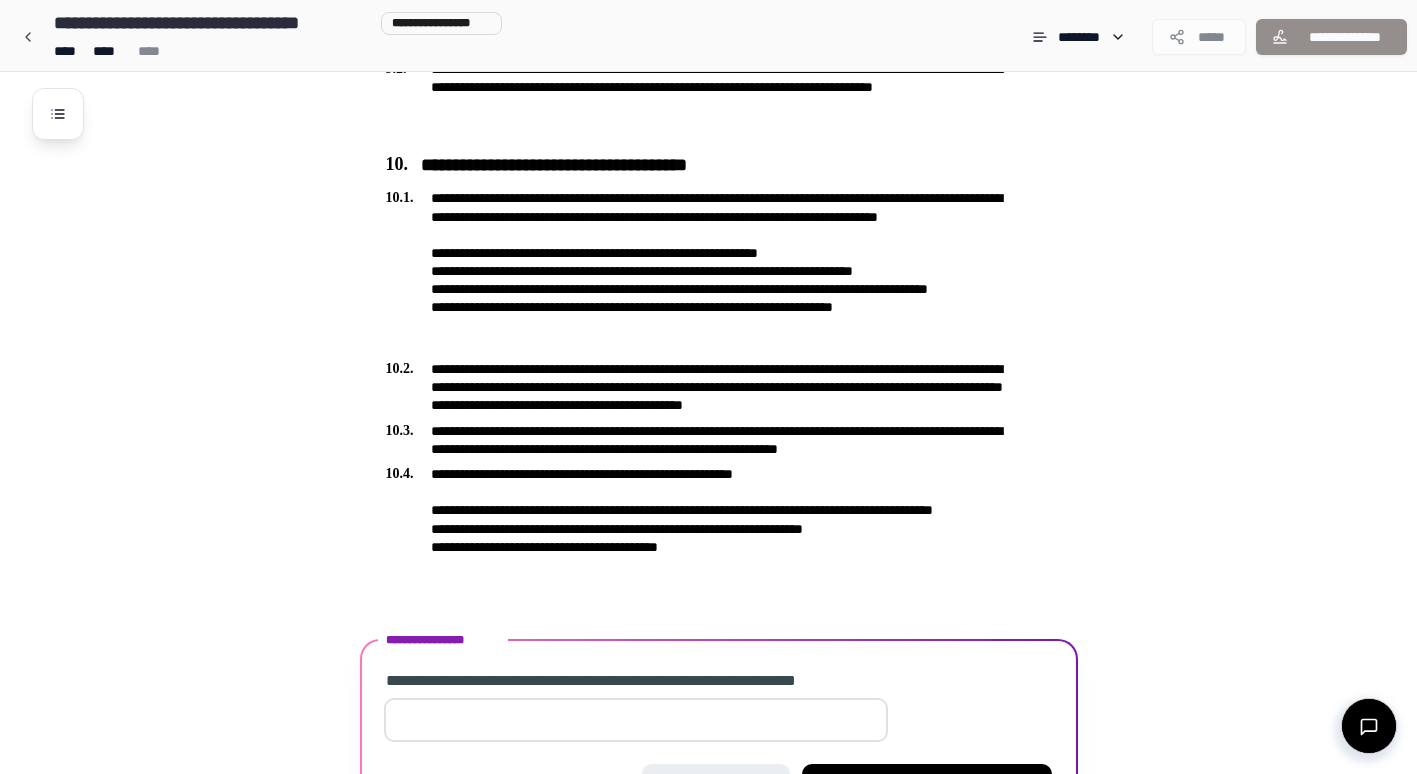 scroll, scrollTop: 3240, scrollLeft: 0, axis: vertical 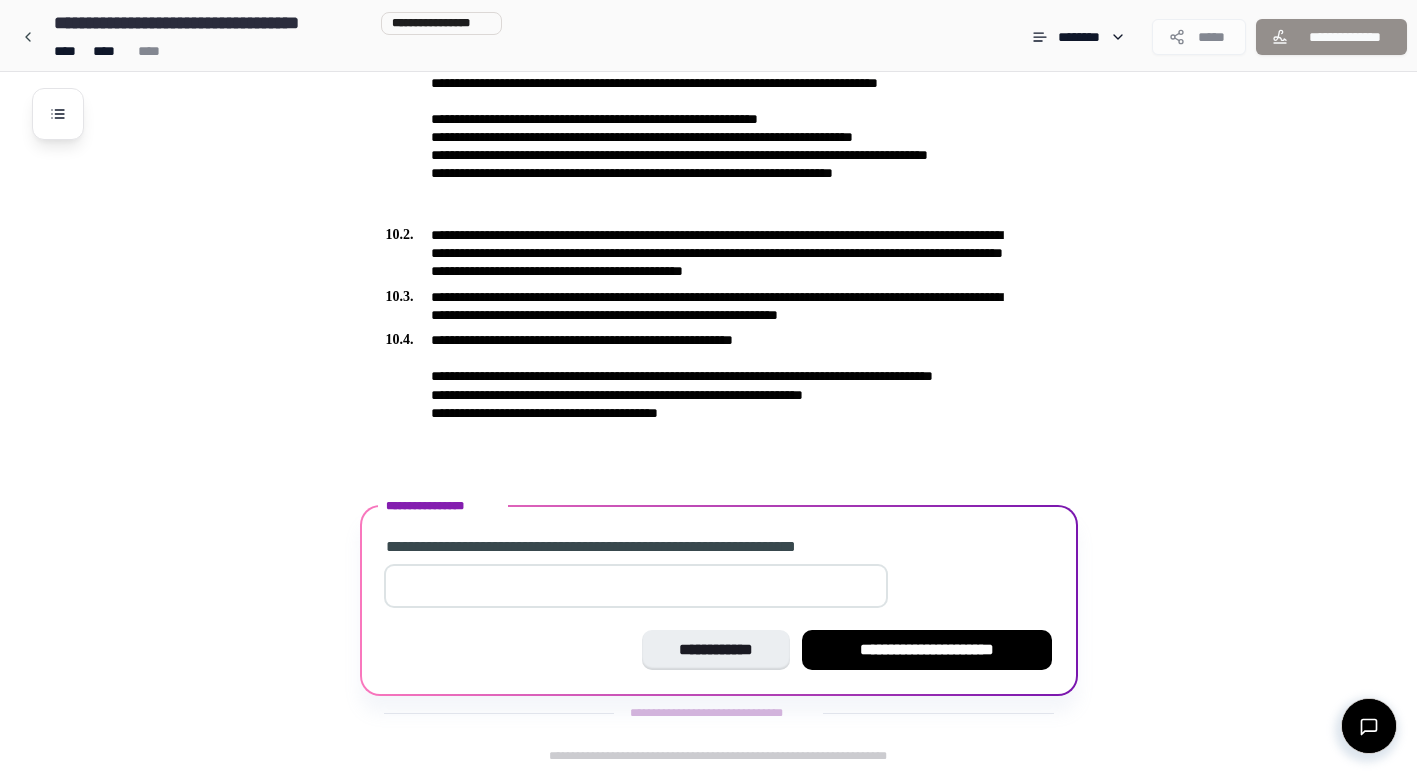 click at bounding box center (636, 586) 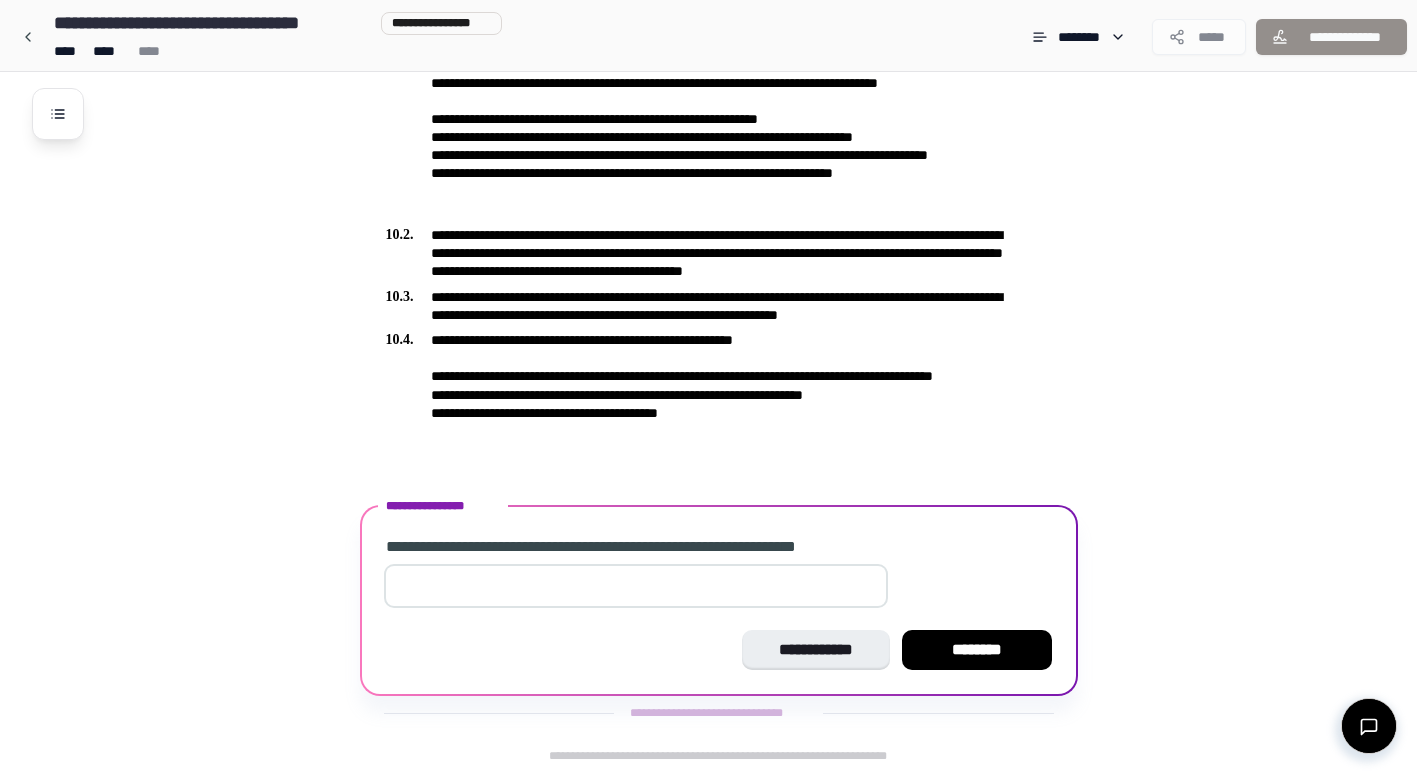 drag, startPoint x: 488, startPoint y: 578, endPoint x: 230, endPoint y: 564, distance: 258.37958 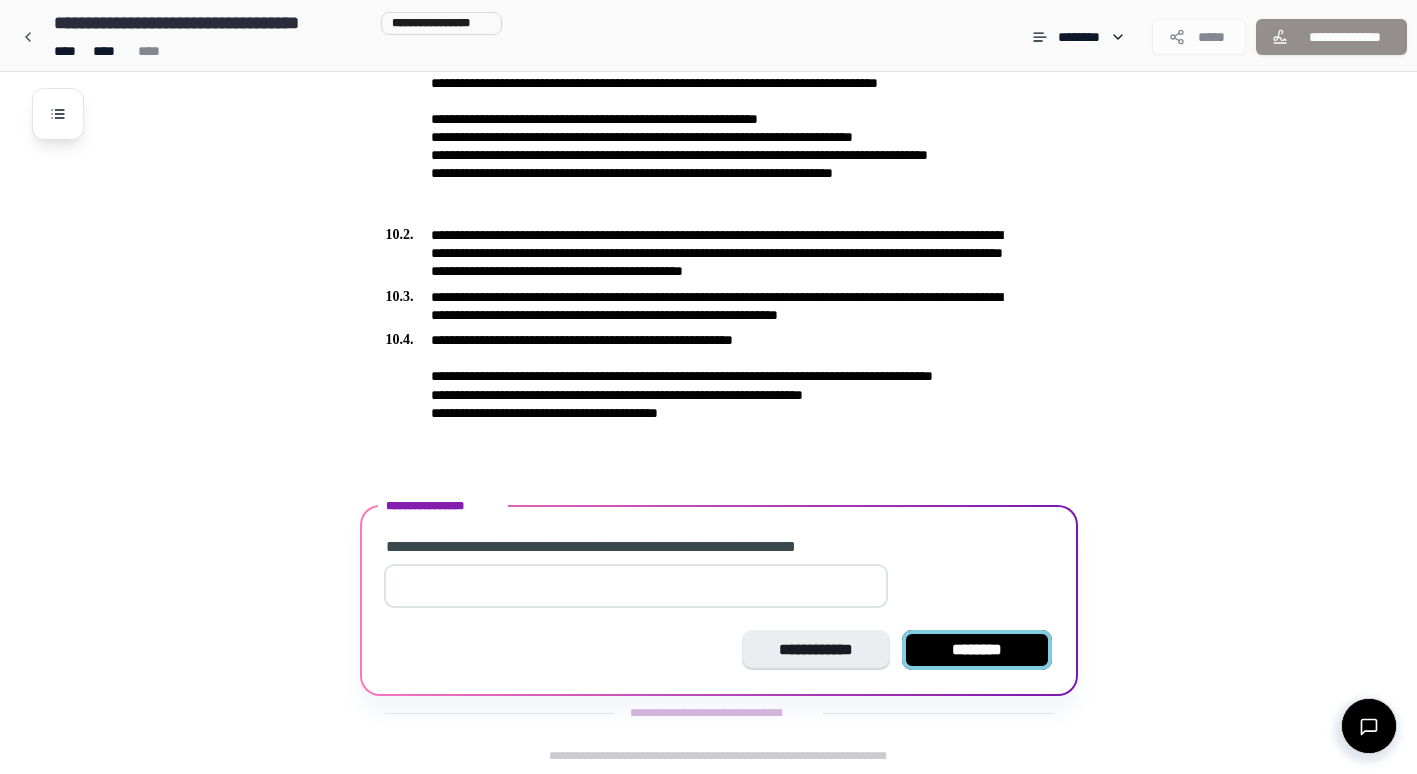 type on "****" 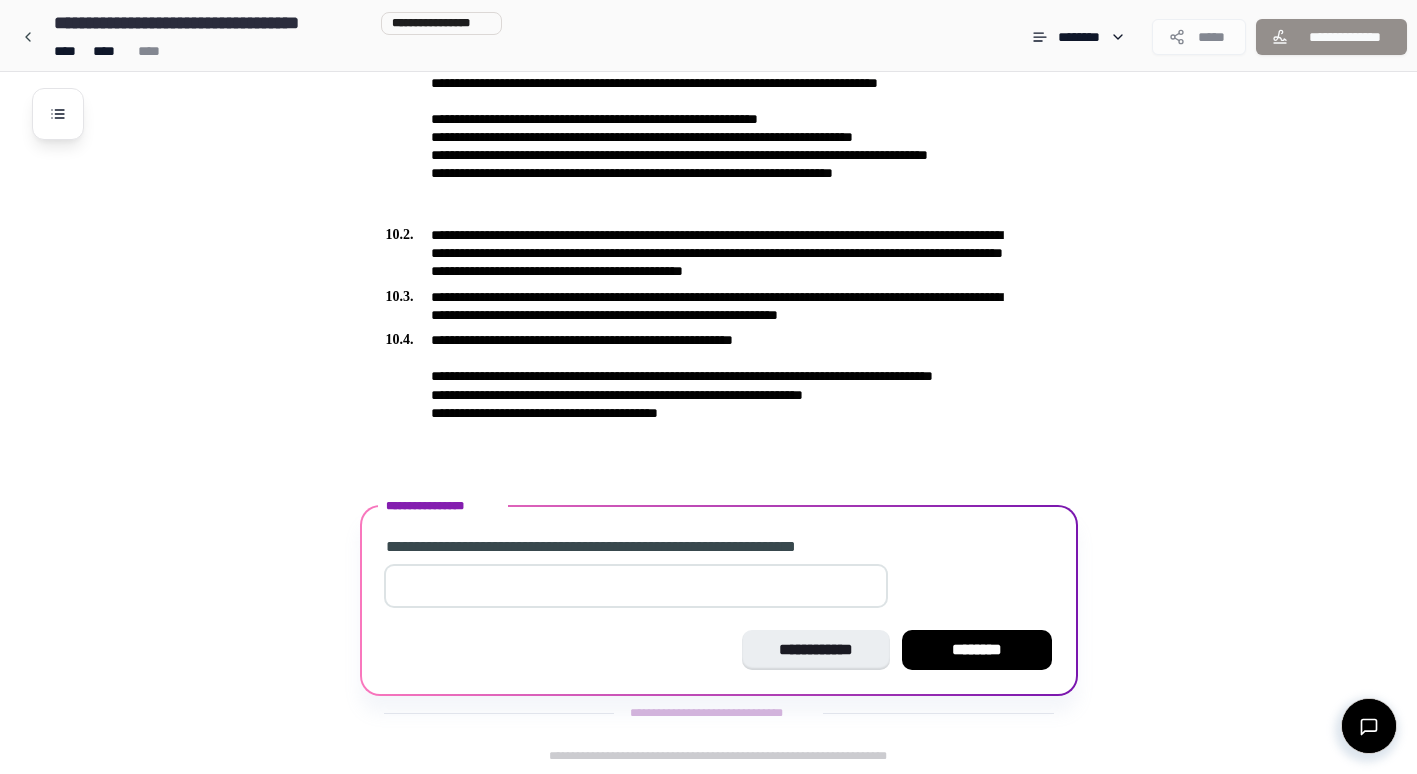 click on "********" at bounding box center (977, 650) 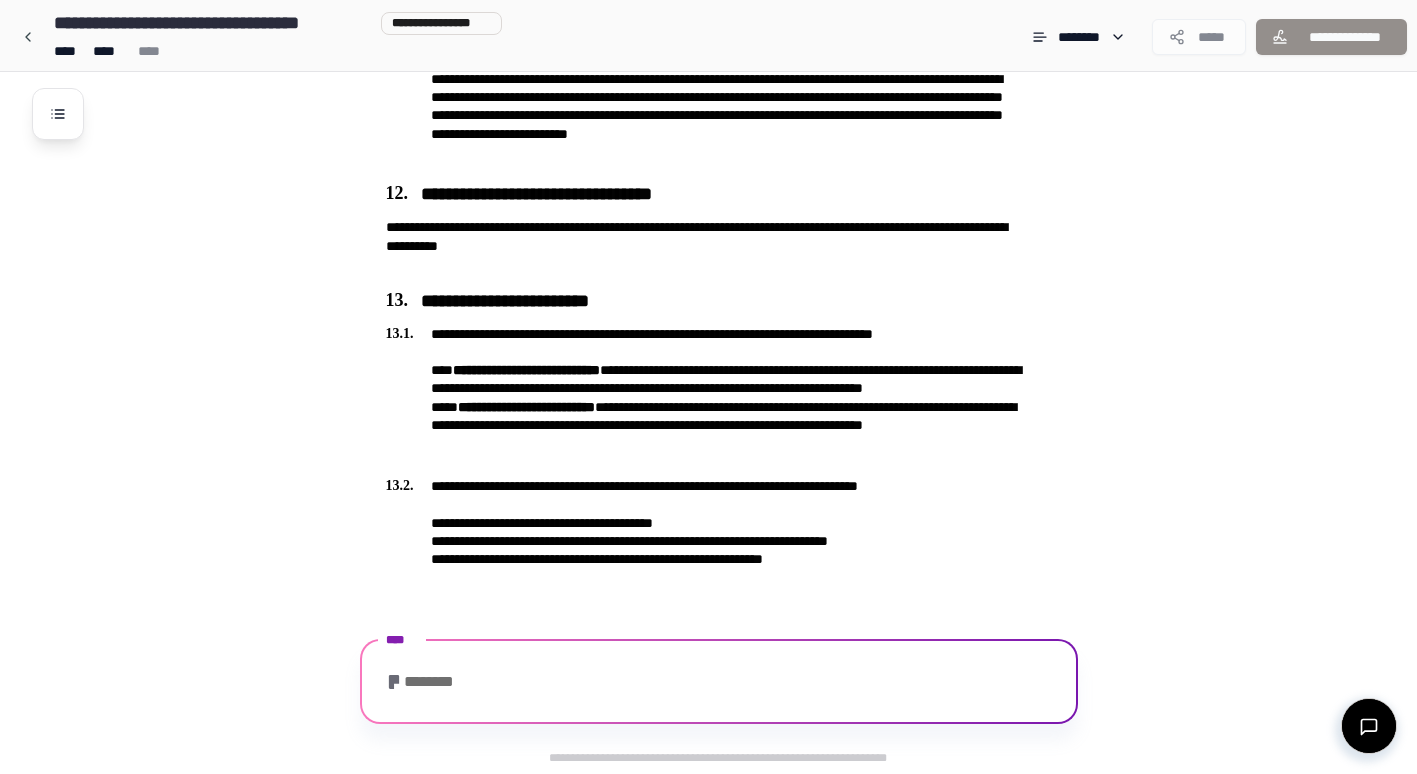scroll, scrollTop: 4150, scrollLeft: 0, axis: vertical 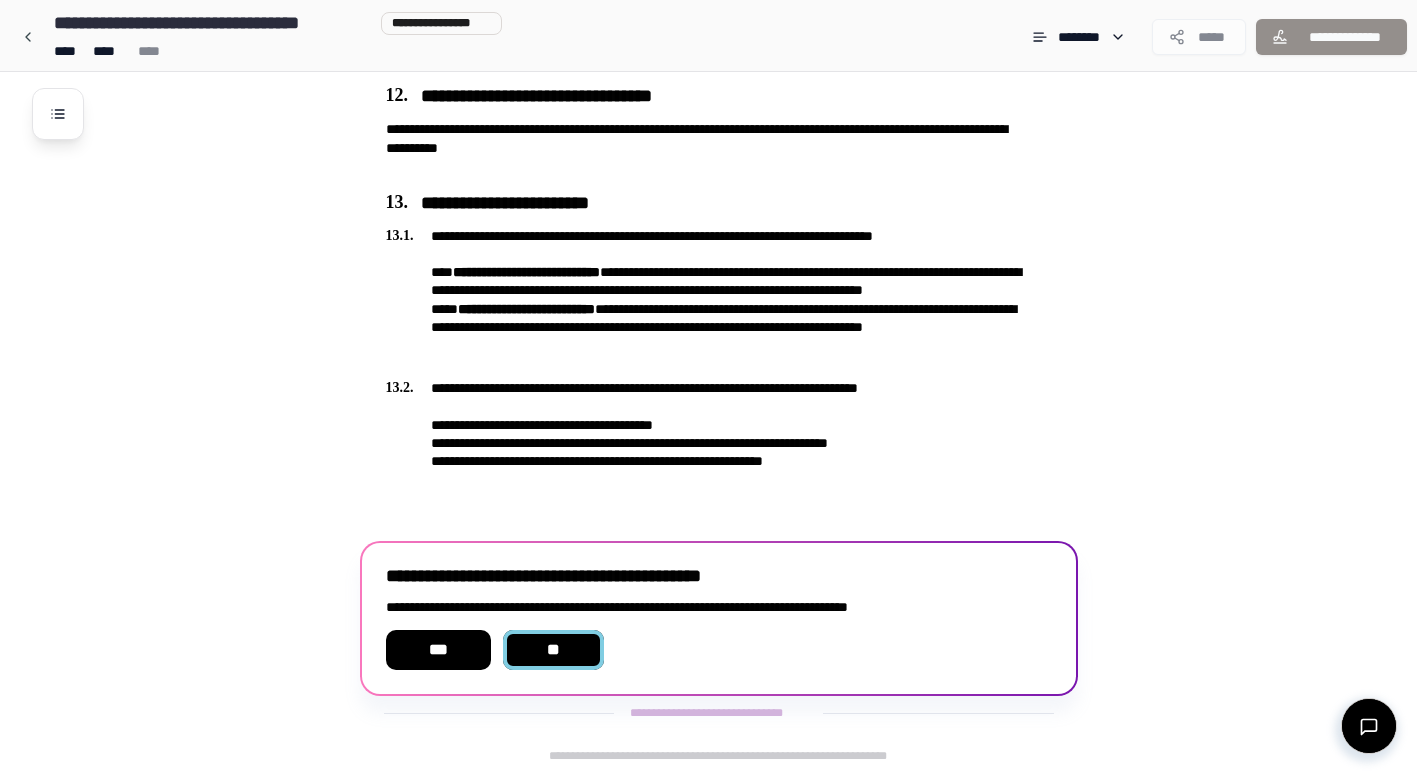 click on "**" at bounding box center [554, 650] 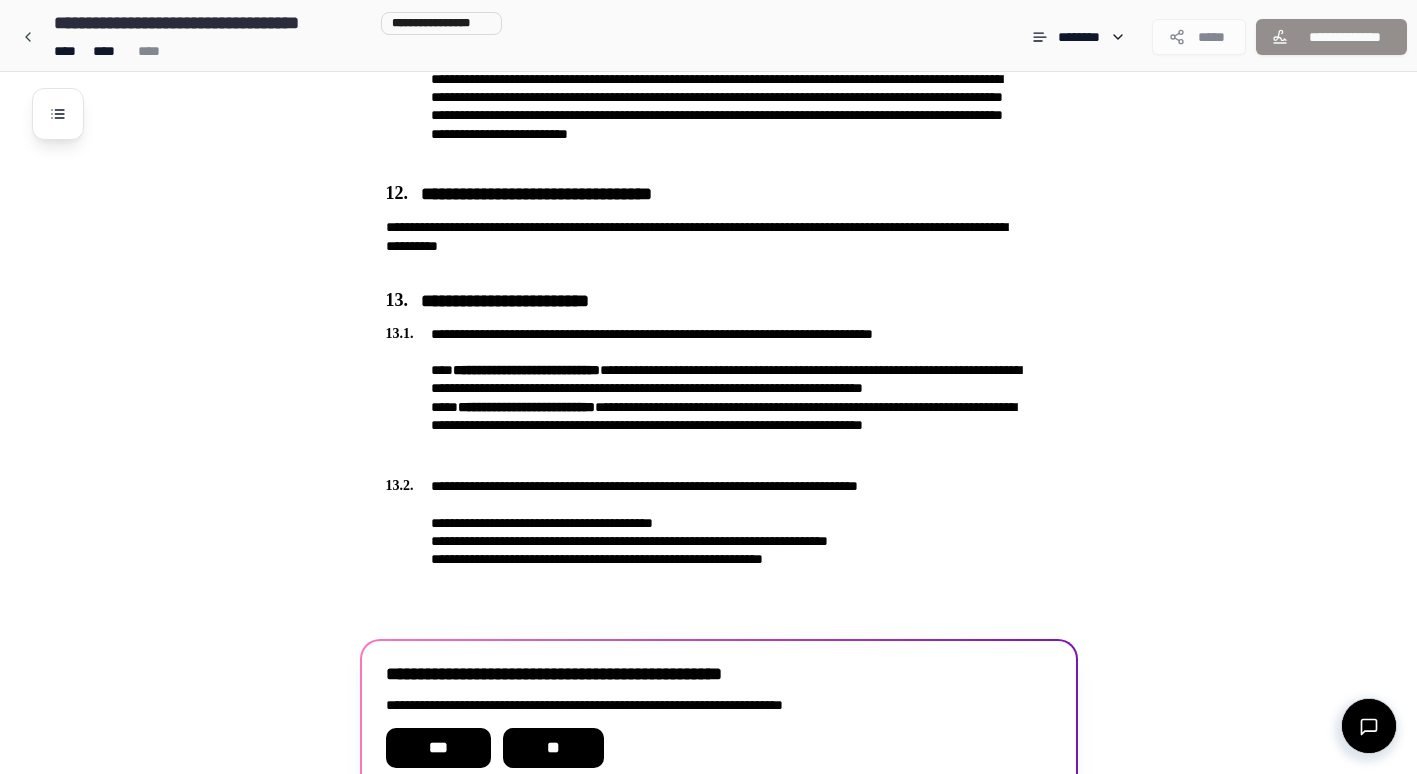 scroll, scrollTop: 4150, scrollLeft: 0, axis: vertical 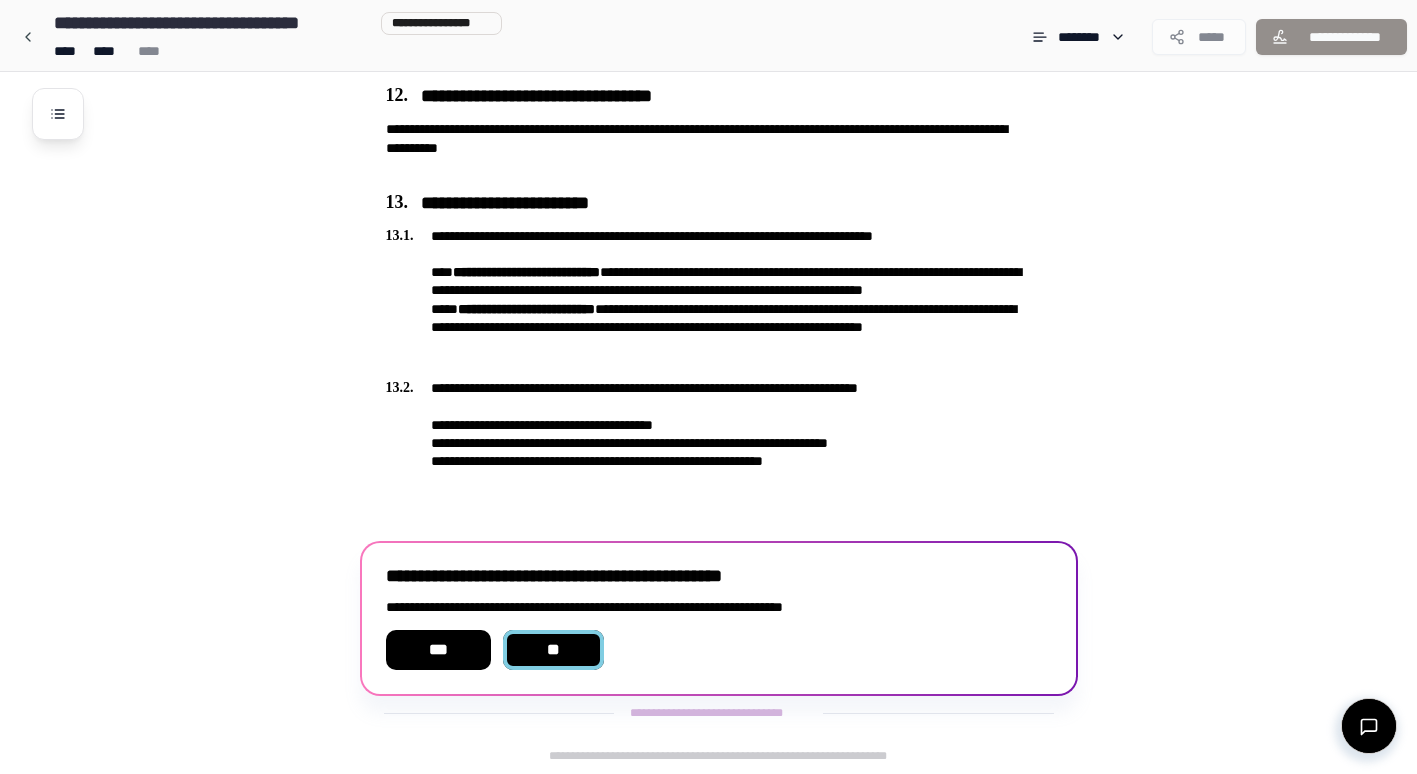 click on "**" at bounding box center [554, 650] 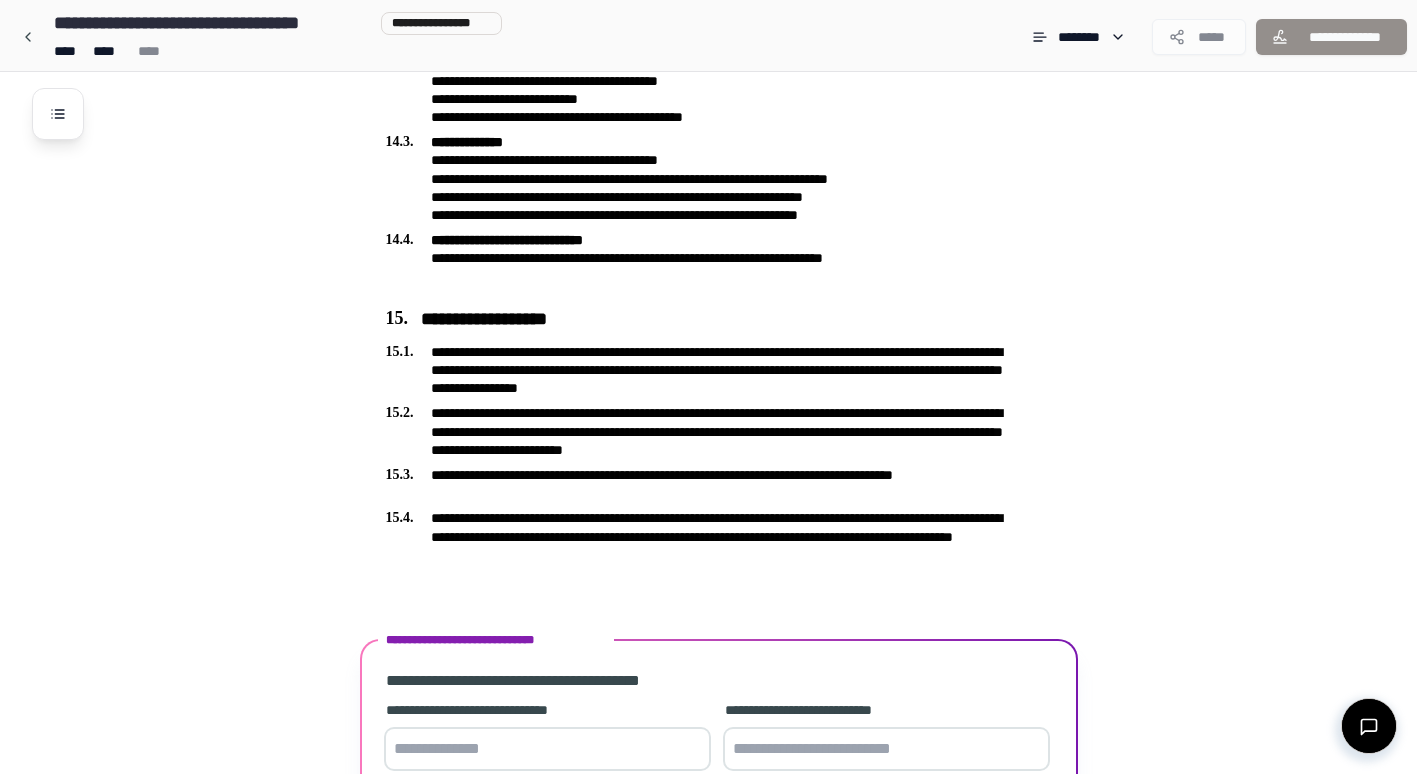 scroll, scrollTop: 4994, scrollLeft: 0, axis: vertical 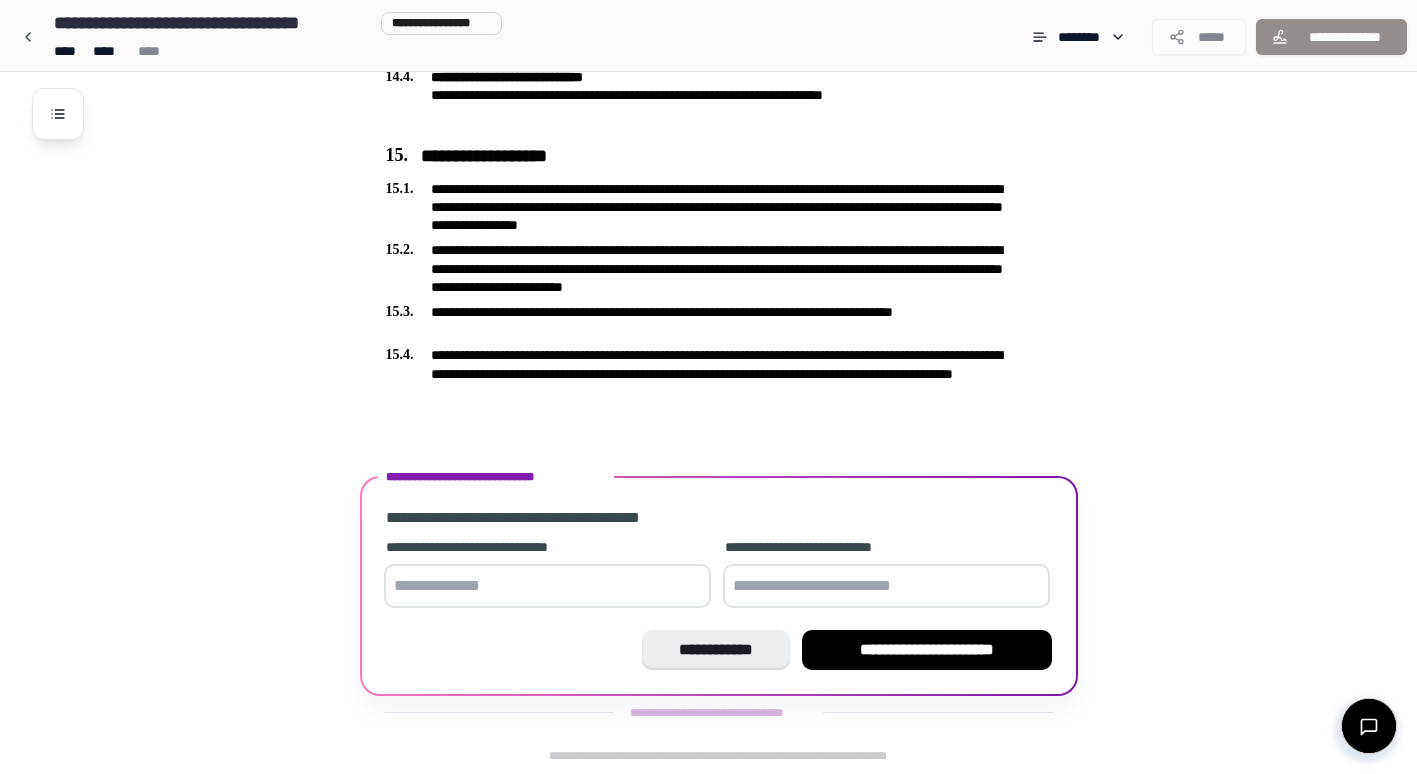 click at bounding box center [547, 586] 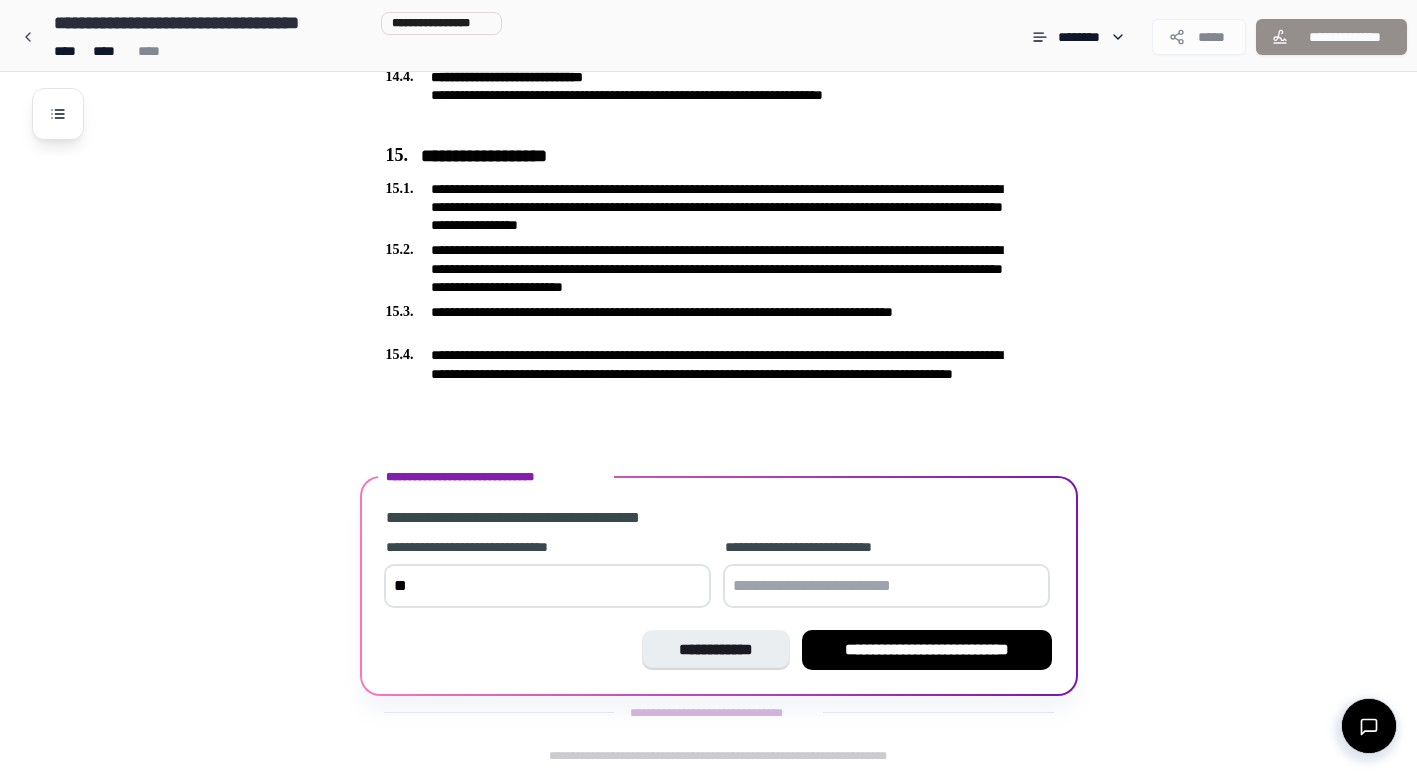 type on "*" 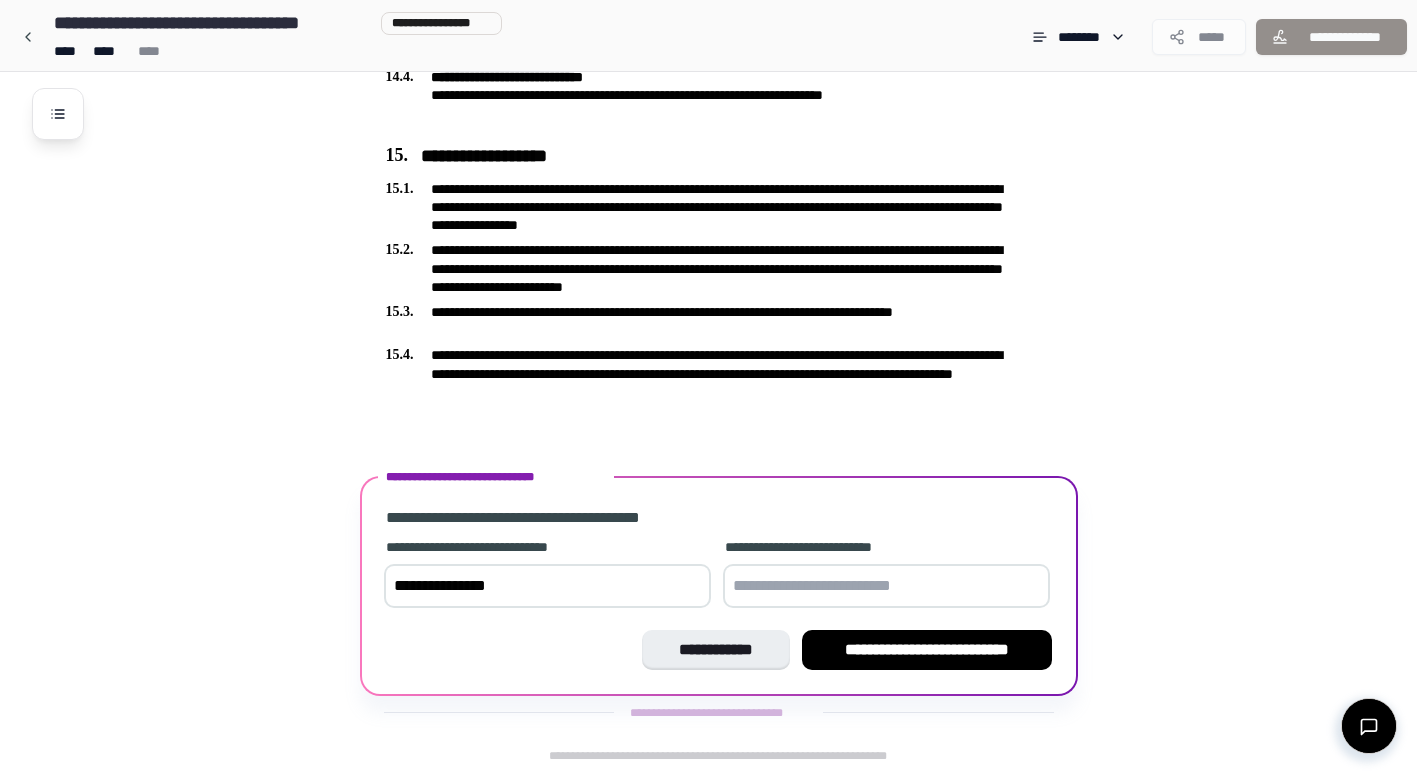 type on "**********" 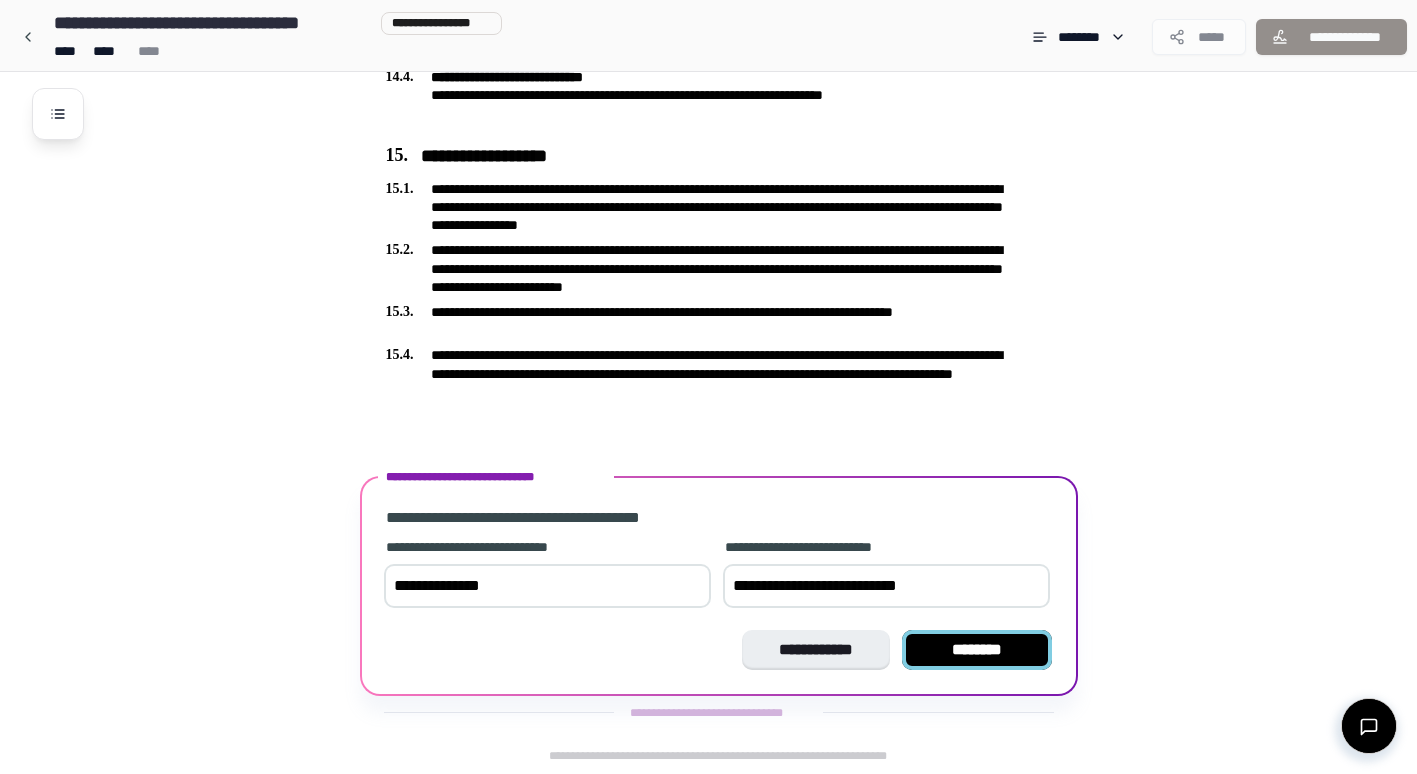 type on "**********" 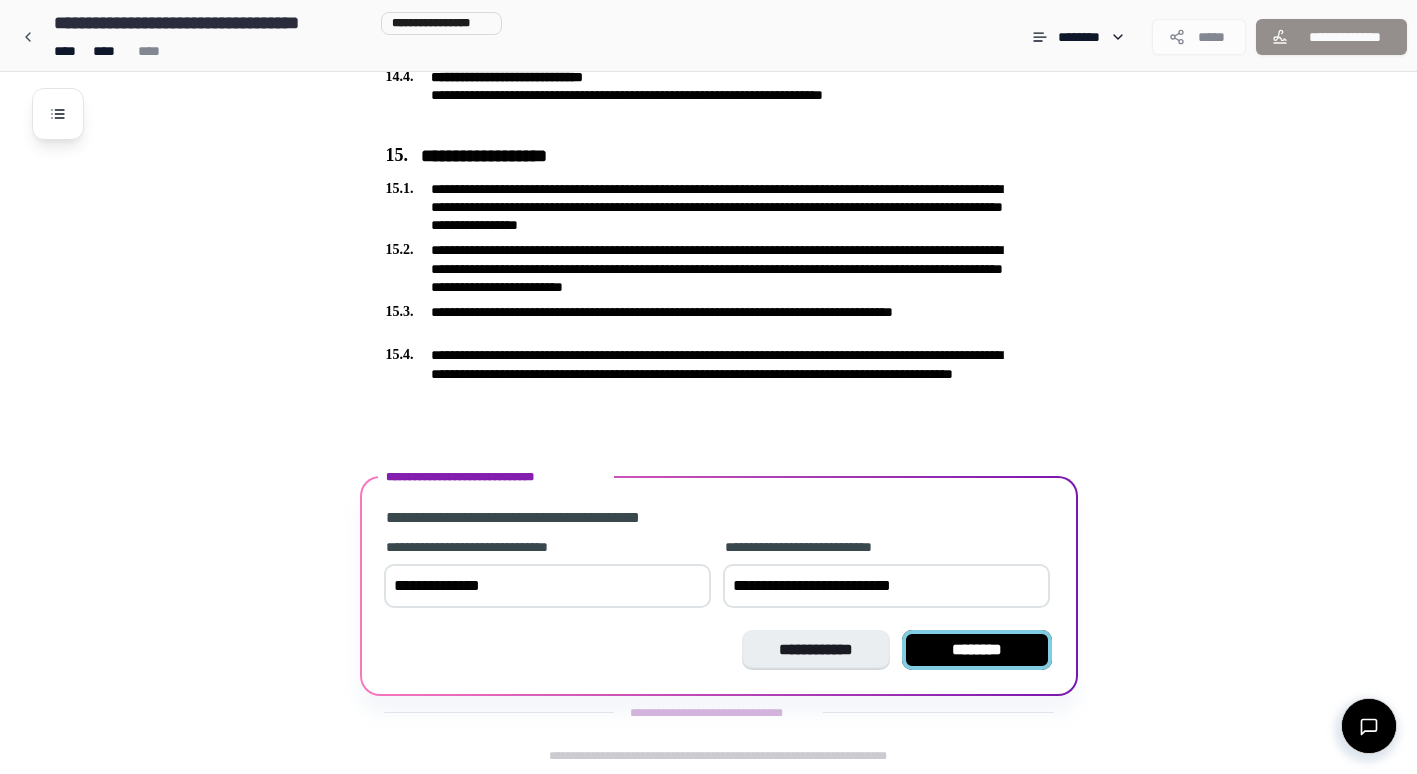 click on "********" at bounding box center [977, 650] 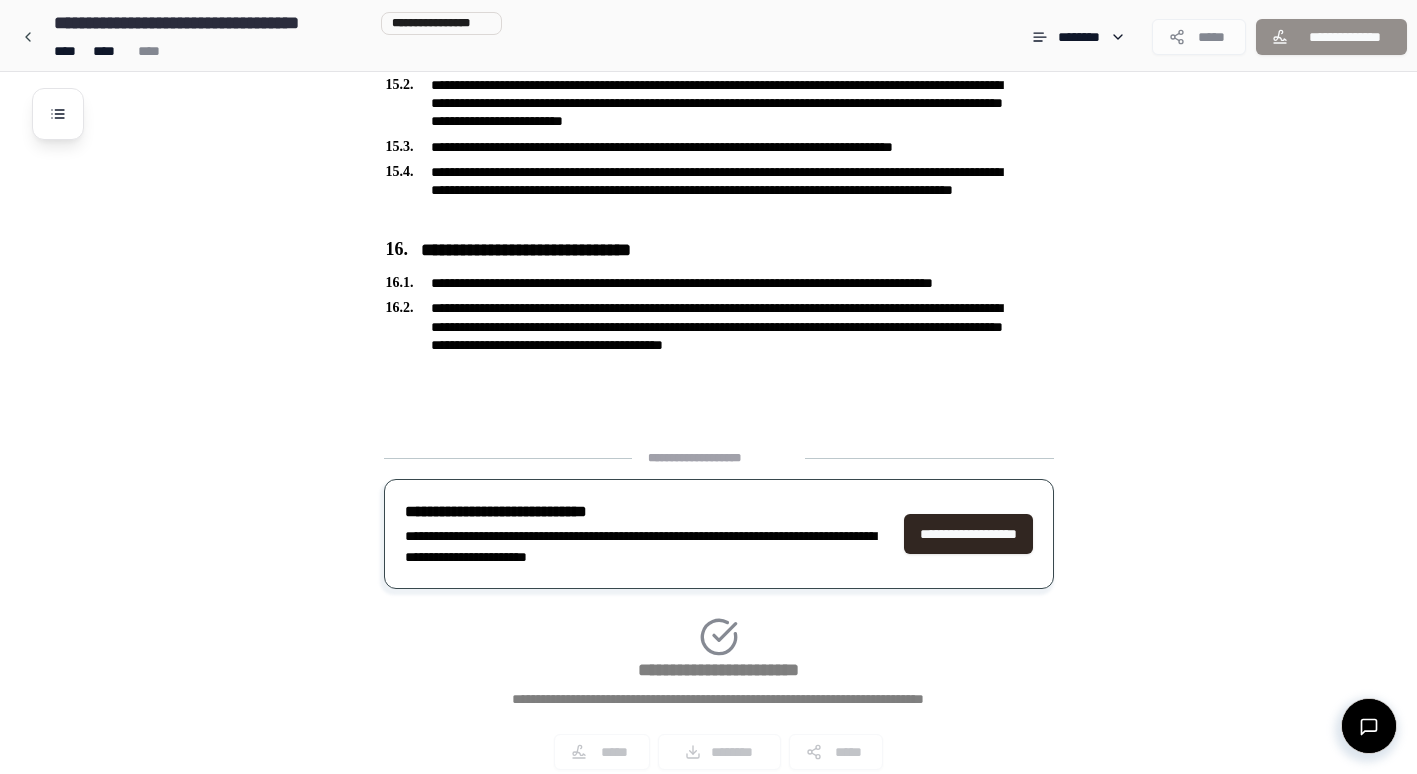 scroll, scrollTop: 5275, scrollLeft: 0, axis: vertical 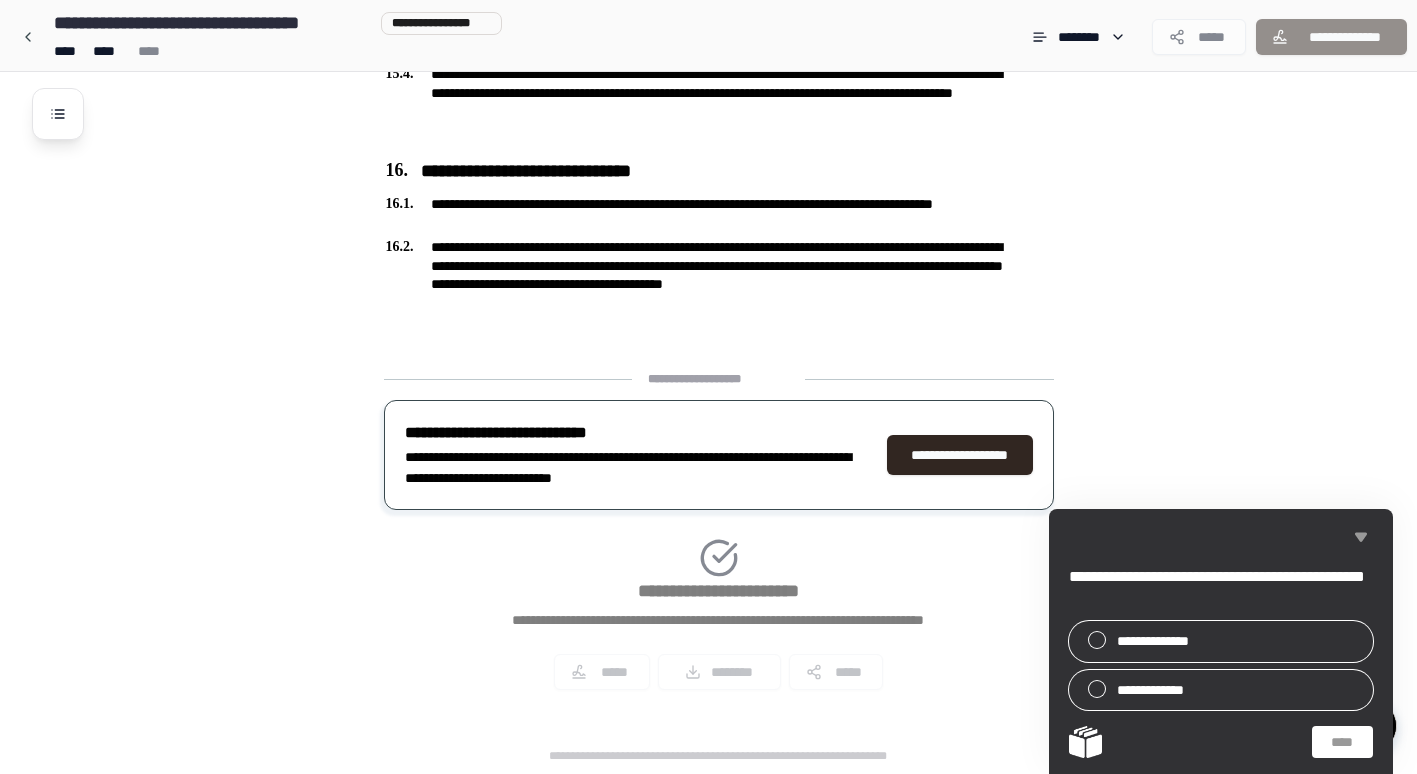 click 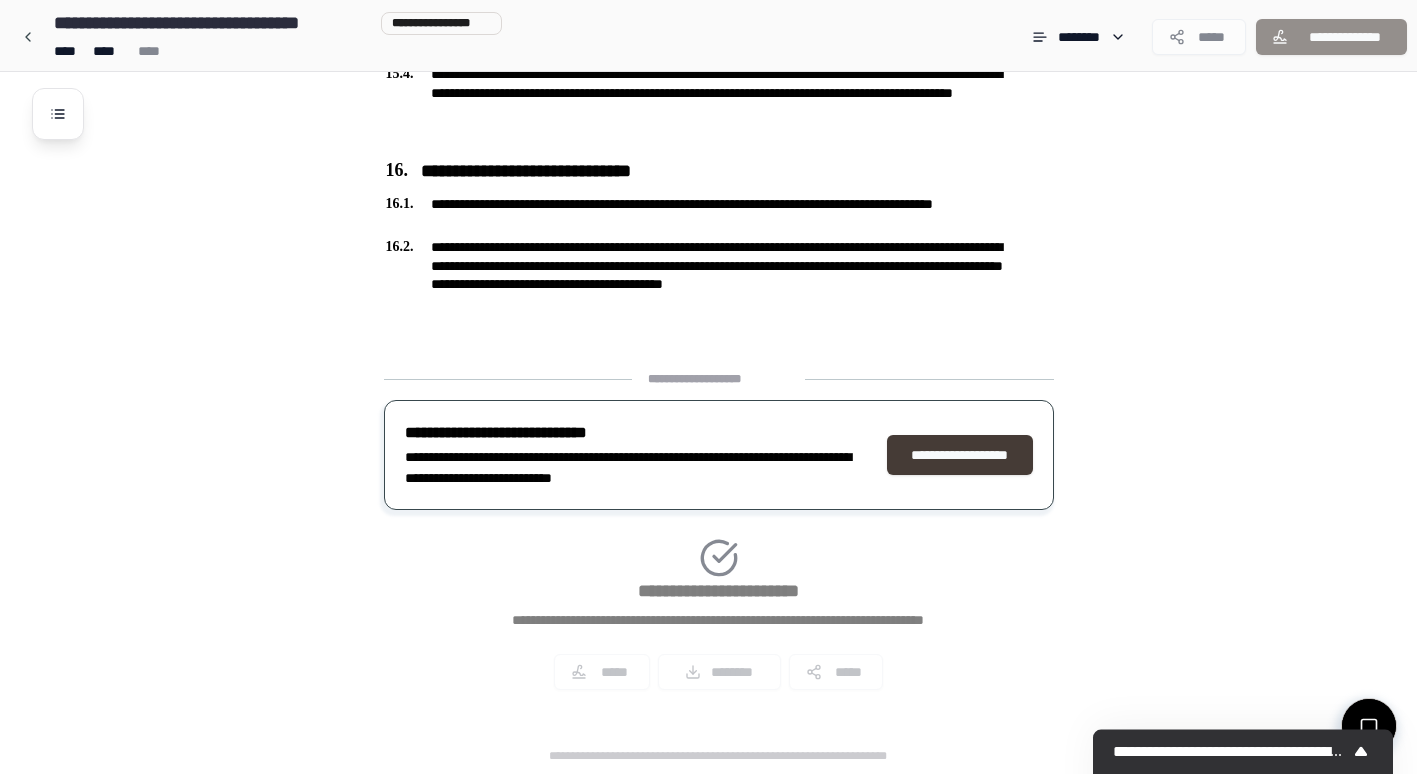 click on "**********" at bounding box center [960, 455] 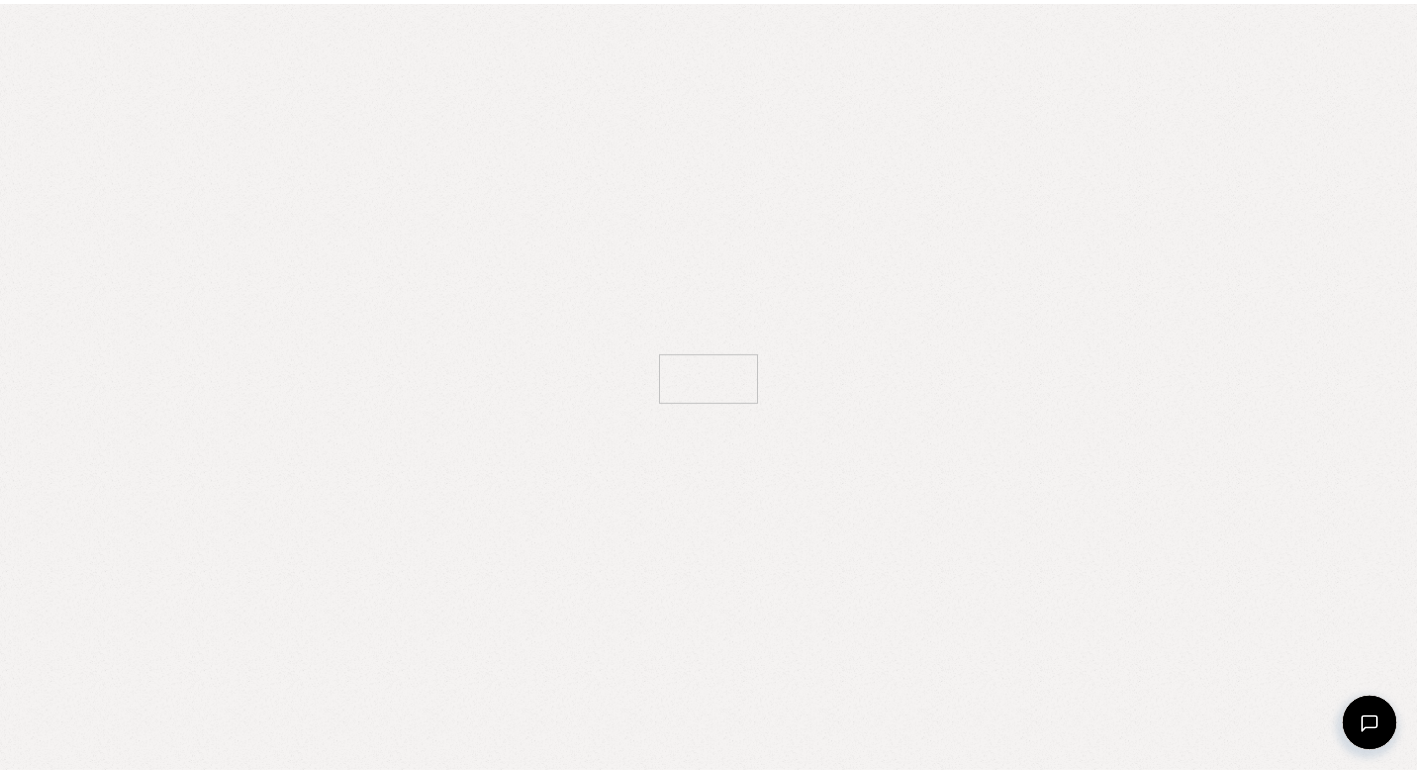 scroll, scrollTop: 0, scrollLeft: 0, axis: both 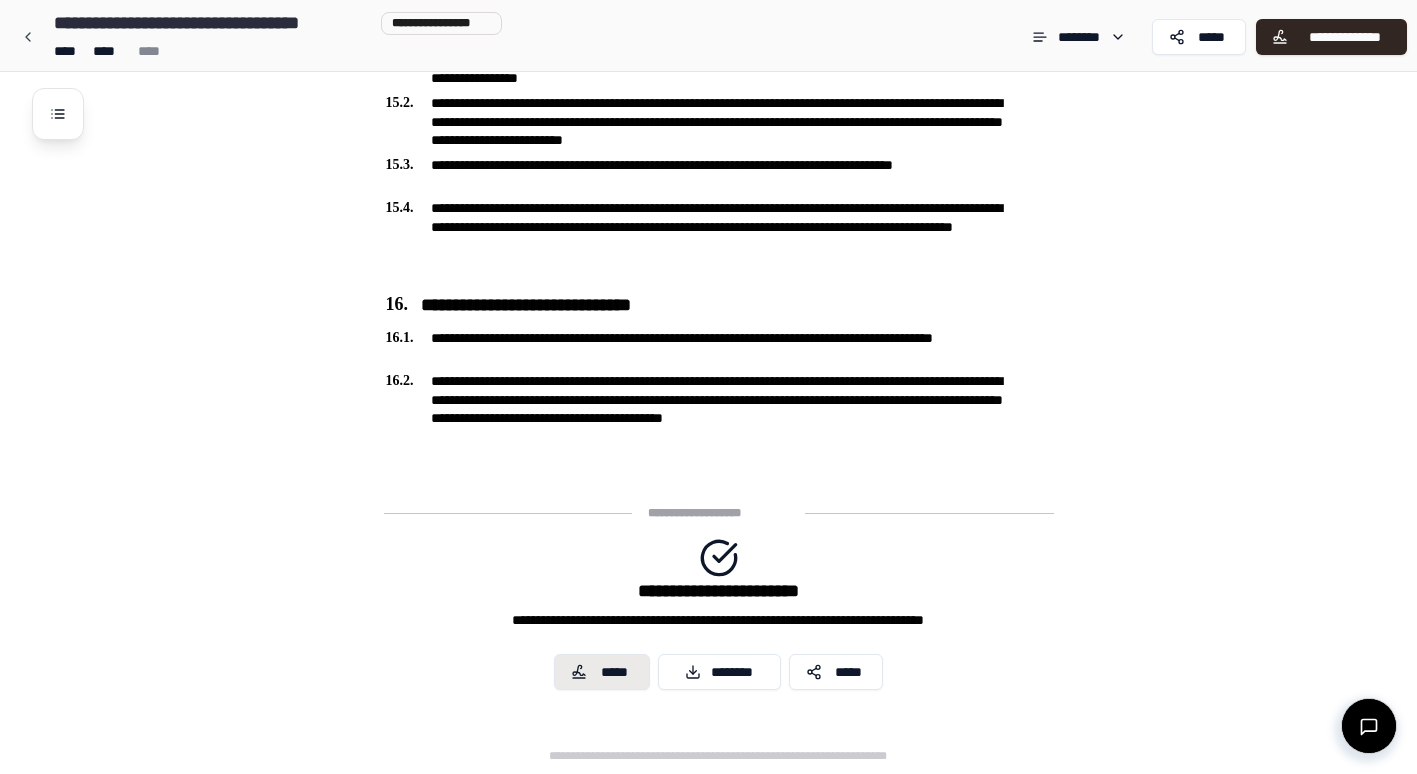click on "*****" at bounding box center (615, 672) 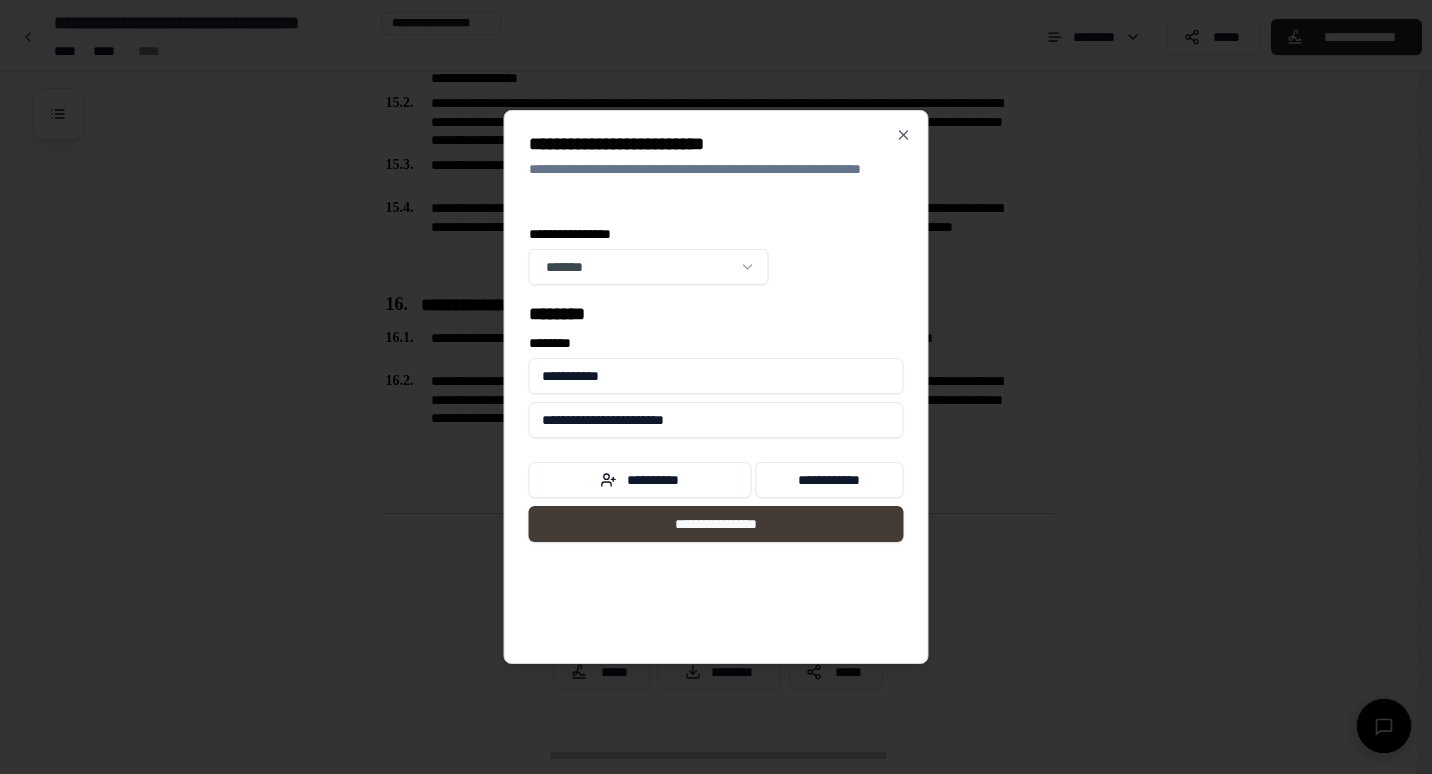 click on "**********" at bounding box center (716, 524) 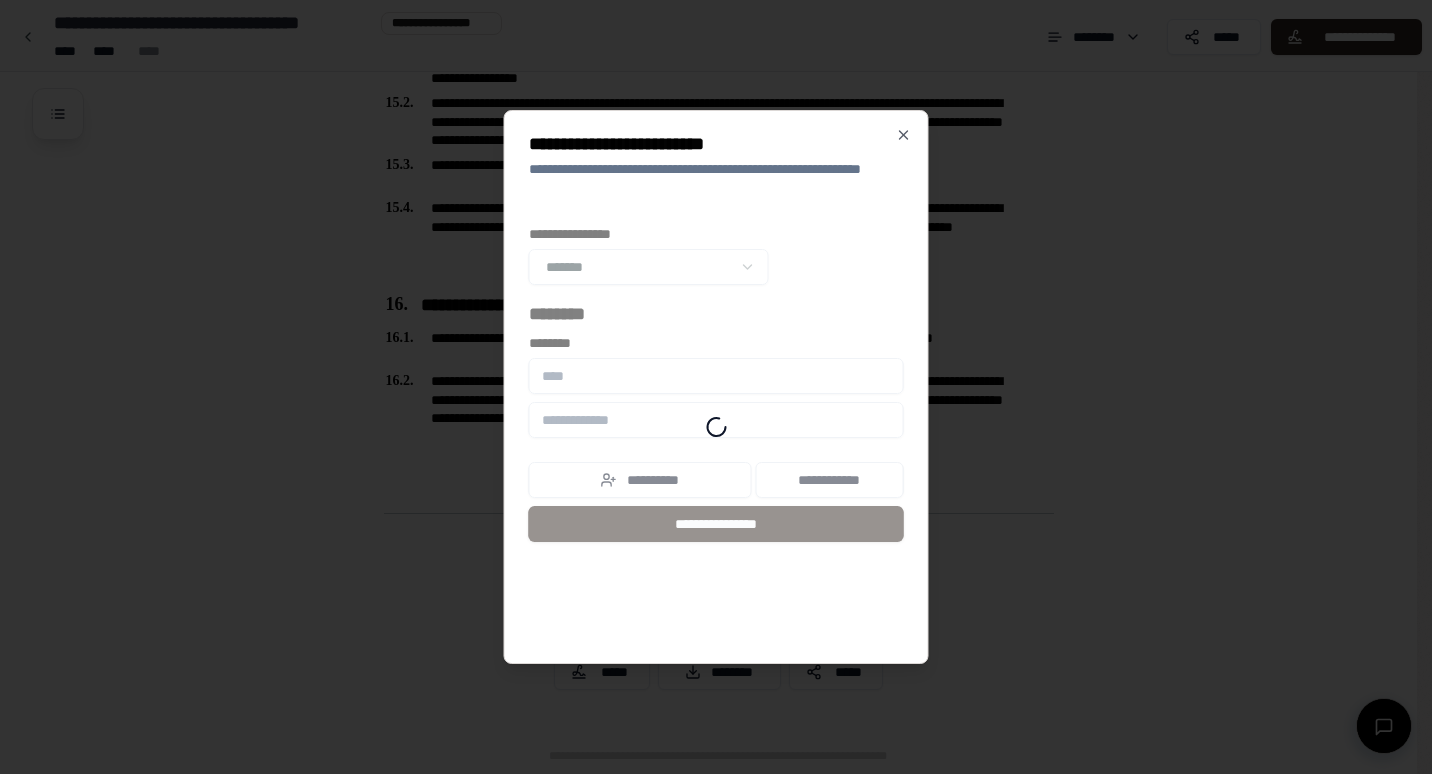scroll, scrollTop: 5378, scrollLeft: 0, axis: vertical 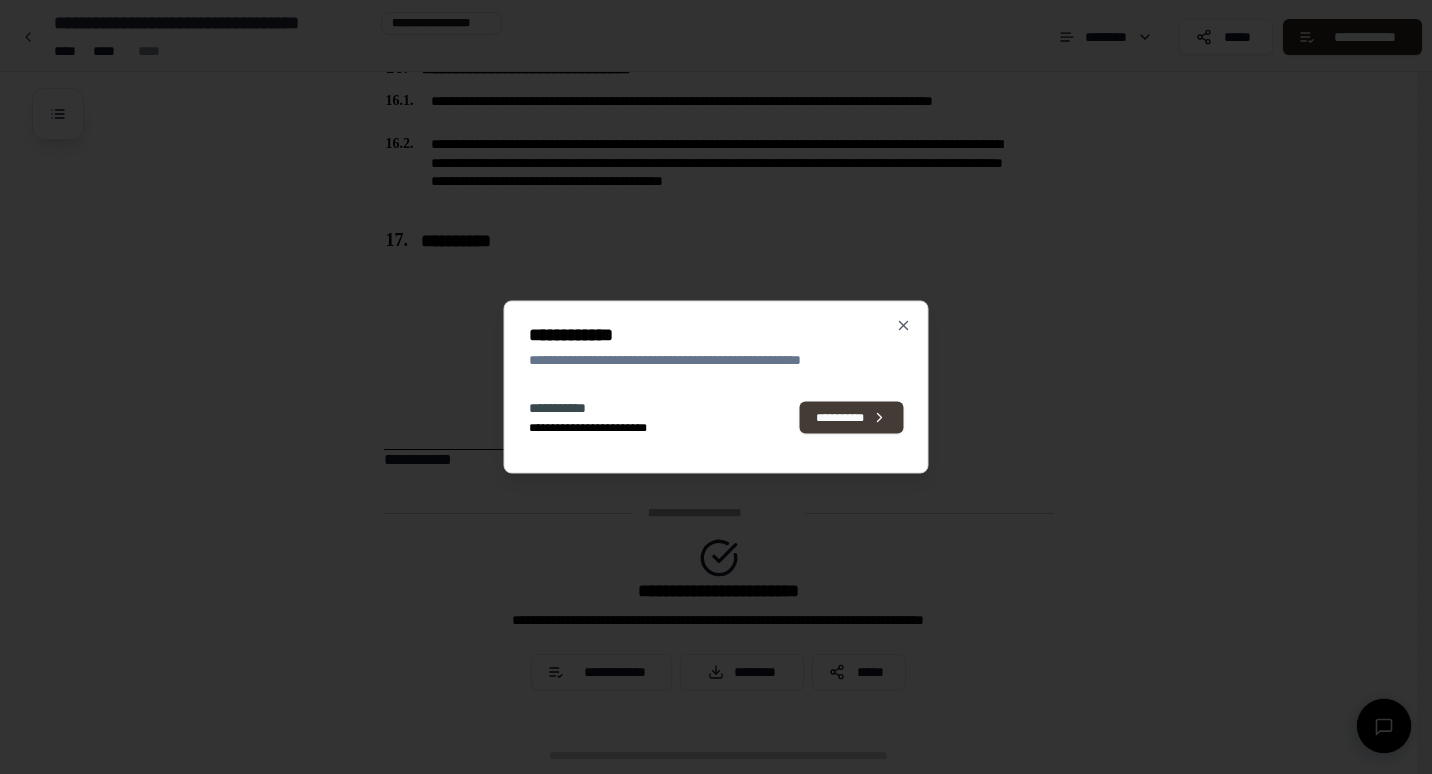 click on "**********" at bounding box center (852, 417) 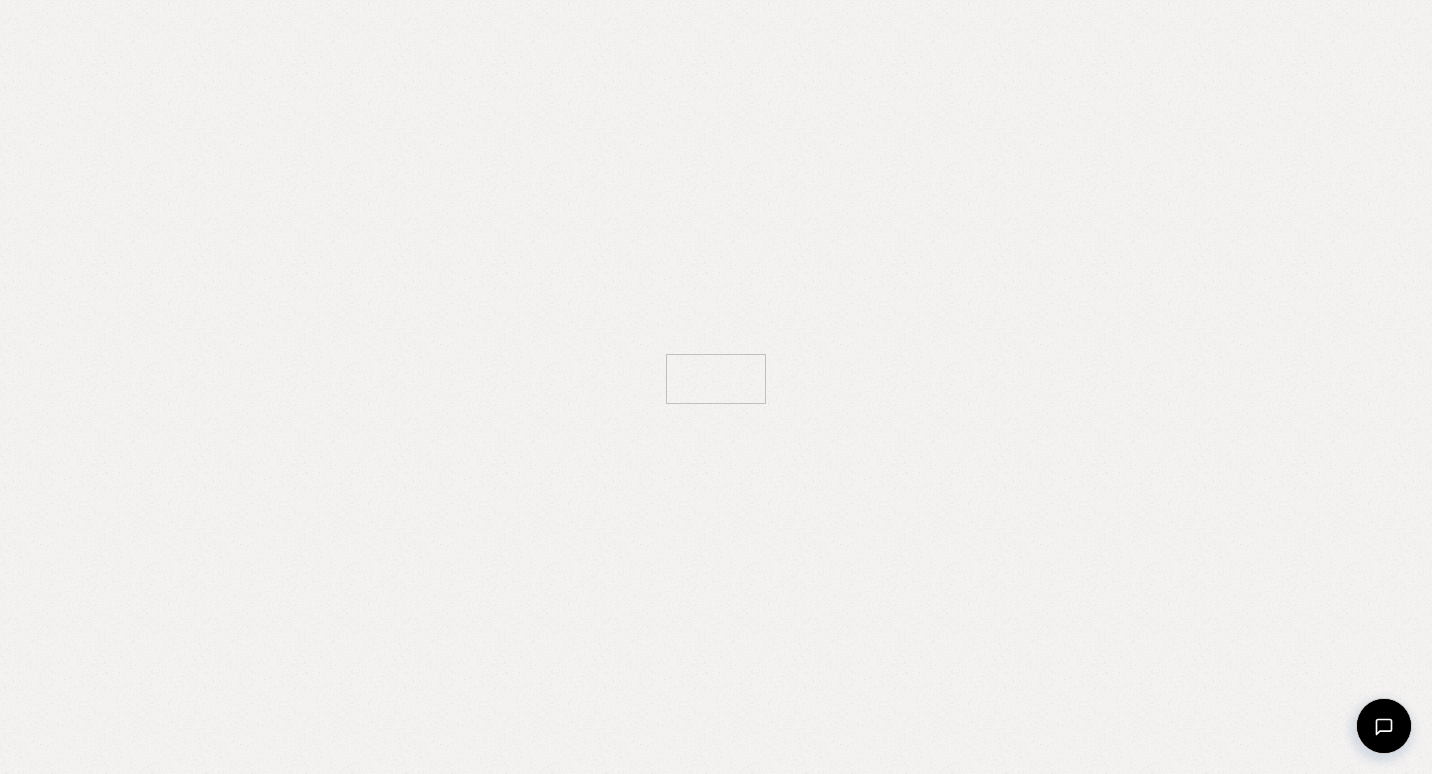 scroll, scrollTop: 0, scrollLeft: 0, axis: both 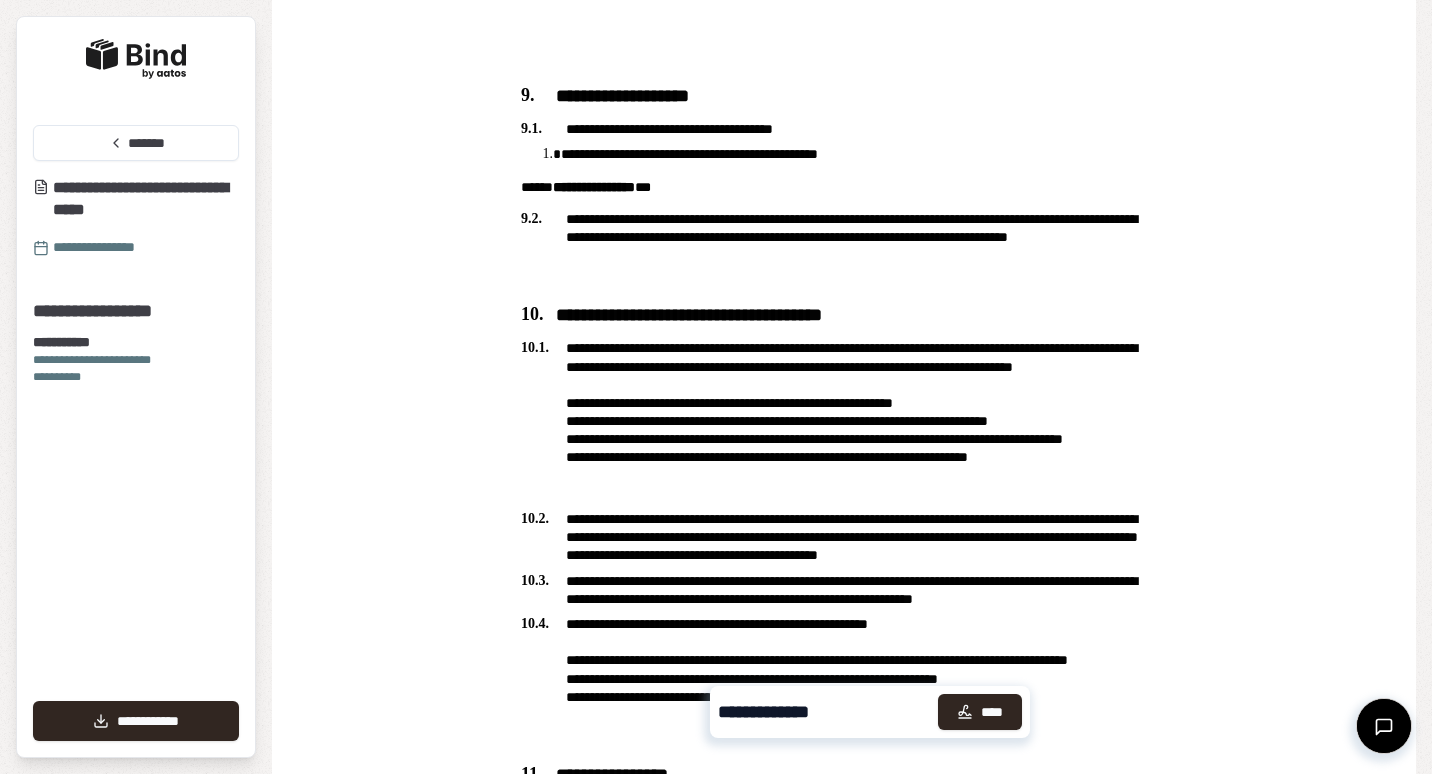 click on "****" at bounding box center (980, 712) 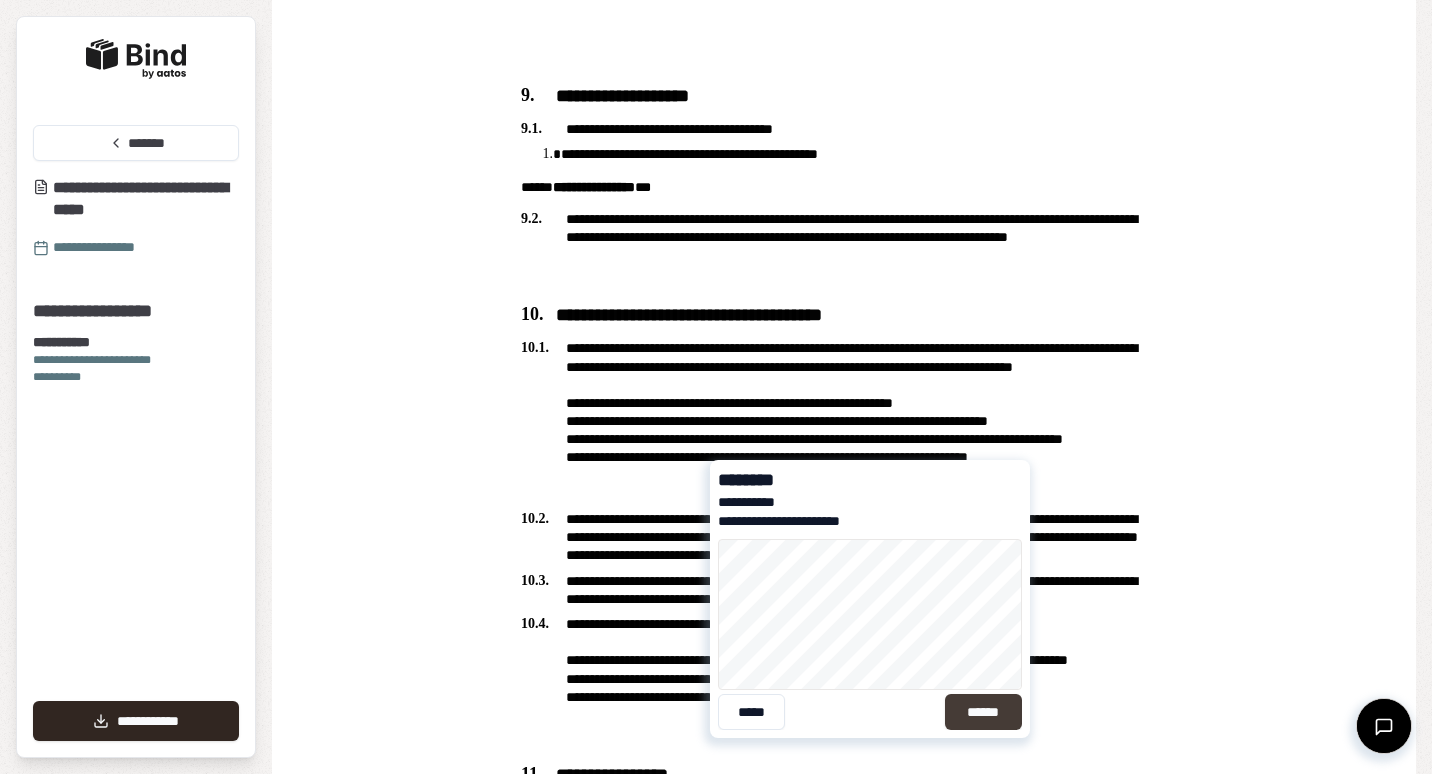 click on "******" at bounding box center (983, 712) 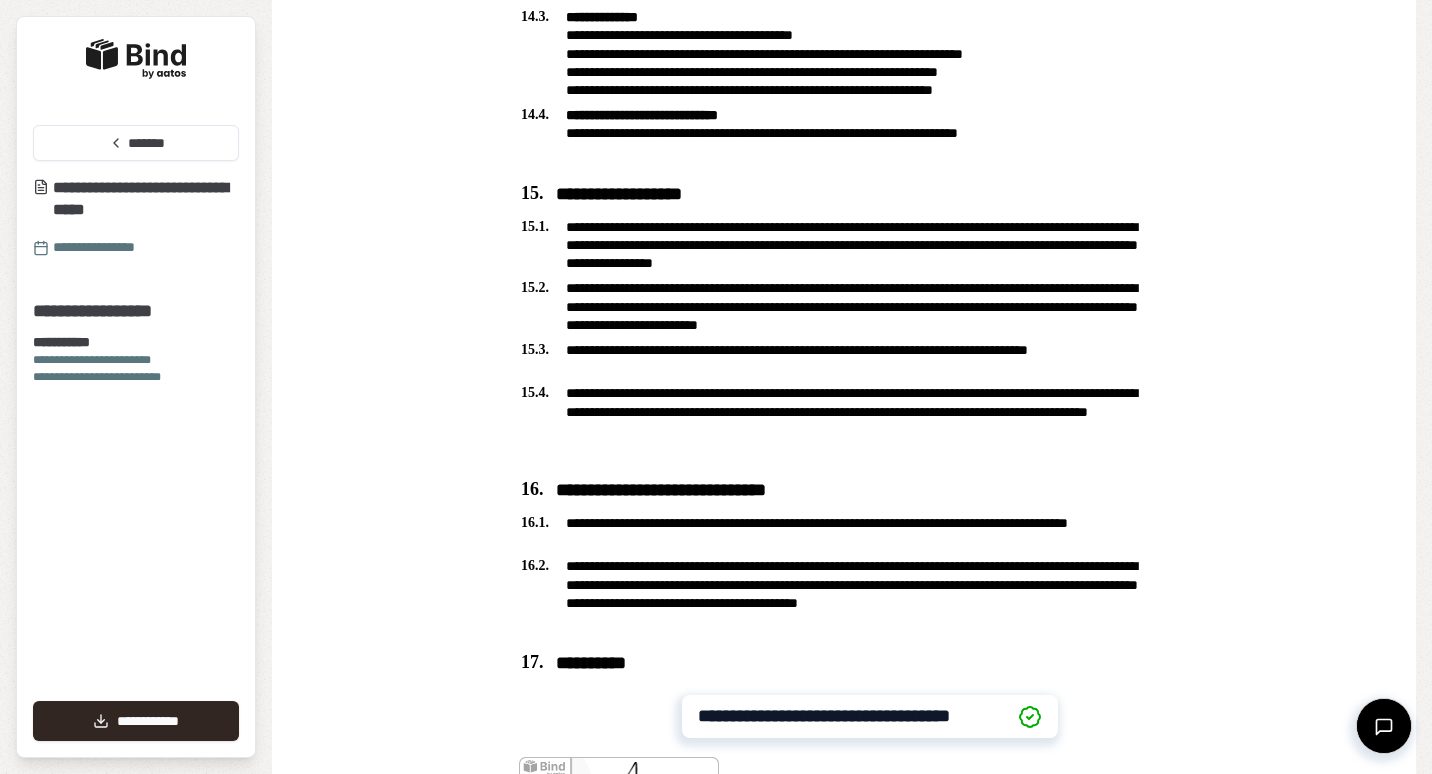 scroll, scrollTop: 5086, scrollLeft: 0, axis: vertical 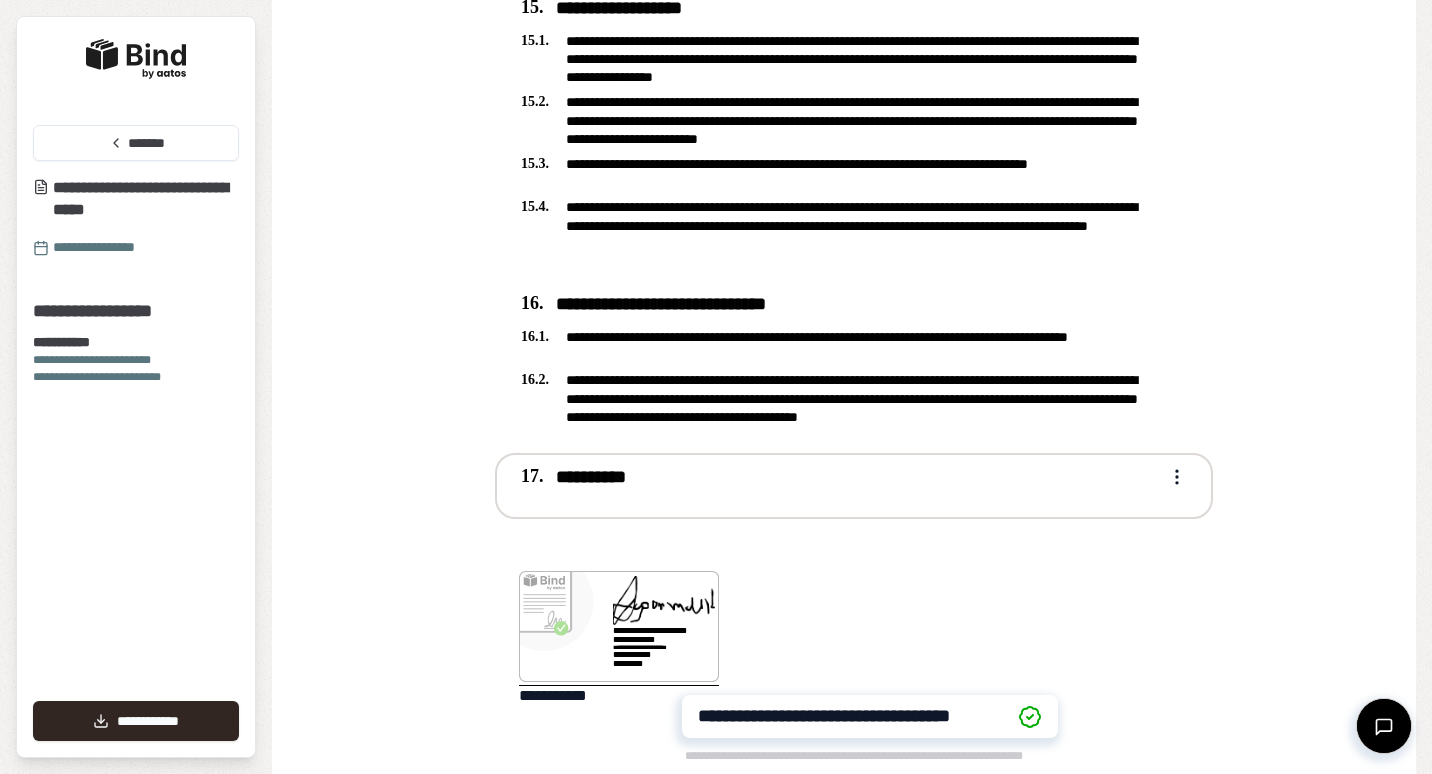 click on "[FIRST] [LAST] [STREET] [CITY] [STATE] [ZIP] [COUNTRY] [PHONE] [EMAIL] [SSN] [DLN] [CC] [PASSPORT] Rental Agreement [NAME]
[ADDRESS] [CITY] [STATE]
[ADDRESS] [CITY] [STATE] [ZIP] [COUNTRY] [PHONE] [EMAIL]
[NAME] [PHONE] [EMAIL]
[ADDRESS] [CITY] [STATE] [ZIP] [COUNTRY] [PHONE] [EMAIL]
[ADDRESS] [CITY] [STATE] [ZIP] [COUNTRY] [PHONE] [EMAIL]
[ADDRESS] [CITY] [STATE] [ZIP] [COUNTRY] [PHONE] [EMAIL]" at bounding box center [716, 387] 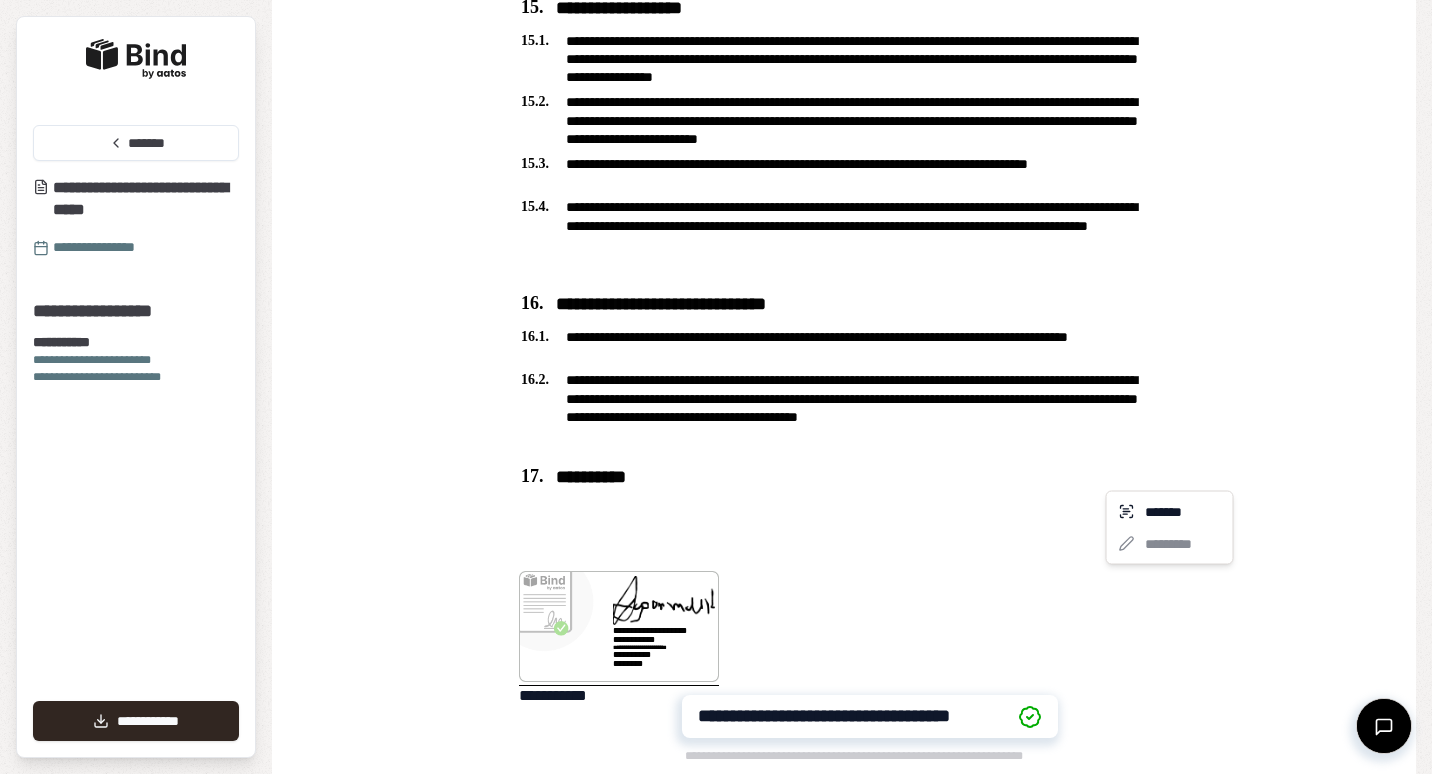 click on "[FIRST] [LAST] [STREET] [CITY] [STATE] [ZIP] [COUNTRY] [PHONE] [EMAIL] [SSN] [DLN] [CC] [PASSPORT] Rental Agreement [NAME]
[ADDRESS] [CITY] [STATE]
[ADDRESS] [CITY] [STATE] [ZIP] [COUNTRY] [PHONE] [EMAIL]
[NAME] [PHONE] [EMAIL]
[ADDRESS] [CITY] [STATE] [ZIP] [COUNTRY] [PHONE] [EMAIL]
[ADDRESS] [CITY] [STATE] [ZIP] [COUNTRY] [PHONE] [EMAIL]
[ADDRESS] [CITY] [STATE] [ZIP] [COUNTRY] [PHONE] [EMAIL]" at bounding box center [716, 387] 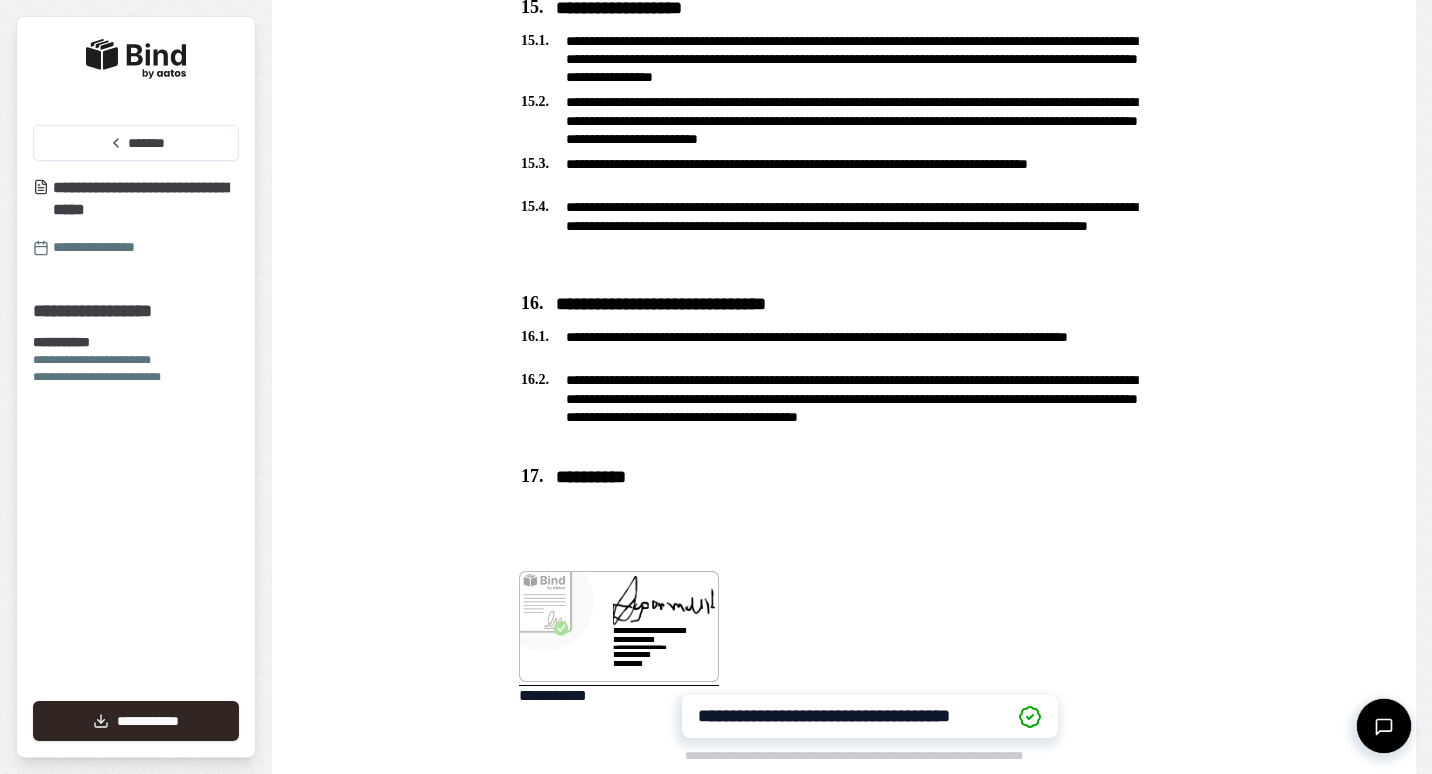 click on "[FIRST] [LAST] [STREET] [CITY] [STATE] [ZIP] [COUNTRY] [PHONE] [EMAIL]" at bounding box center [854, 638] 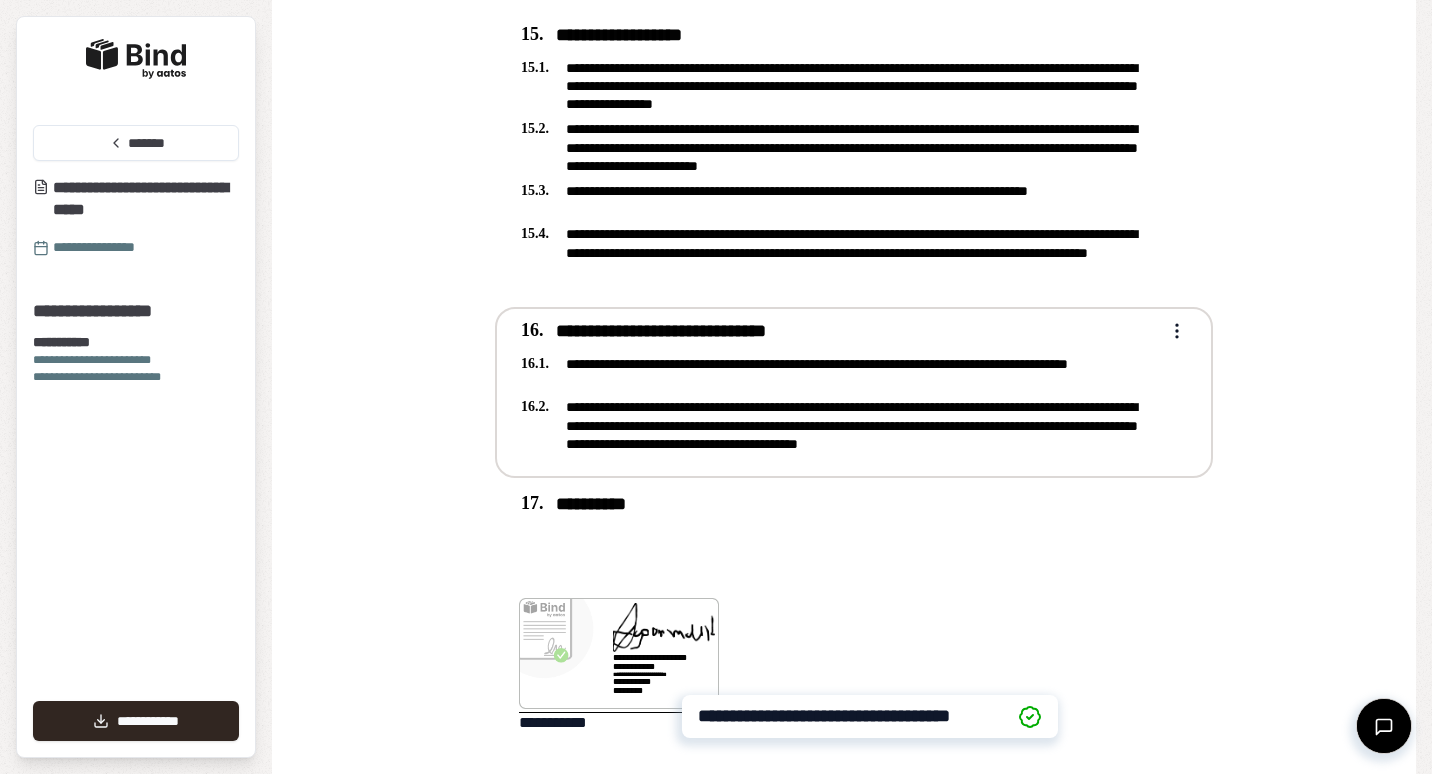 scroll, scrollTop: 5086, scrollLeft: 0, axis: vertical 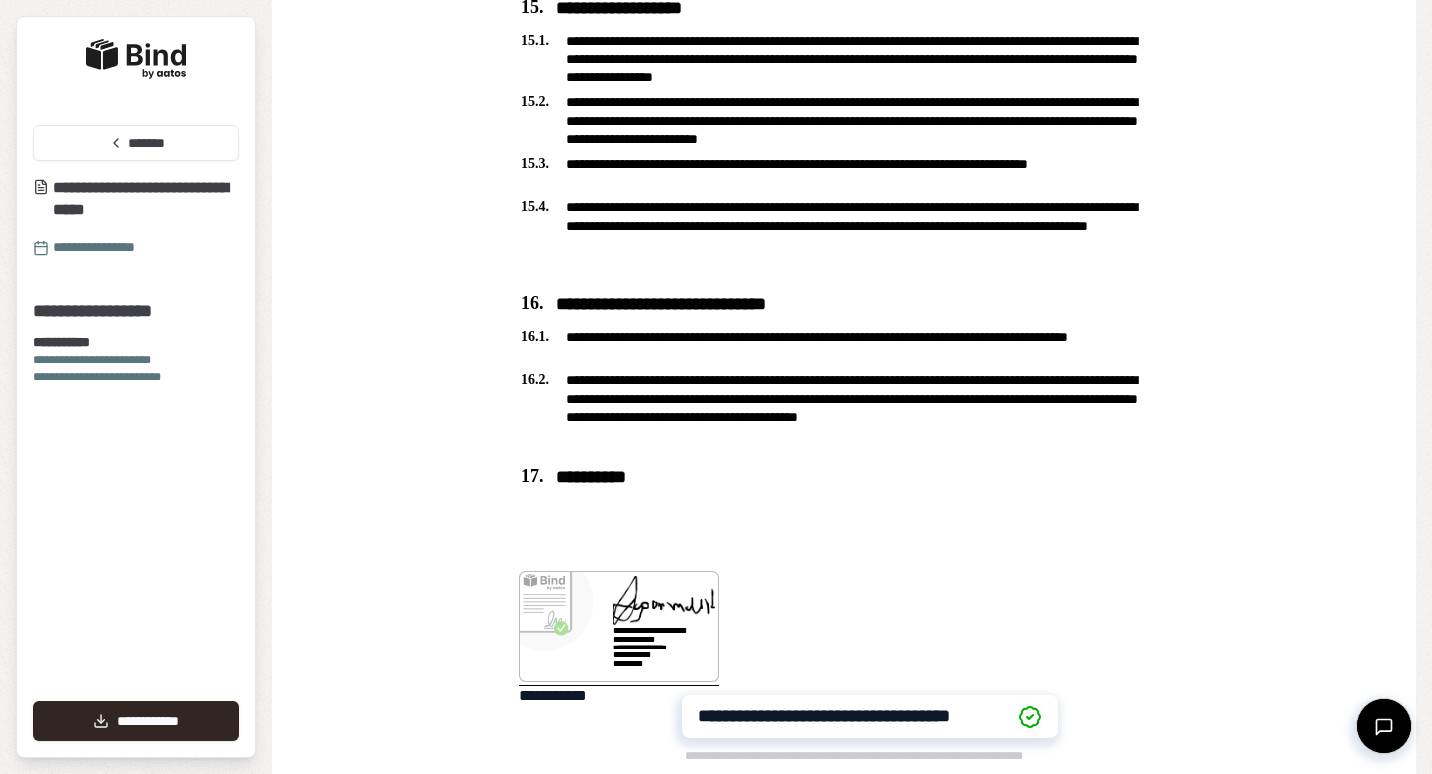 click at bounding box center [664, 600] 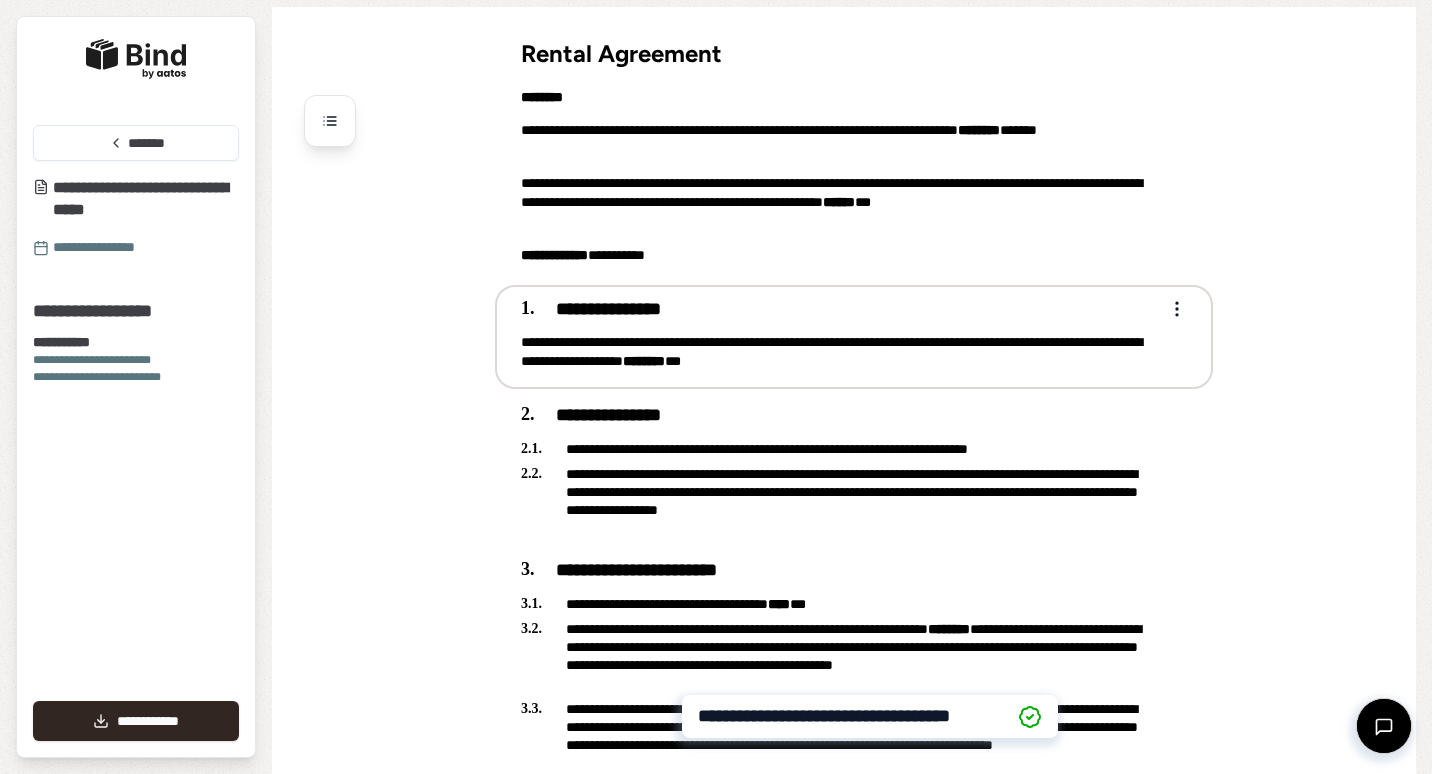 scroll, scrollTop: 0, scrollLeft: 0, axis: both 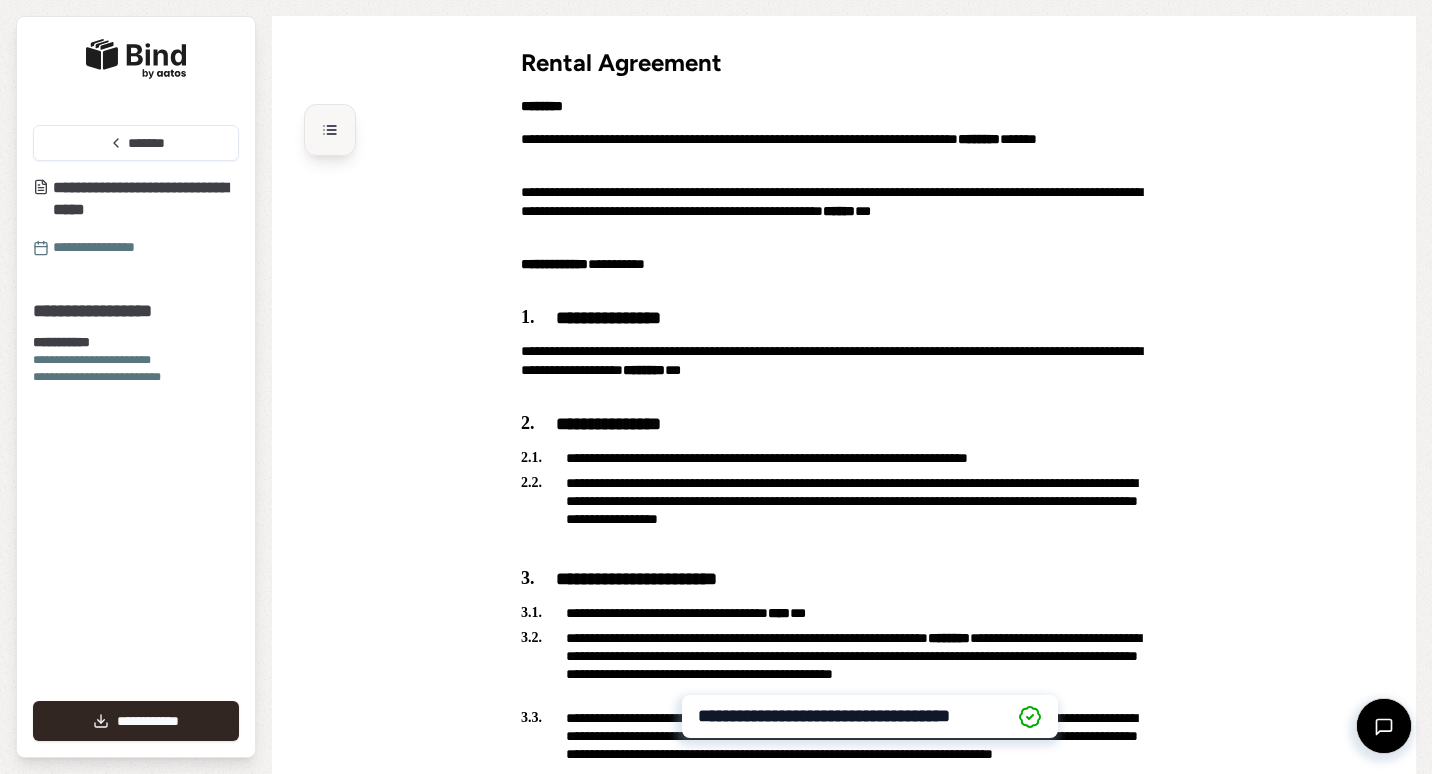 click at bounding box center [330, 130] 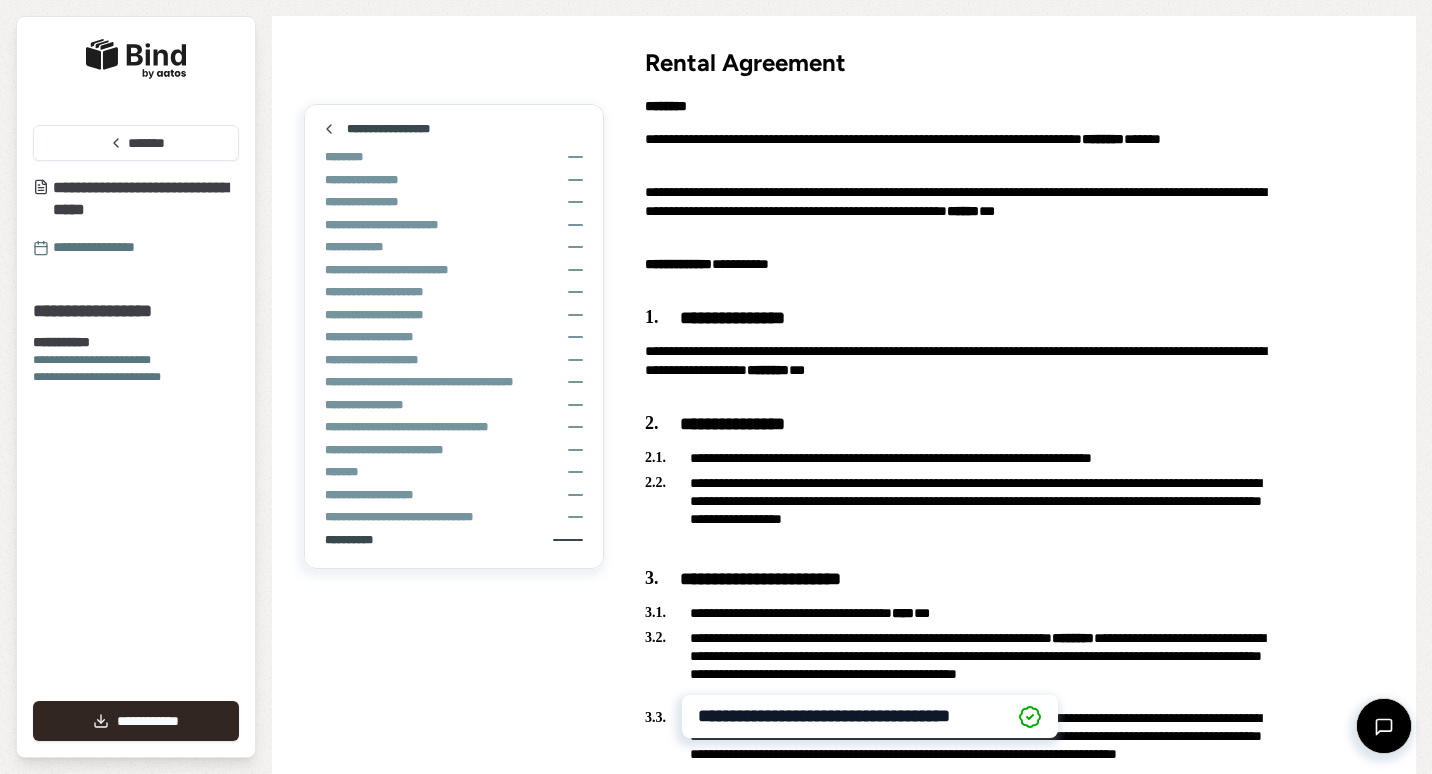 click on "**********" at bounding box center (354, 540) 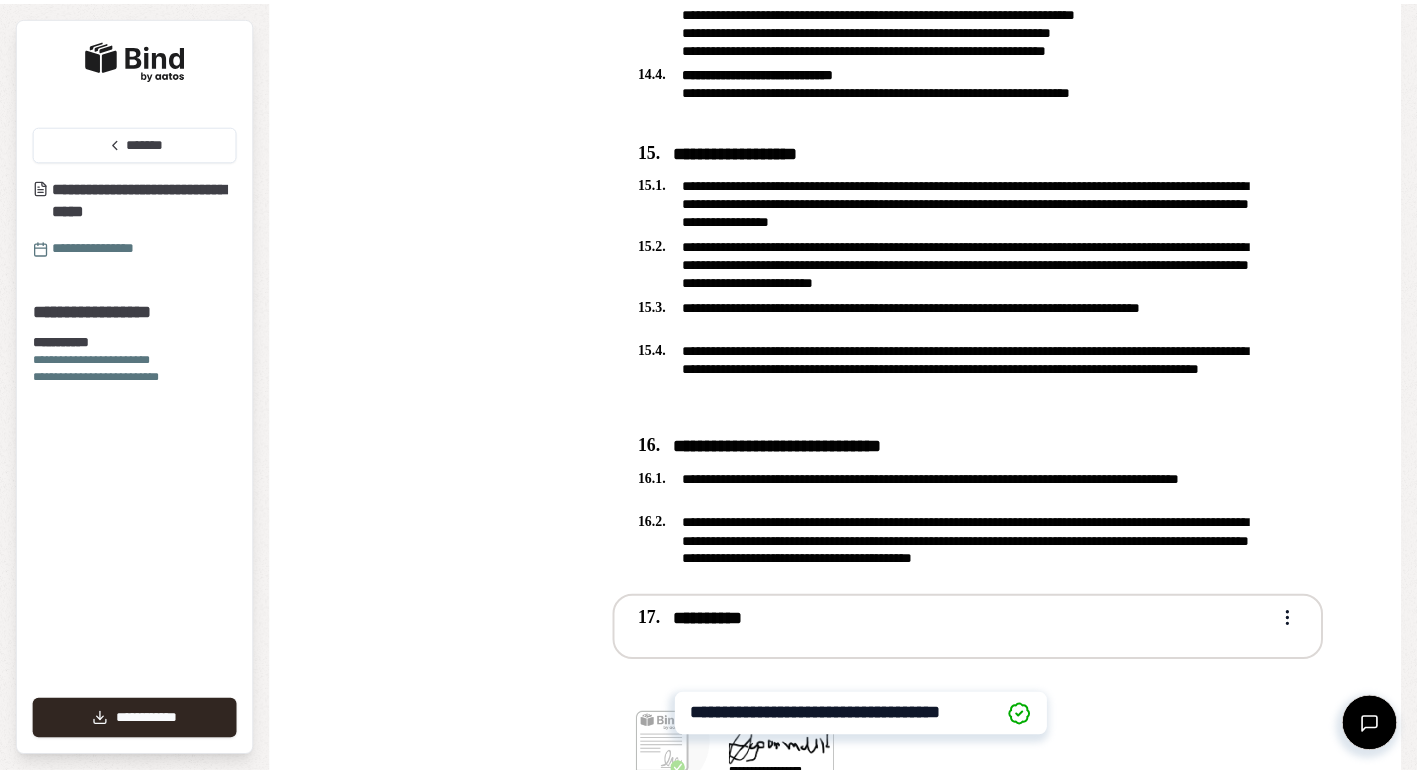 scroll, scrollTop: 5086, scrollLeft: 0, axis: vertical 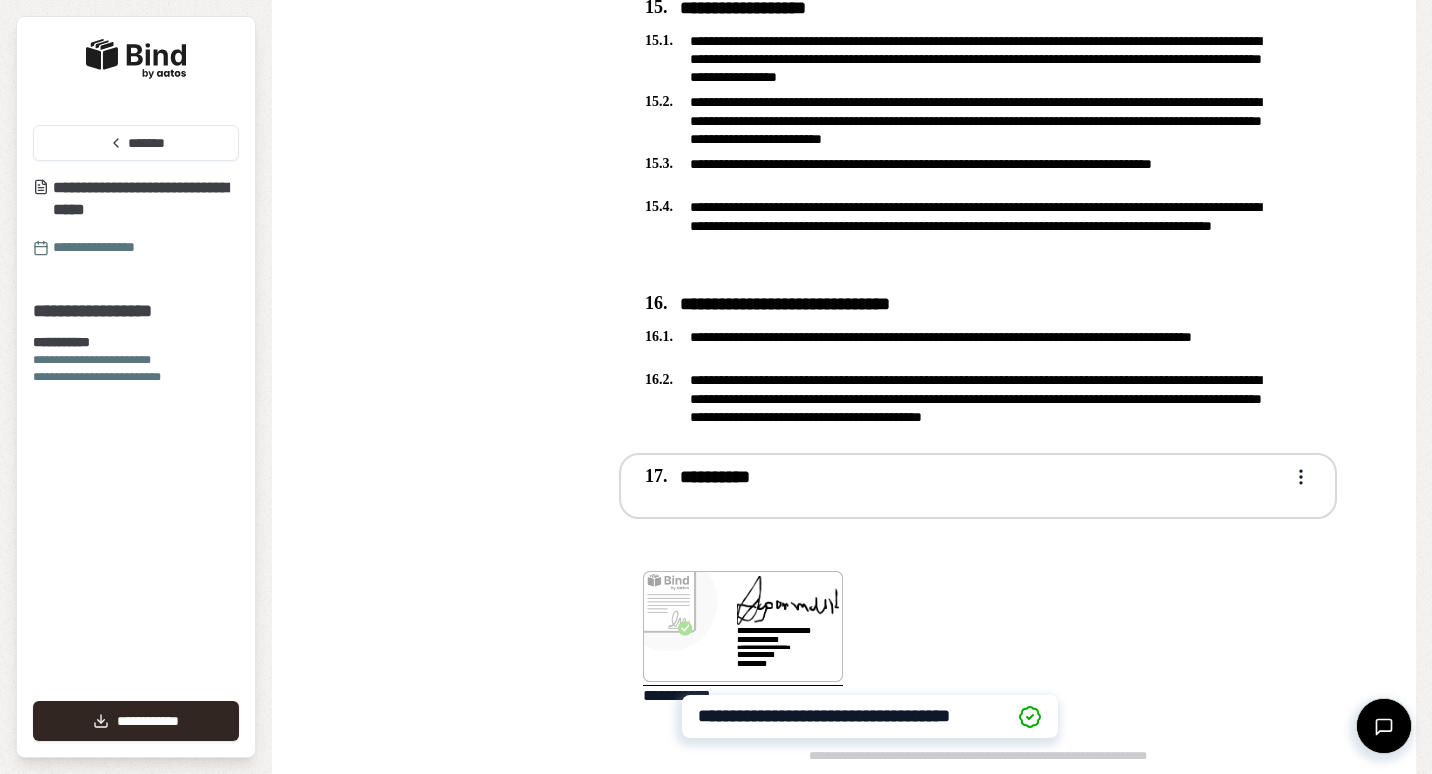 click on "[FIRST] [LAST] [STREET] [CITY] [STATE] [ZIP] [COUNTRY] [PHONE] [EMAIL] [SSN] [DLN] [CC] [PASSPORT] [ADDRESS] [CITY] [STATE]
[ADDRESS] [CITY] [STATE] [ZIP] [COUNTRY] [PHONE] [EMAIL]
[ADDRESS] [CITY] [STATE] [ZIP] [COUNTRY] [PHONE] [EMAIL]" at bounding box center [716, 387] 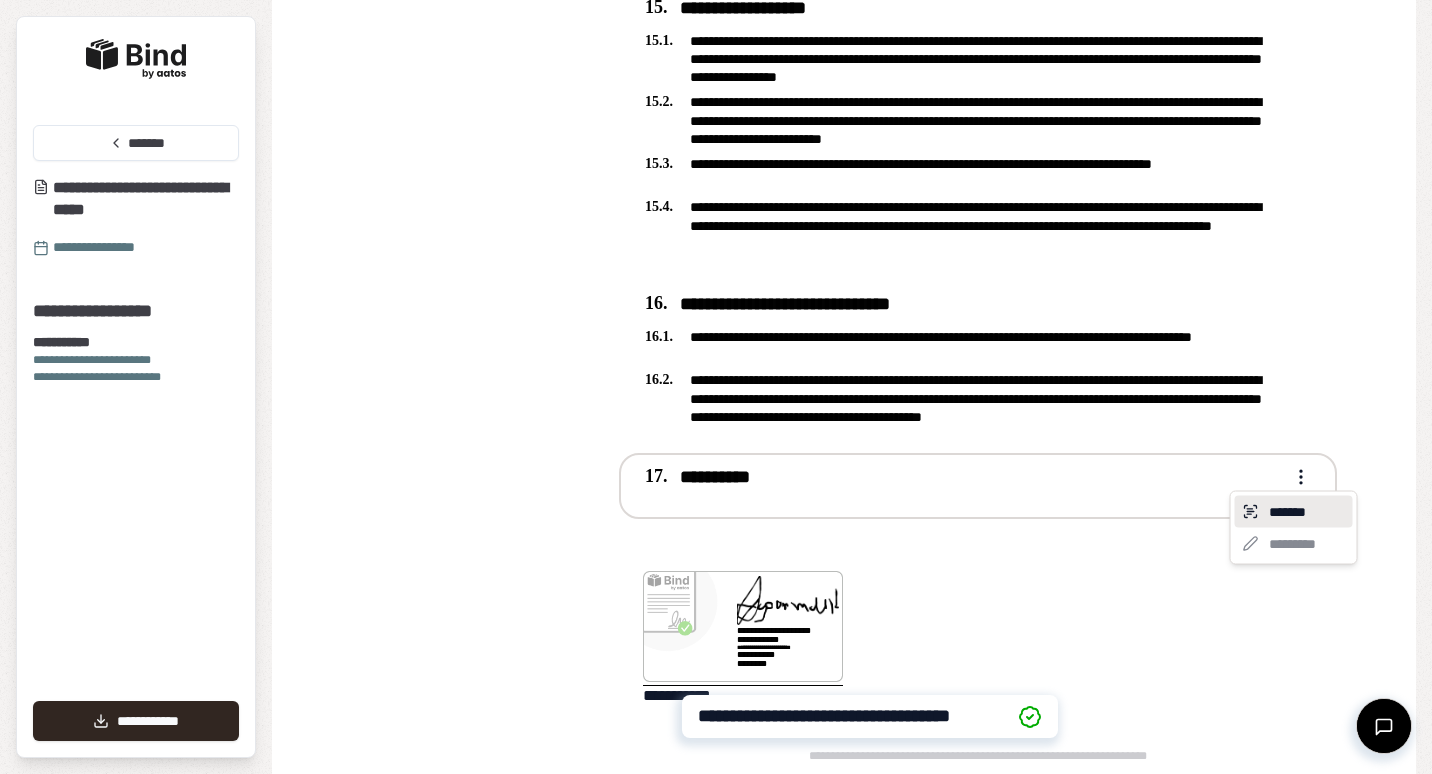 click on "*******" at bounding box center (1294, 512) 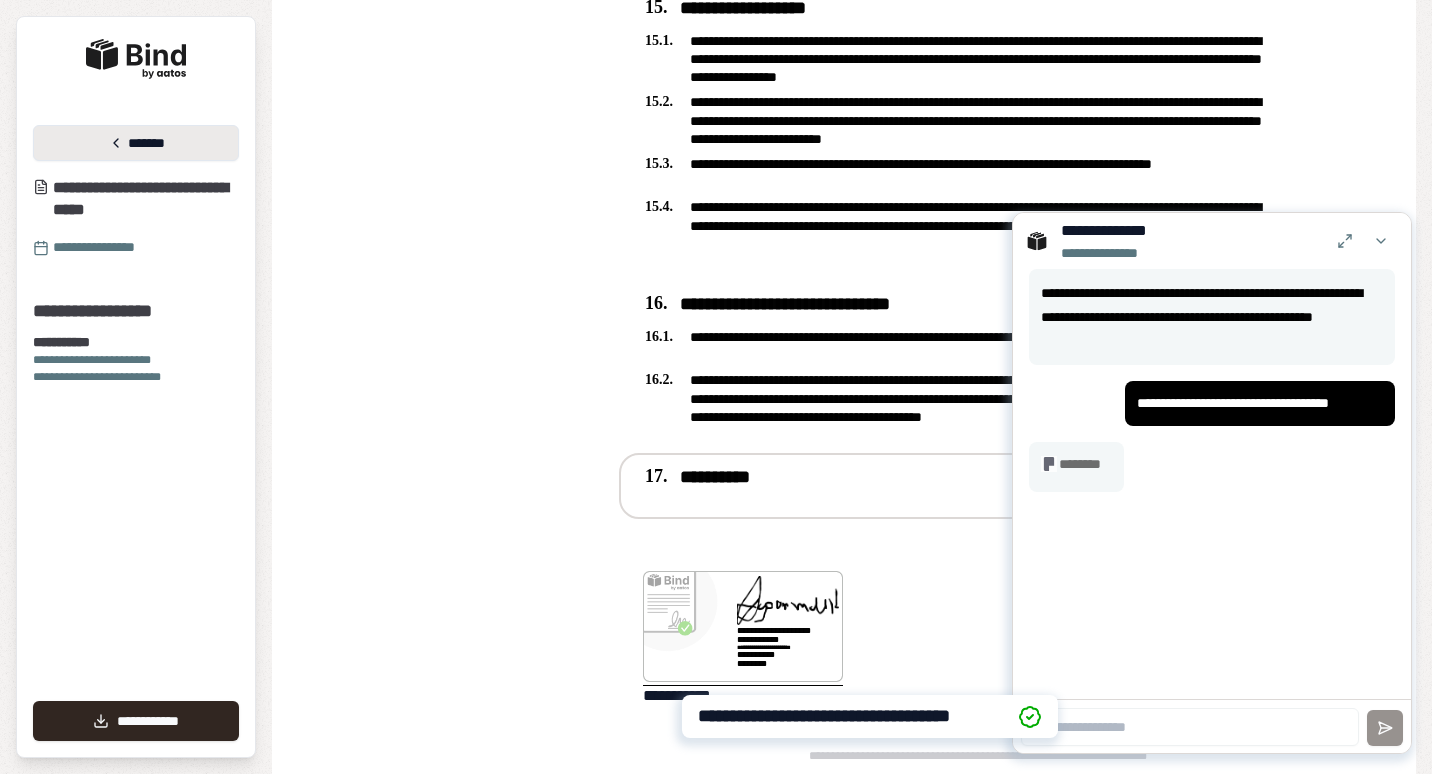 click on "*******" at bounding box center (136, 143) 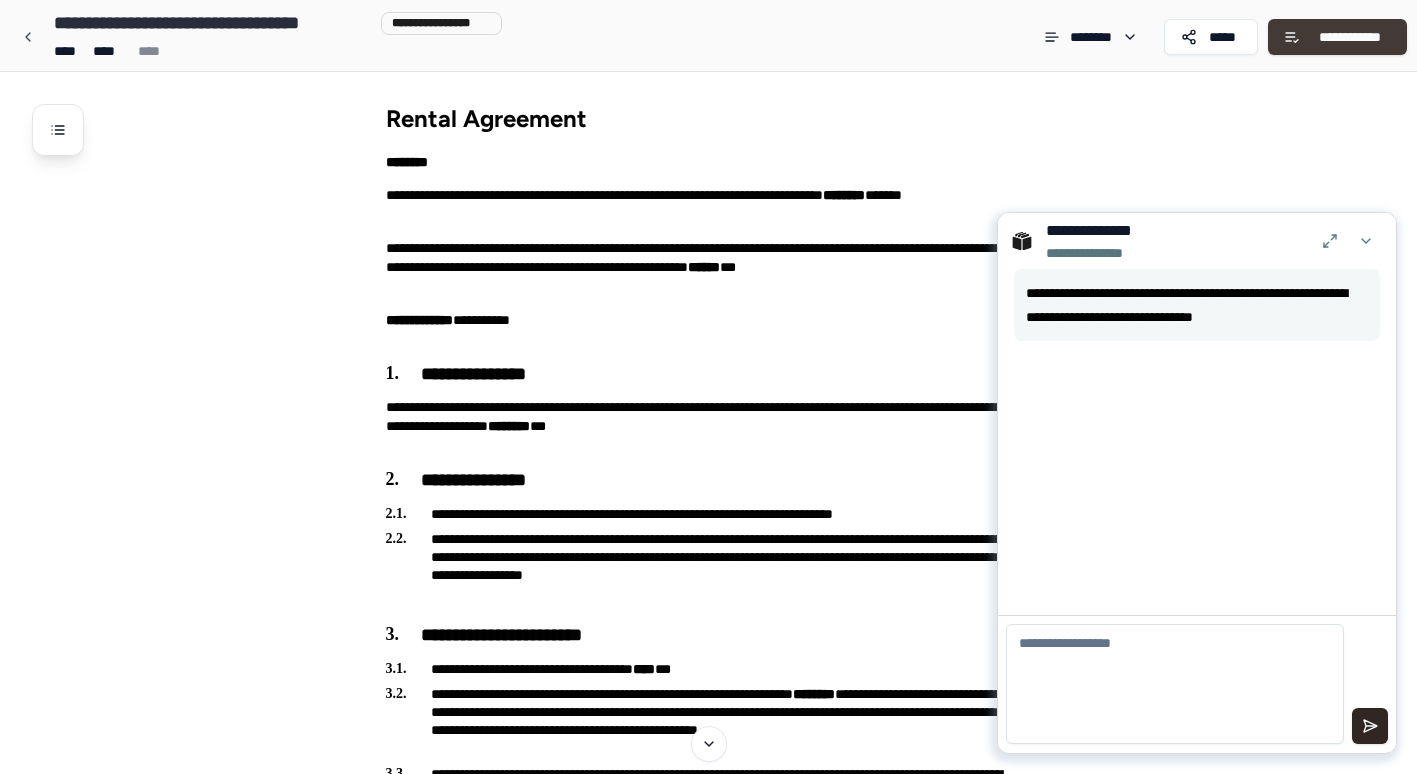 click on "**********" at bounding box center (1350, 37) 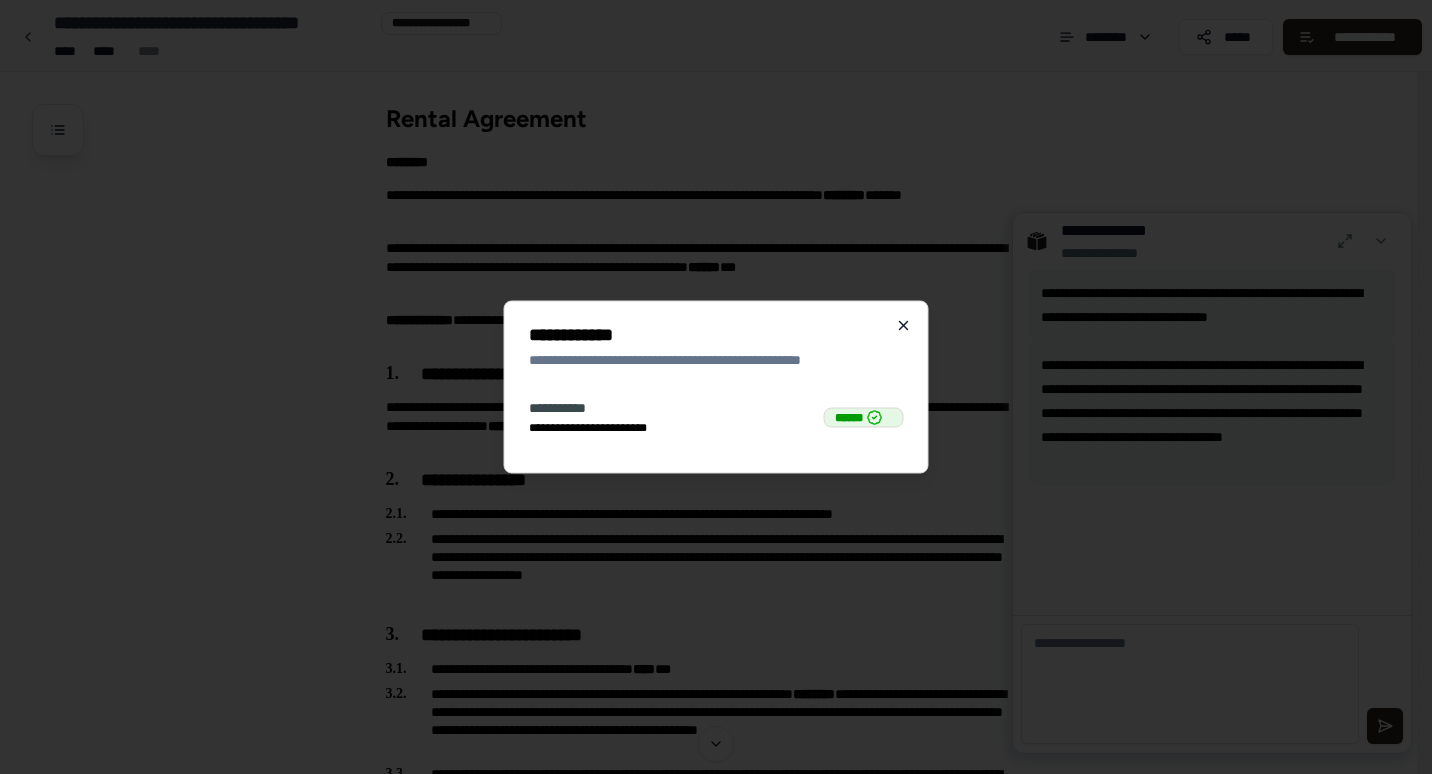 click 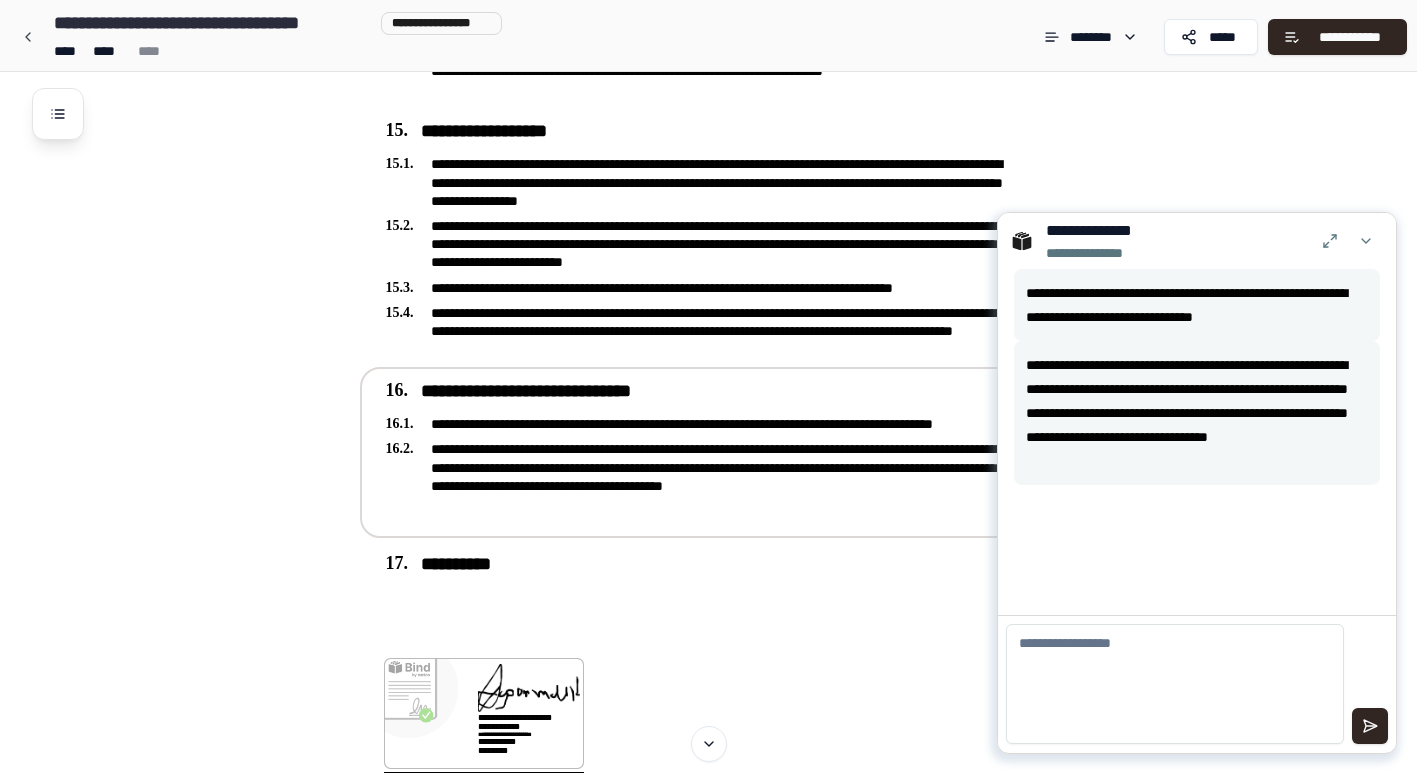 scroll, scrollTop: 5378, scrollLeft: 0, axis: vertical 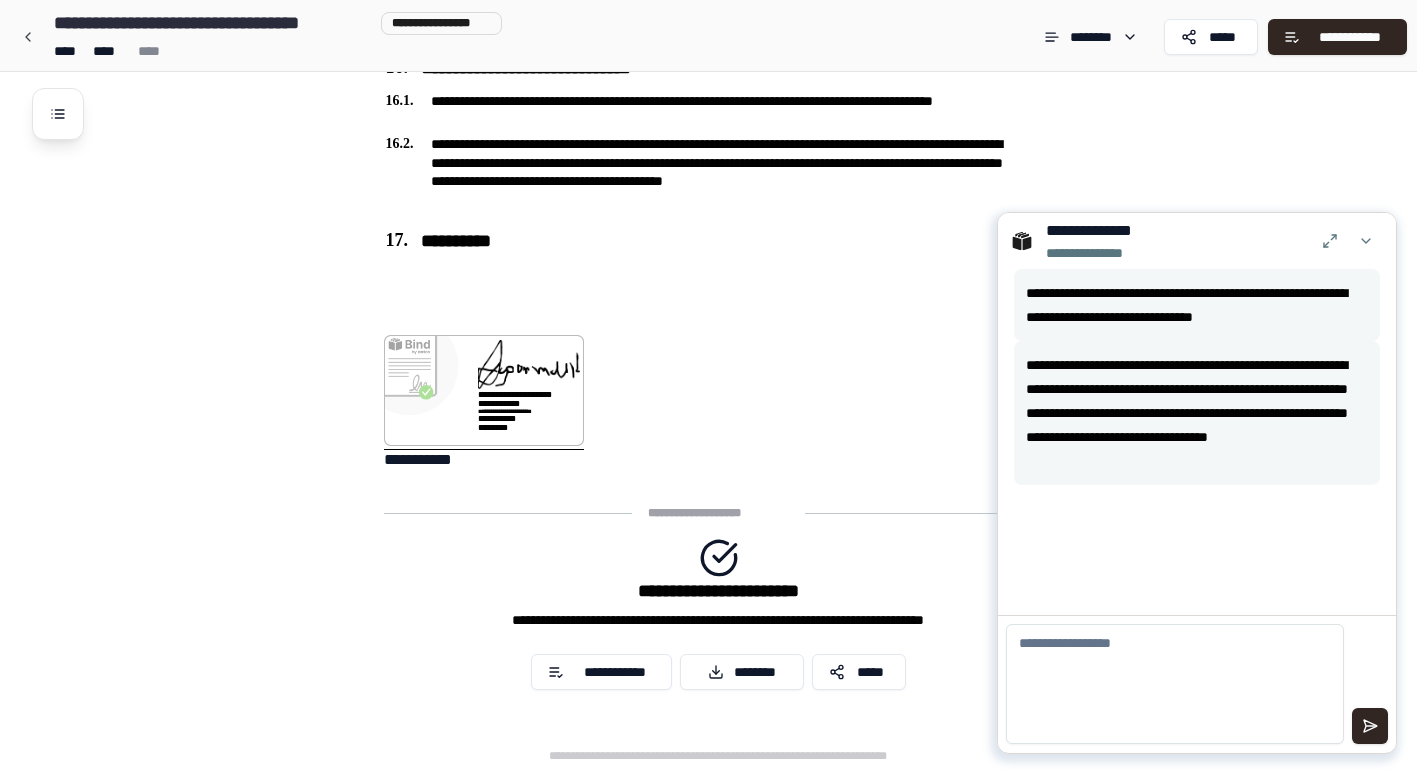 click at bounding box center (1175, 684) 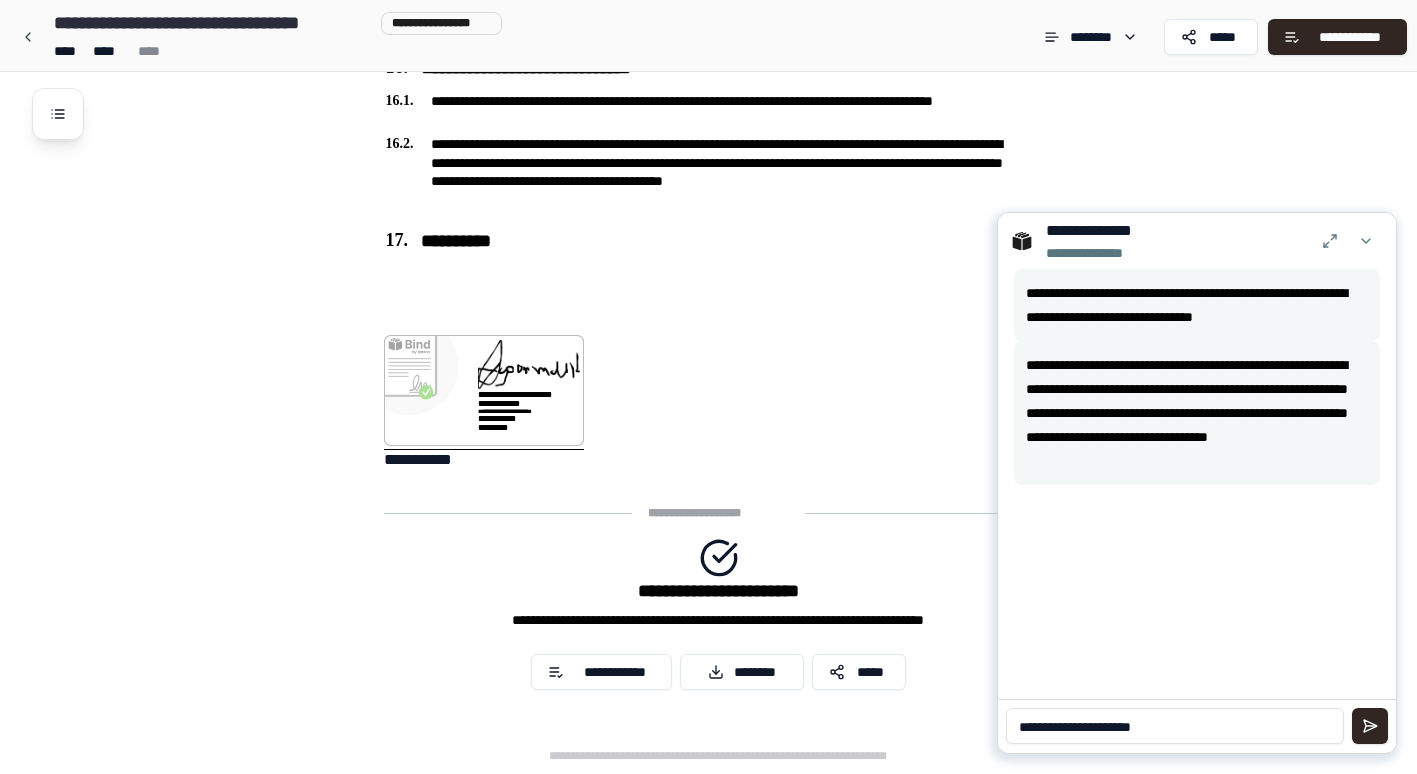 type on "**********" 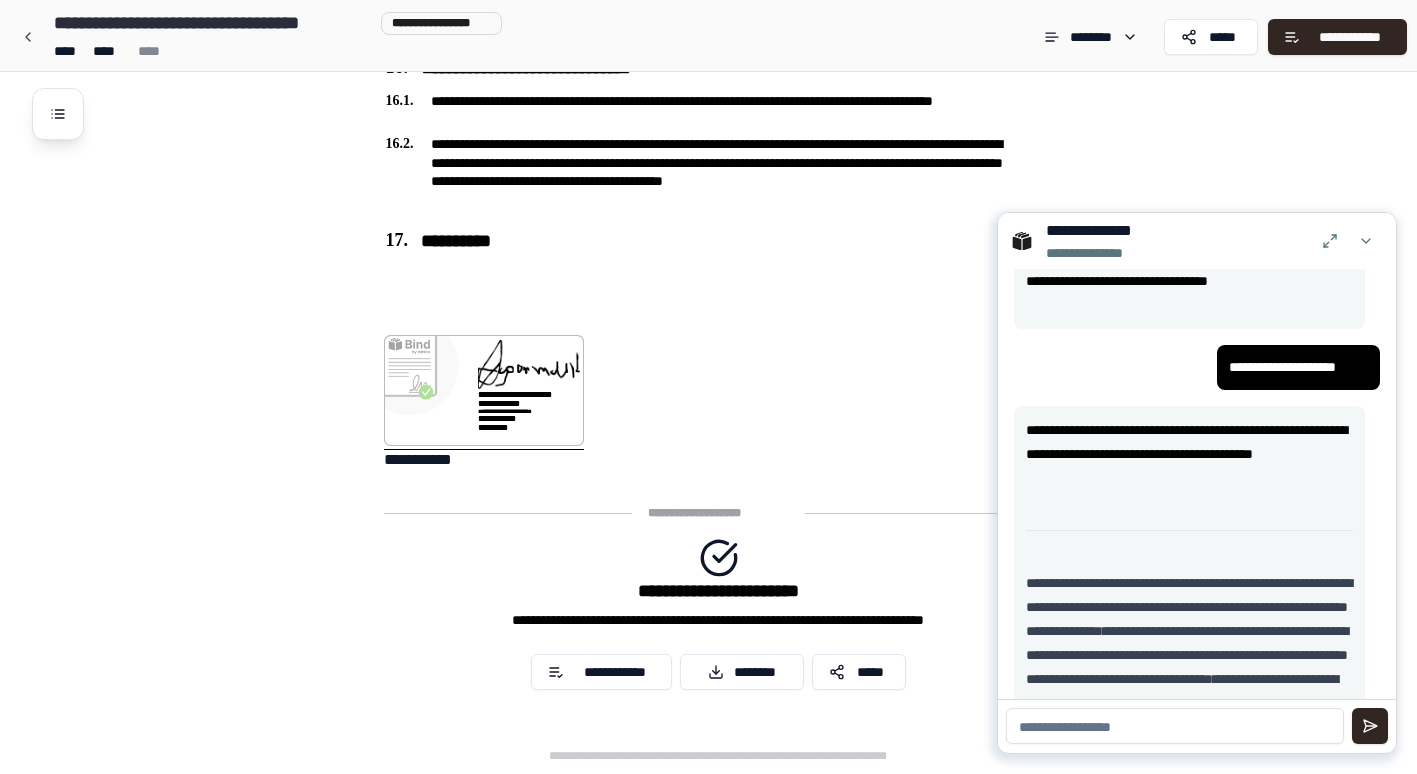 scroll, scrollTop: 457, scrollLeft: 0, axis: vertical 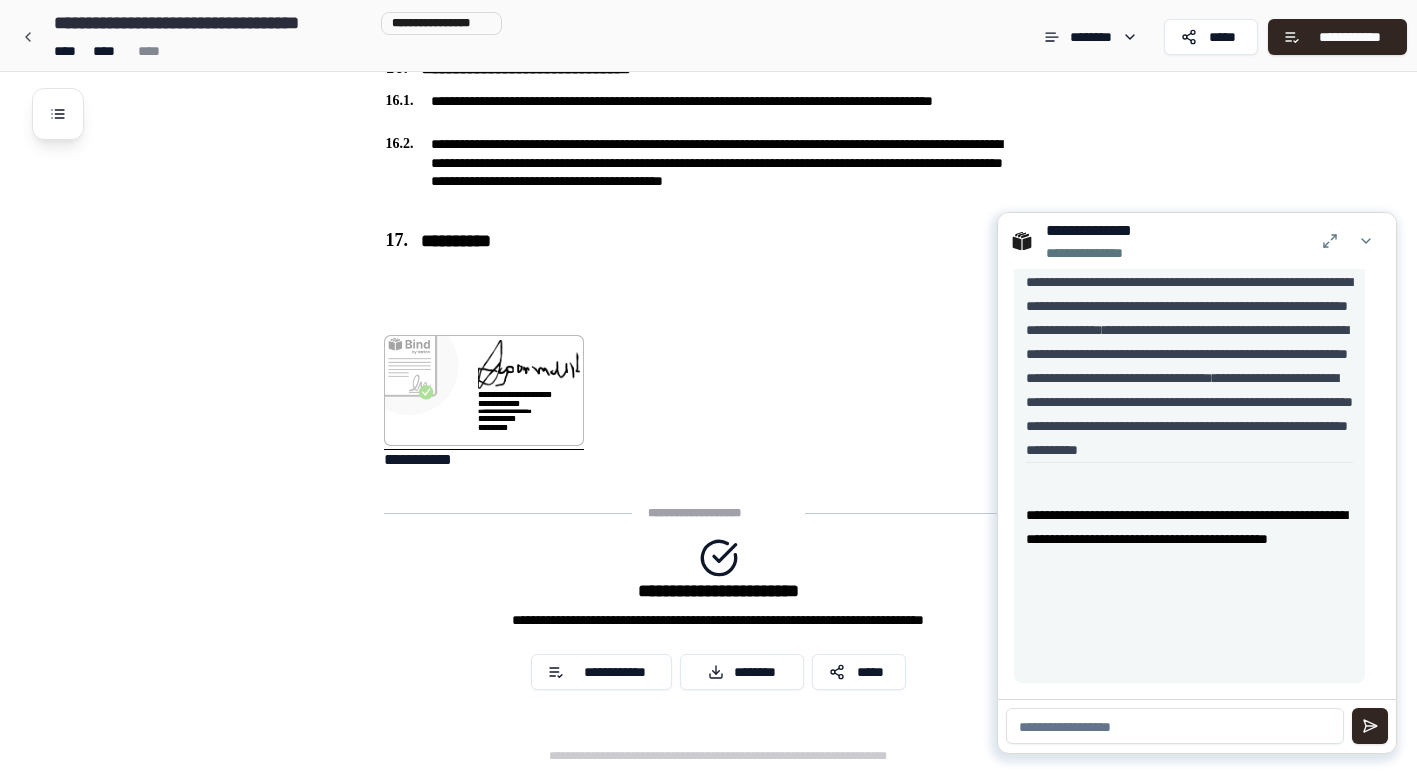 click at bounding box center [1175, 726] 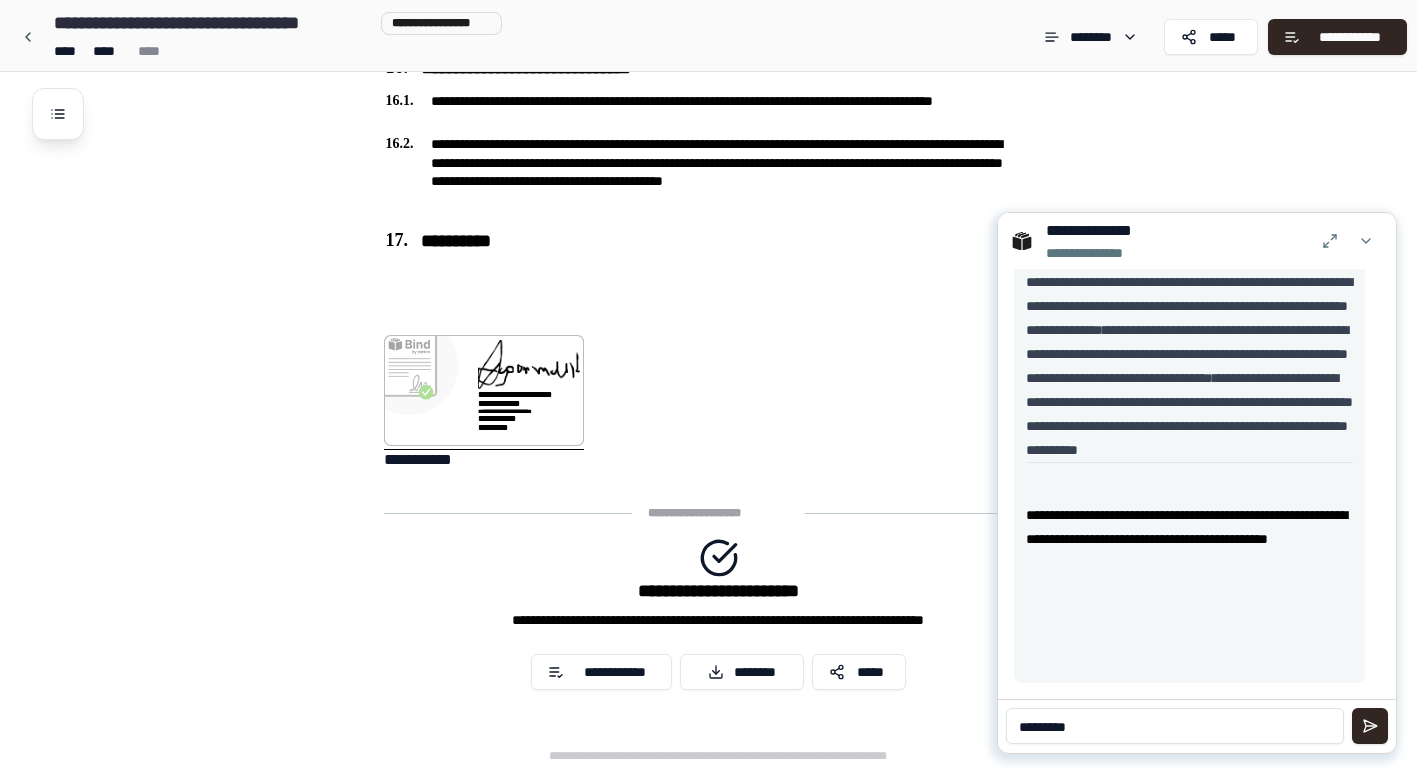 type on "********" 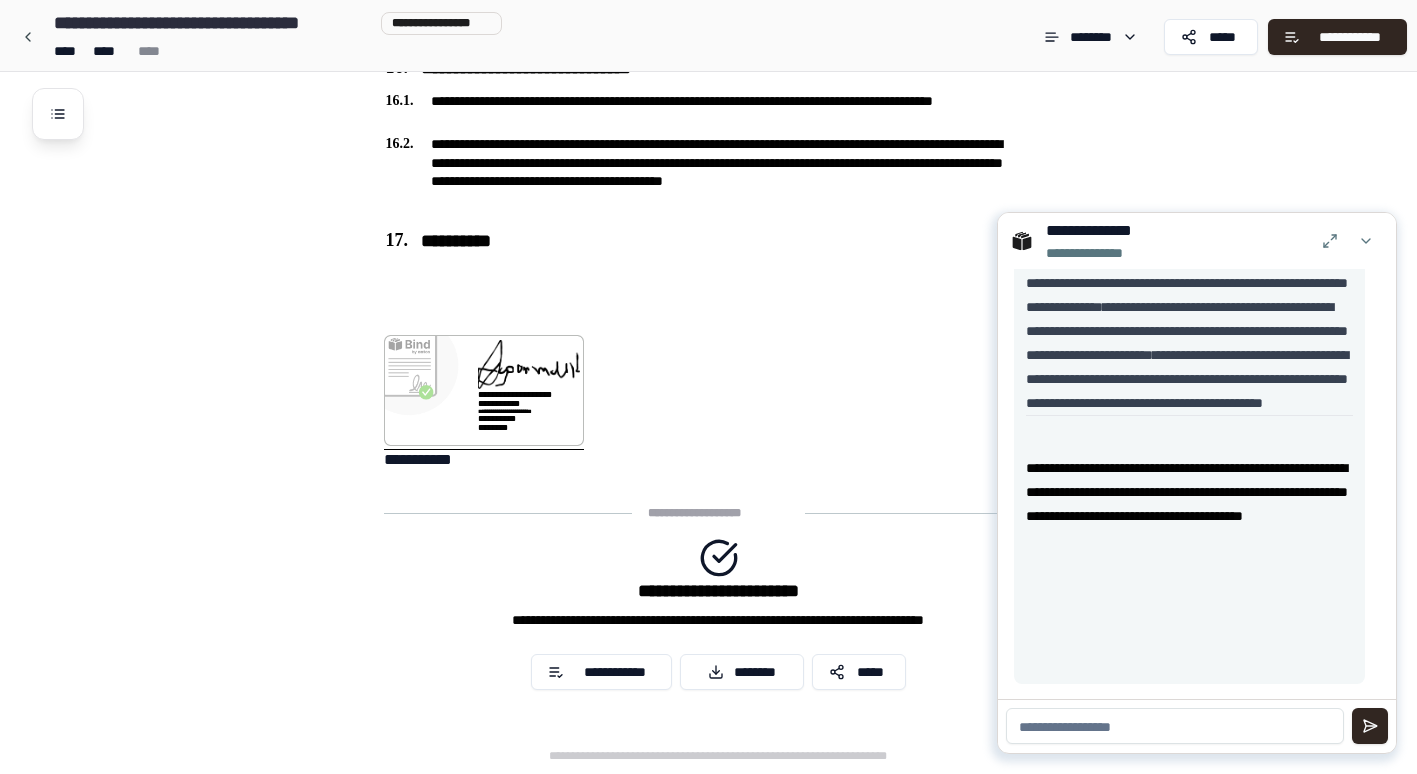 scroll, scrollTop: 1136, scrollLeft: 0, axis: vertical 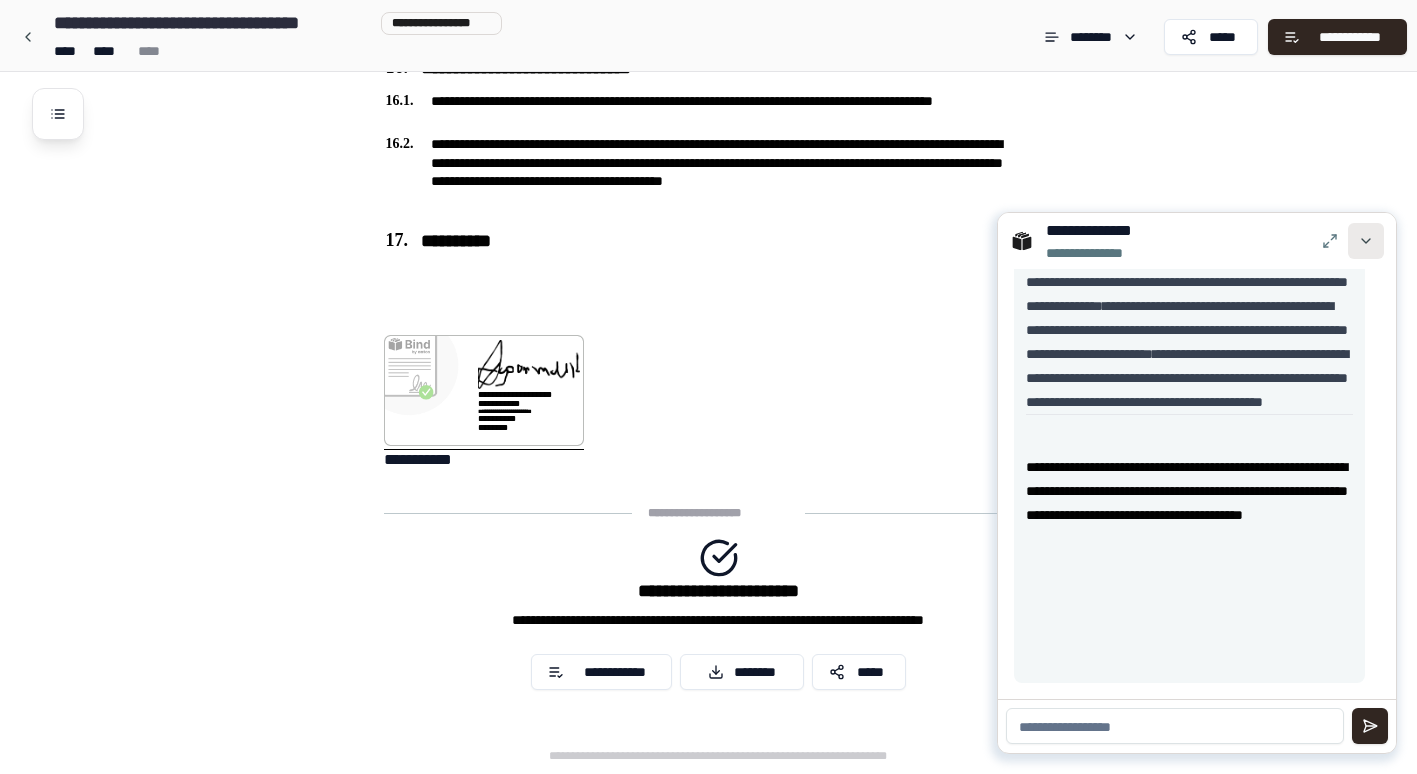 click at bounding box center (1366, 241) 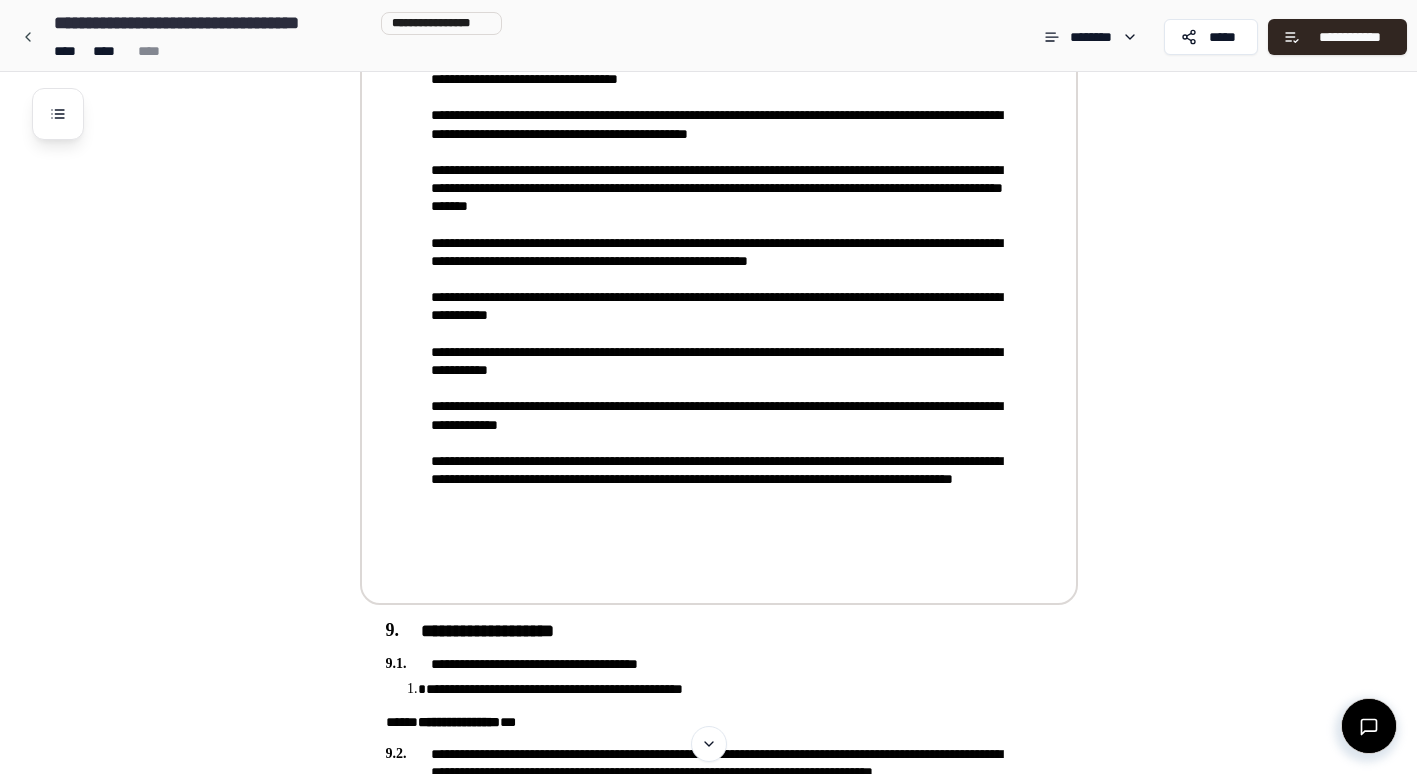 scroll, scrollTop: 2378, scrollLeft: 0, axis: vertical 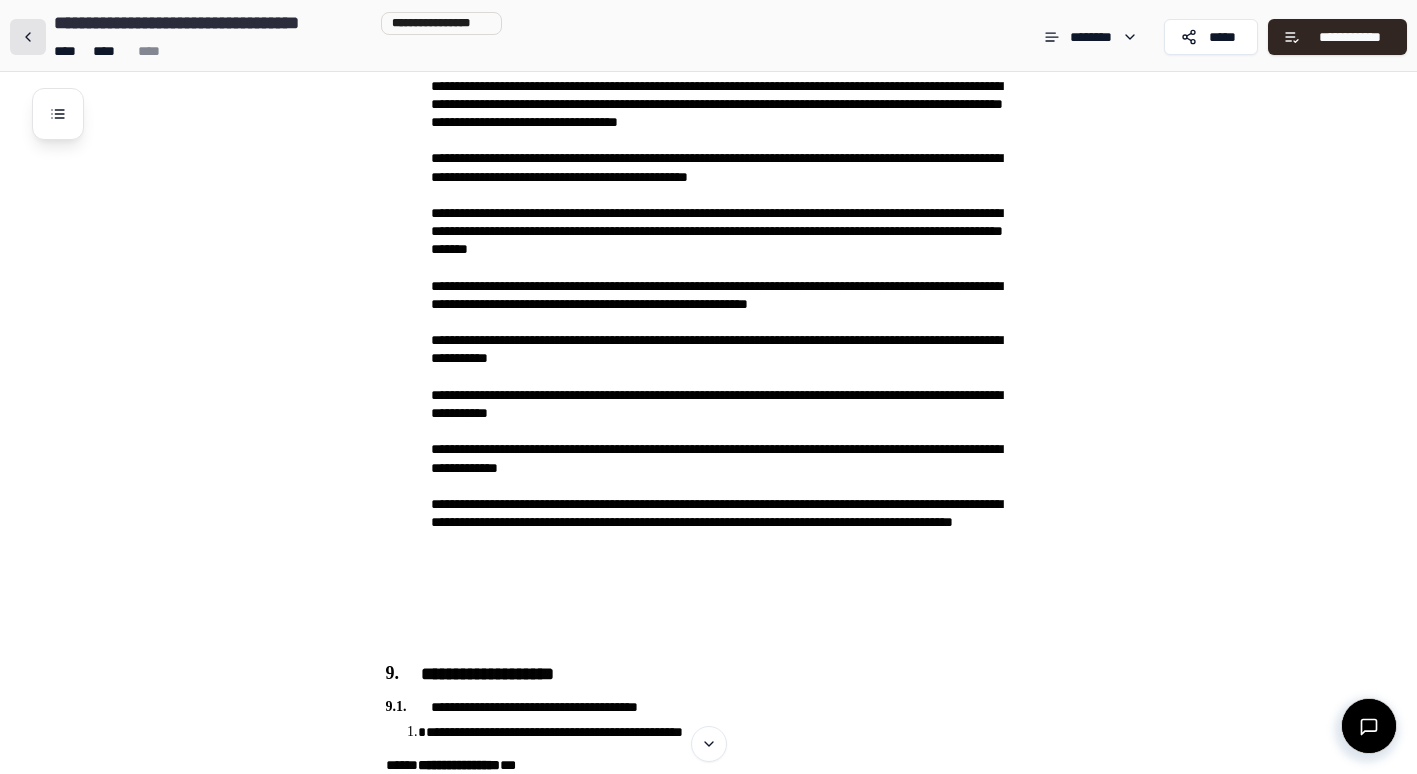 click at bounding box center (28, 37) 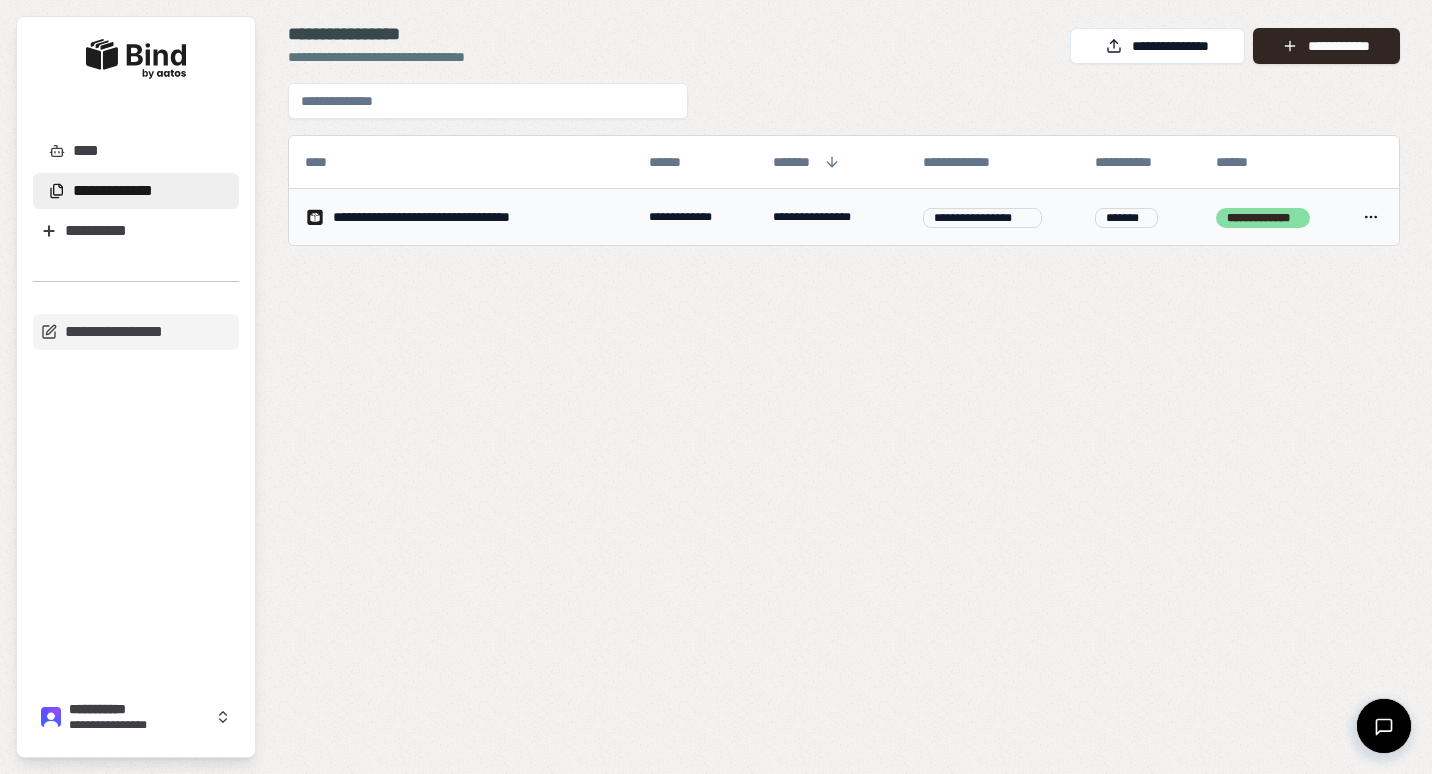 click on "[FIRST] [LAST] [STREET] [CITY] [STATE] [ZIP] [COUNTRY] [PHONE] [EMAIL] [SSN] [DLN] [CC] [PASSPORT]" at bounding box center (716, 387) 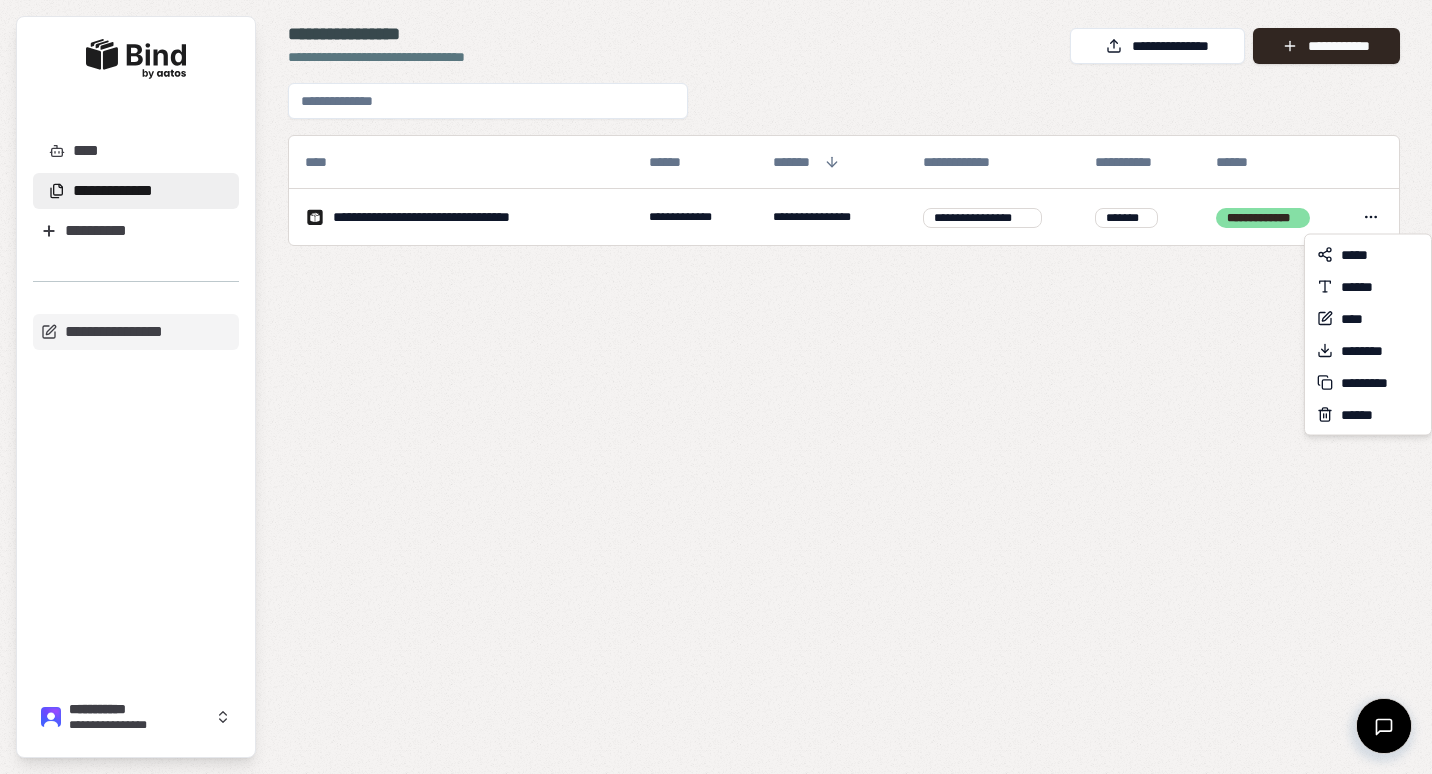 click on "[FIRST] [LAST] [STREET] [CITY] [STATE] [ZIP] [COUNTRY] [PHONE] [EMAIL] [SSN] [DLN] [CC] [PASSPORT]
[FIRST] [LAST] [STREET] [CITY] [STATE]" at bounding box center [716, 387] 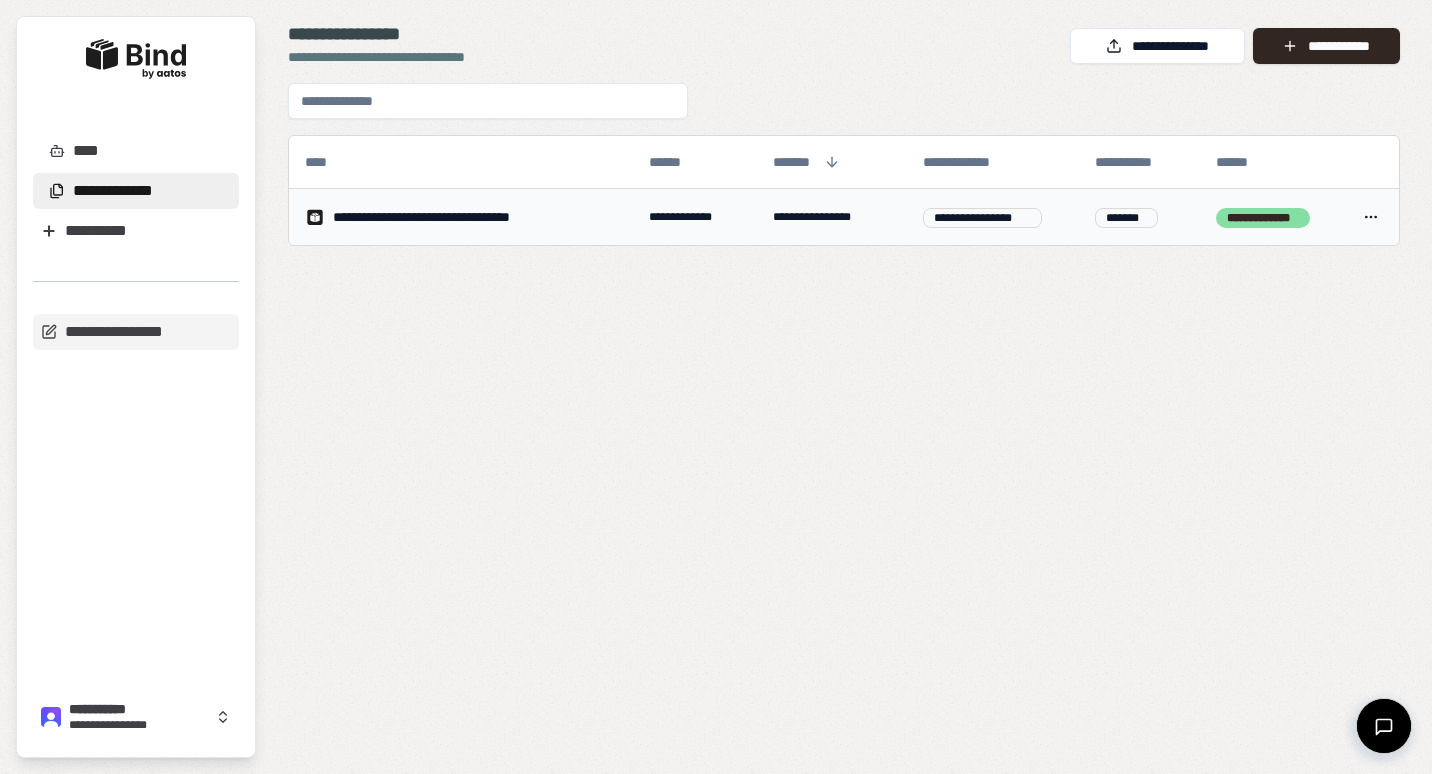 click on "**********" at bounding box center (454, 217) 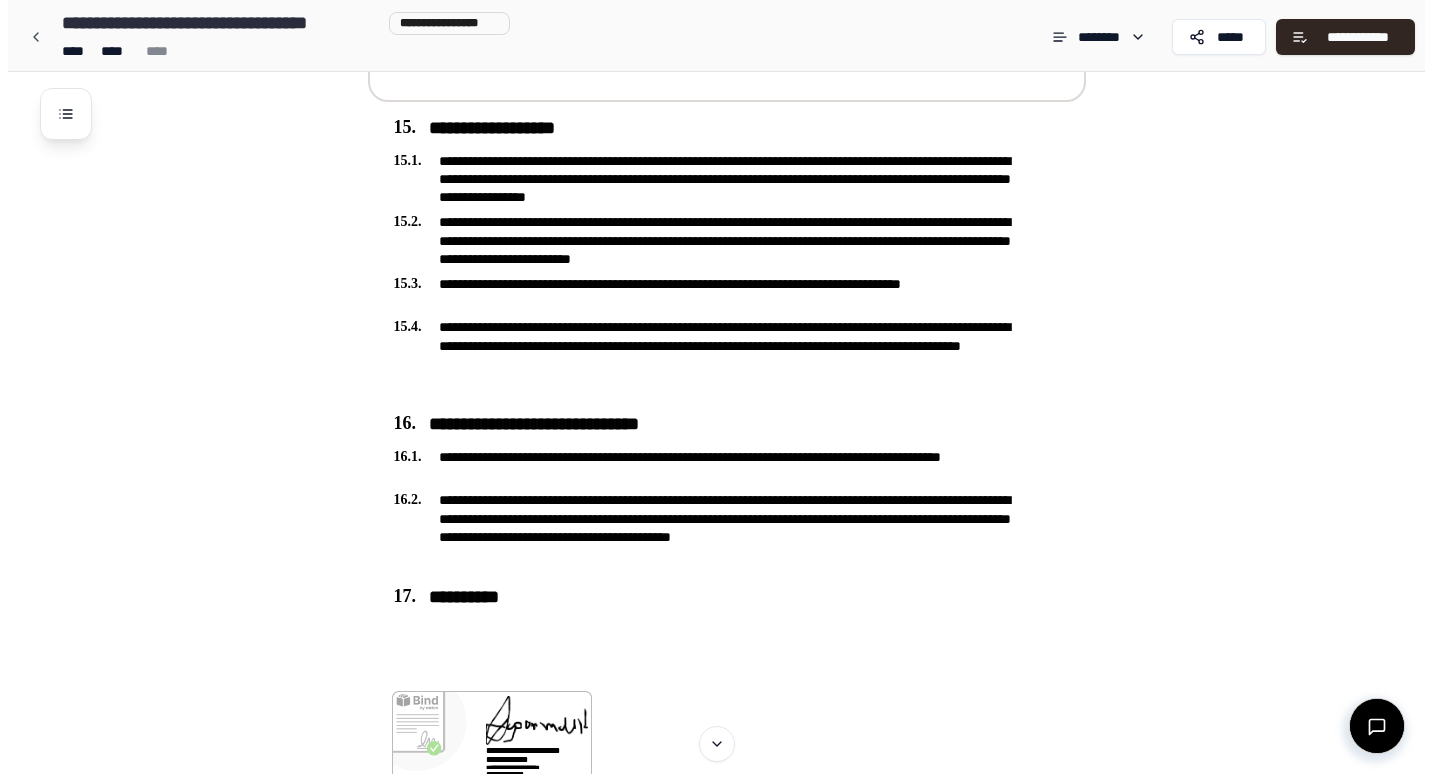 scroll, scrollTop: 5378, scrollLeft: 0, axis: vertical 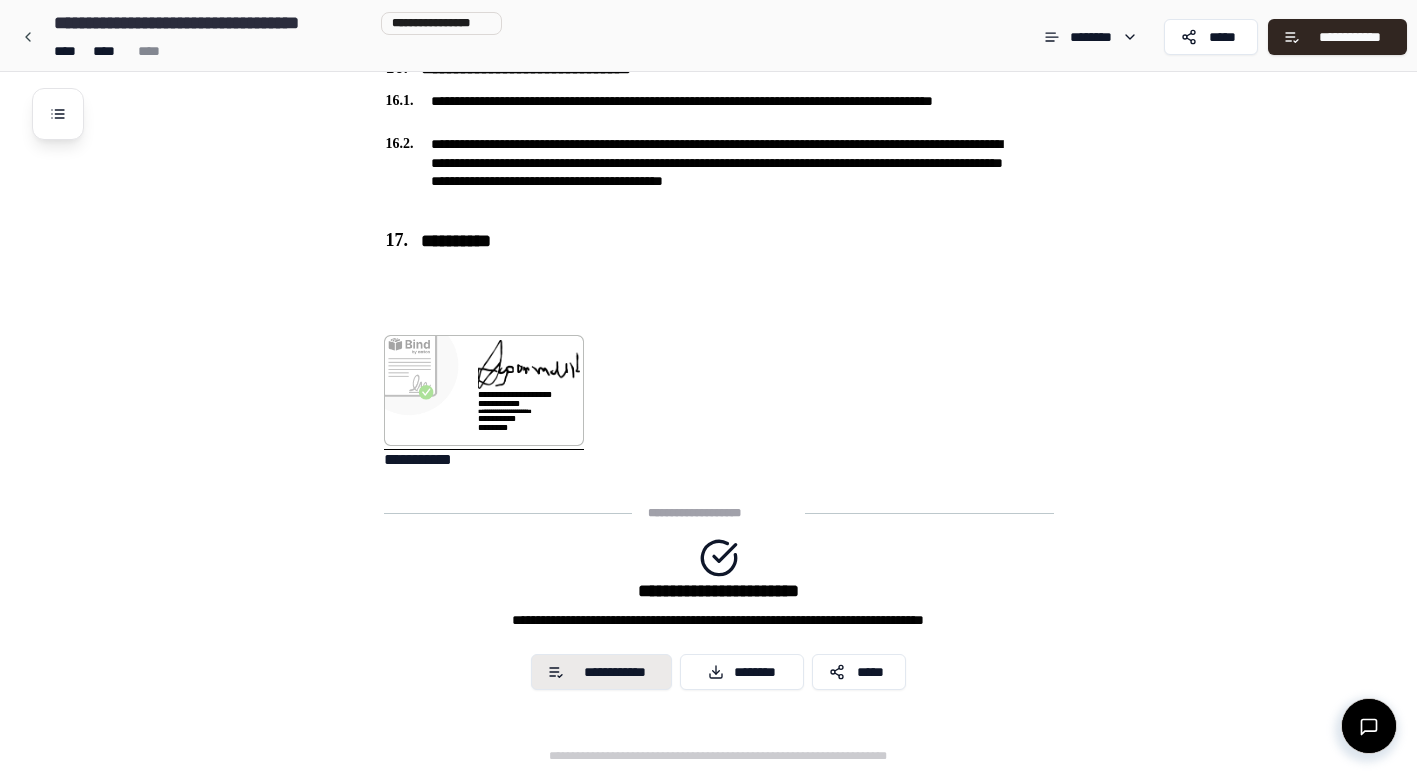 click on "**********" at bounding box center [601, 672] 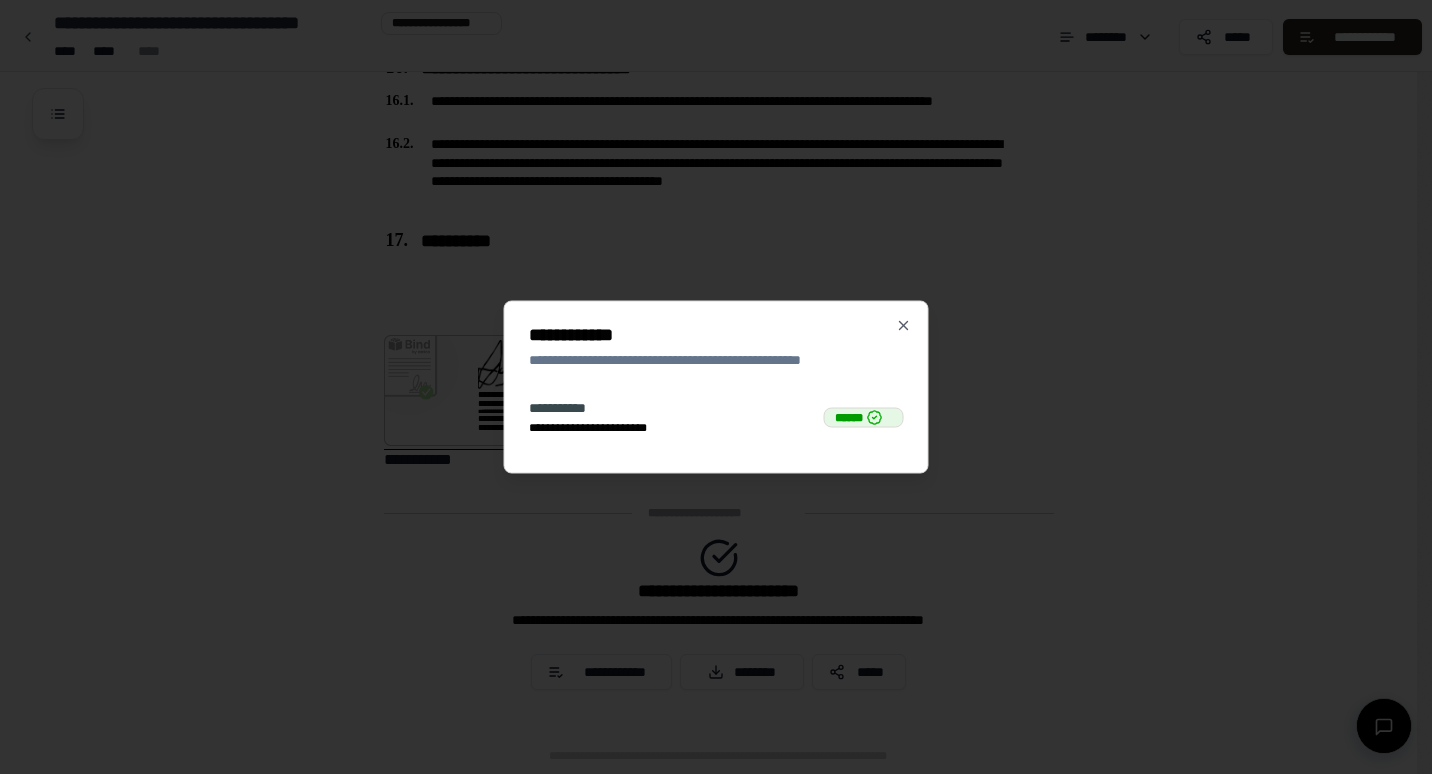 click on "******" at bounding box center [864, 417] 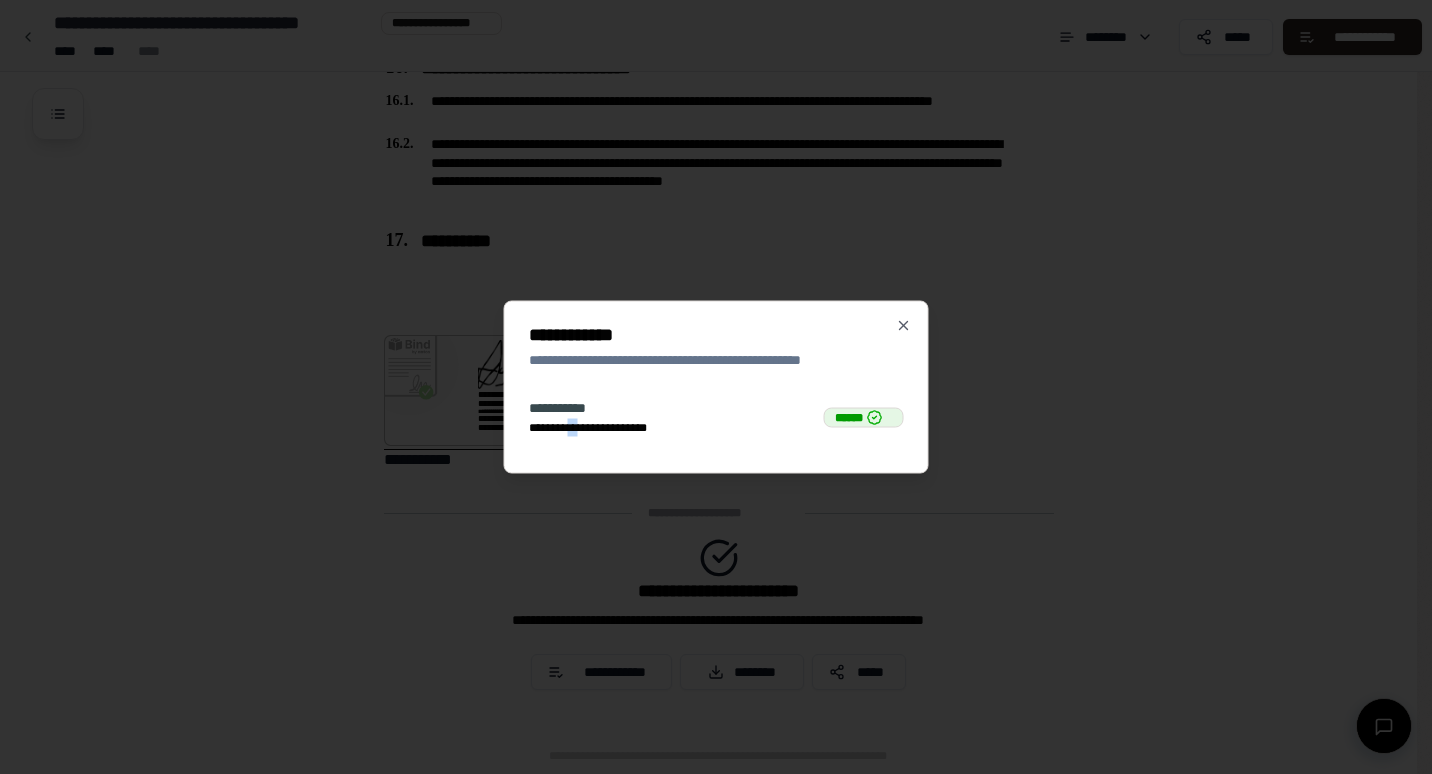 click on "**********" at bounding box center [603, 428] 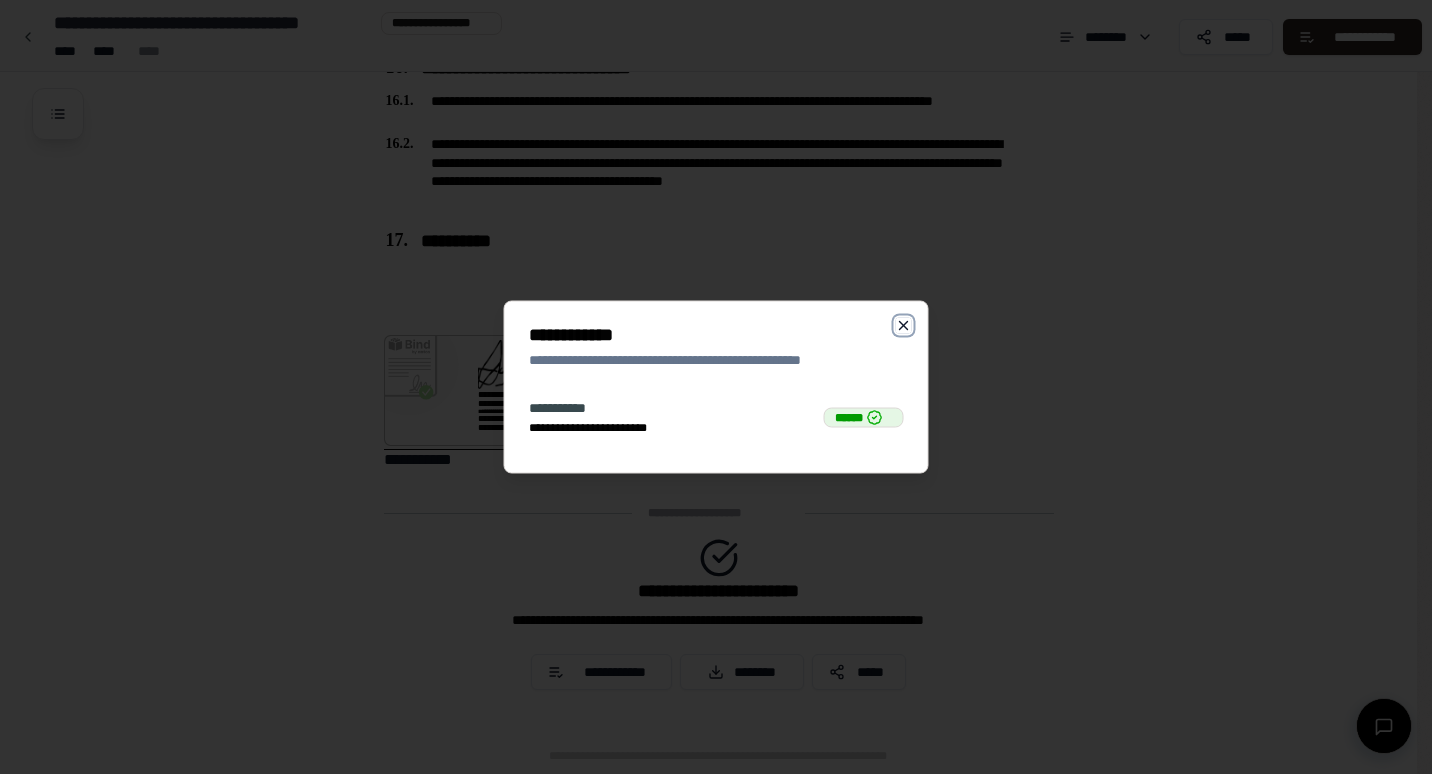 click 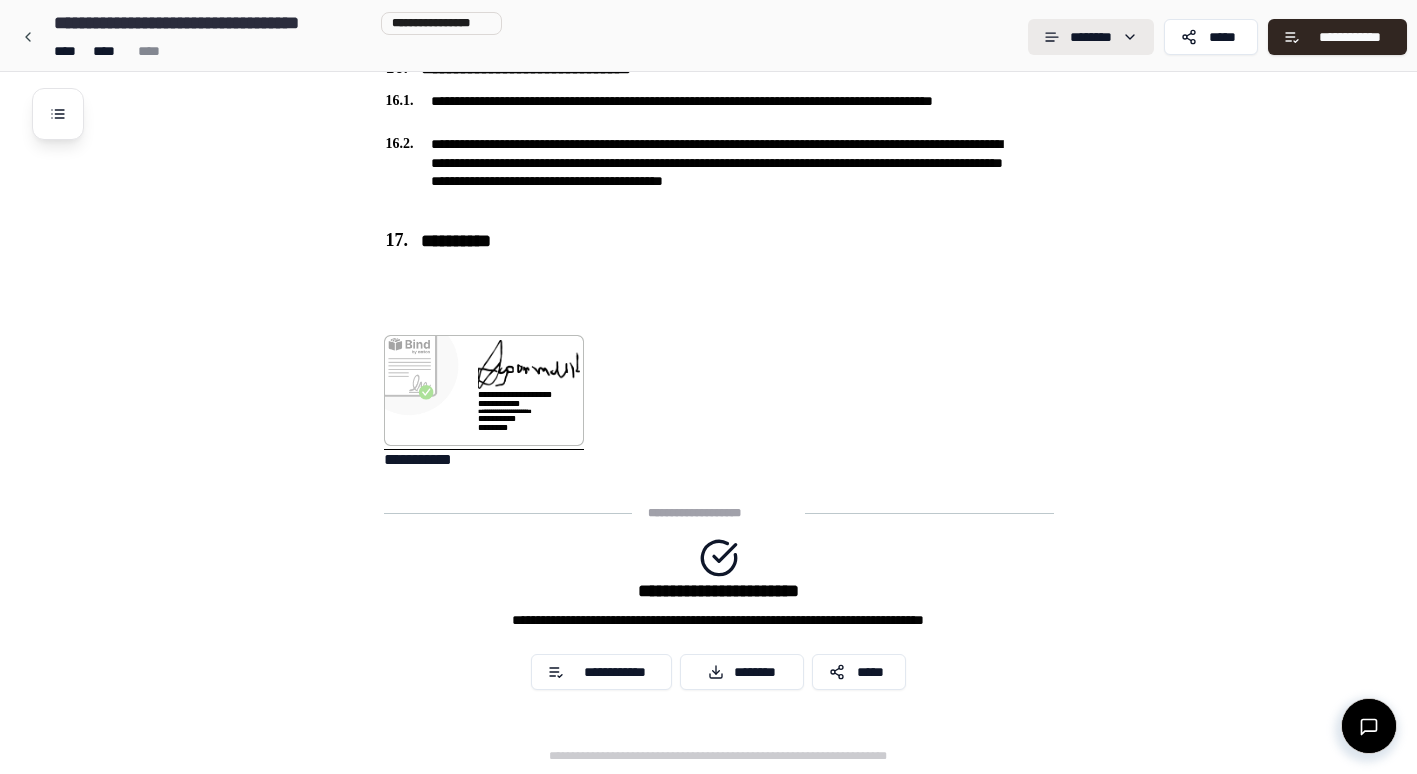 click on "Rental Agreement [NAME]
[ADDRESS] [CITY] [STATE]
[ADDRESS] [CITY] [STATE] [ZIP] [COUNTRY] [PHONE] [EMAIL]
[NAME] [PHONE] [EMAIL]
[ADDRESS] [CITY] [STATE] [ZIP] [COUNTRY] [PHONE] [EMAIL]
[ADDRESS] [CITY] [STATE]
[ADDRESS] [CITY] [STATE] [ZIP] [COUNTRY] [PHONE] [EMAIL]
[ADDRESS] [CITY] [STATE] [ZIP] [COUNTRY] [PHONE] [EMAIL]
[ADDRESS] [CITY] [STATE] [ZIP] [COUNTRY] [PHONE] [EMAIL]
[ADDRESS] [CITY] [STATE] [ZIP] [COUNTRY] [PHONE] [EMAIL]" at bounding box center [708, -2302] 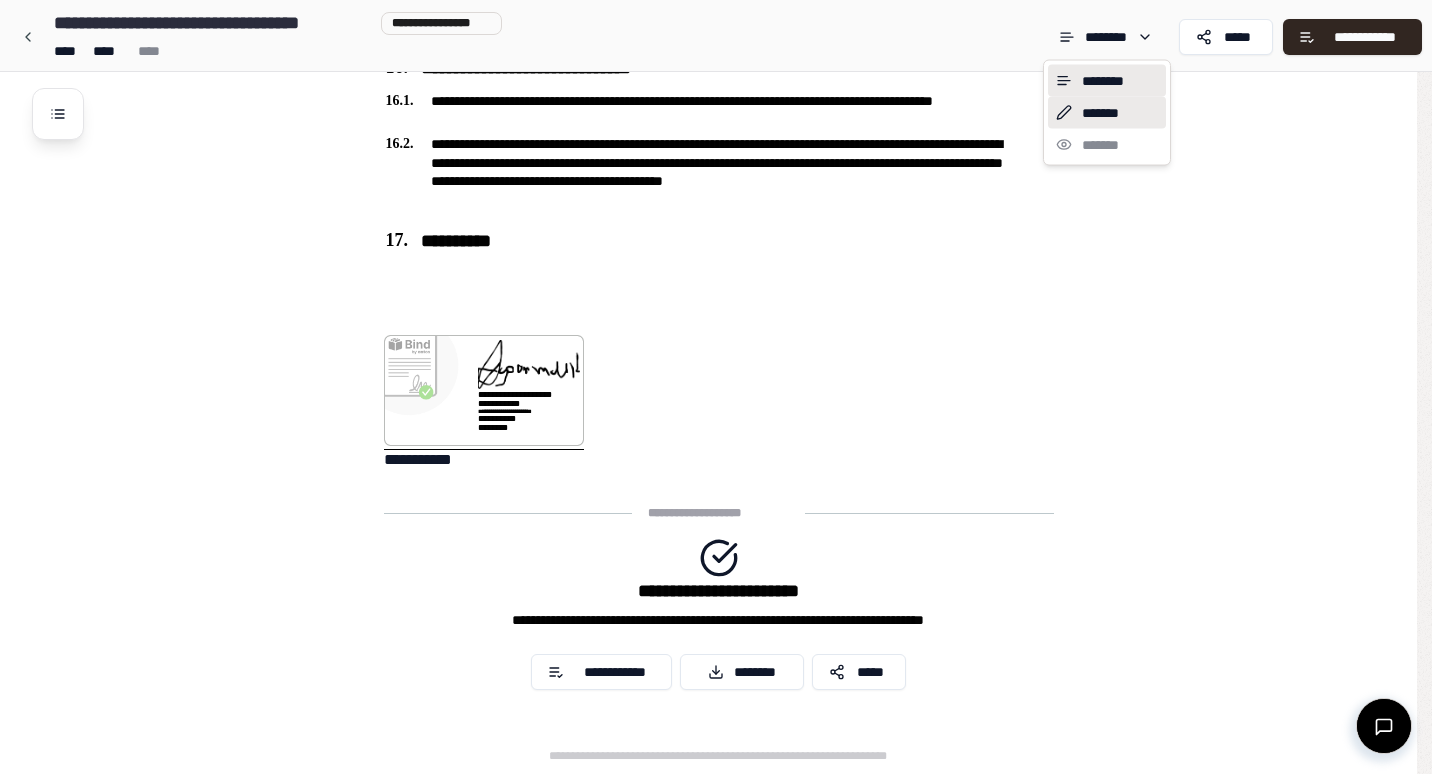 click on "*******" at bounding box center (1107, 113) 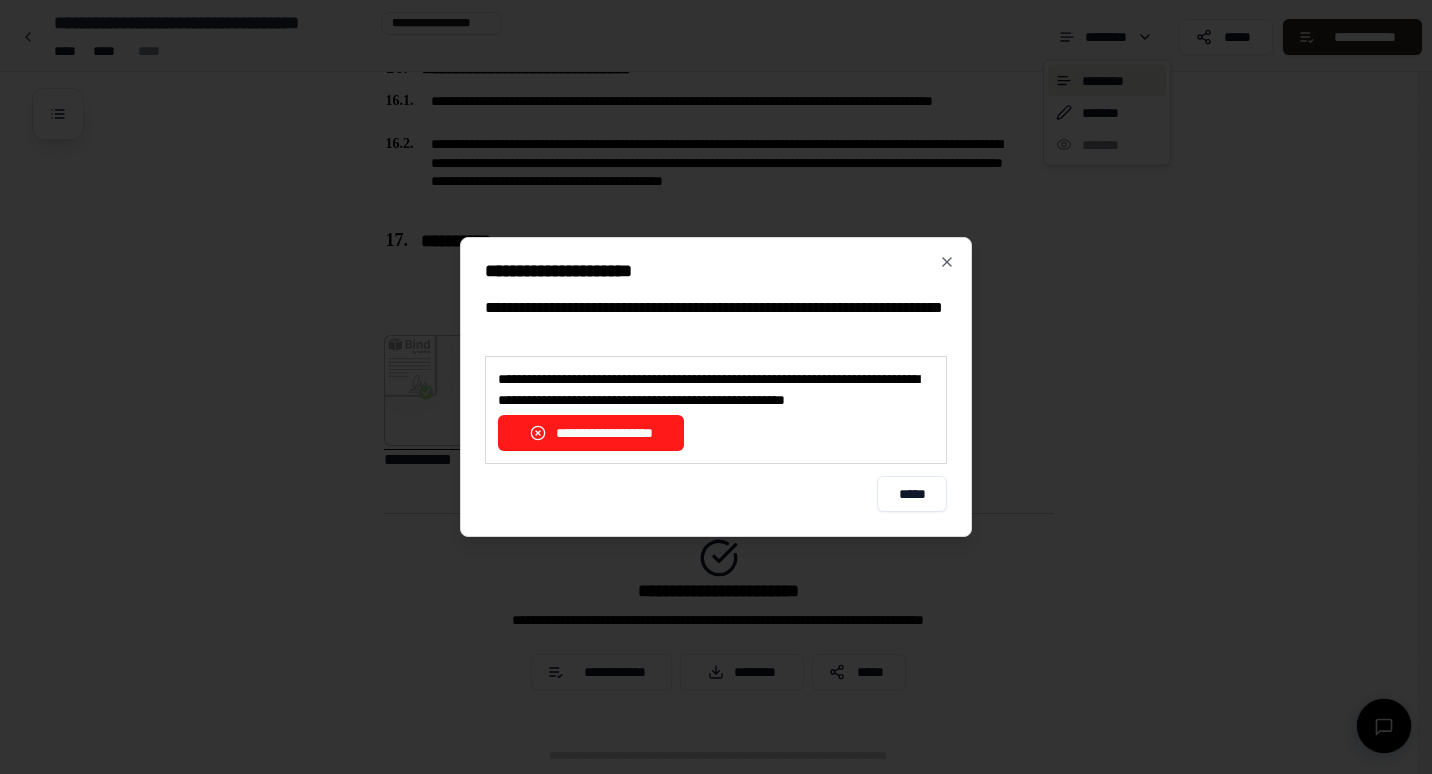 click on "**********" at bounding box center (591, 433) 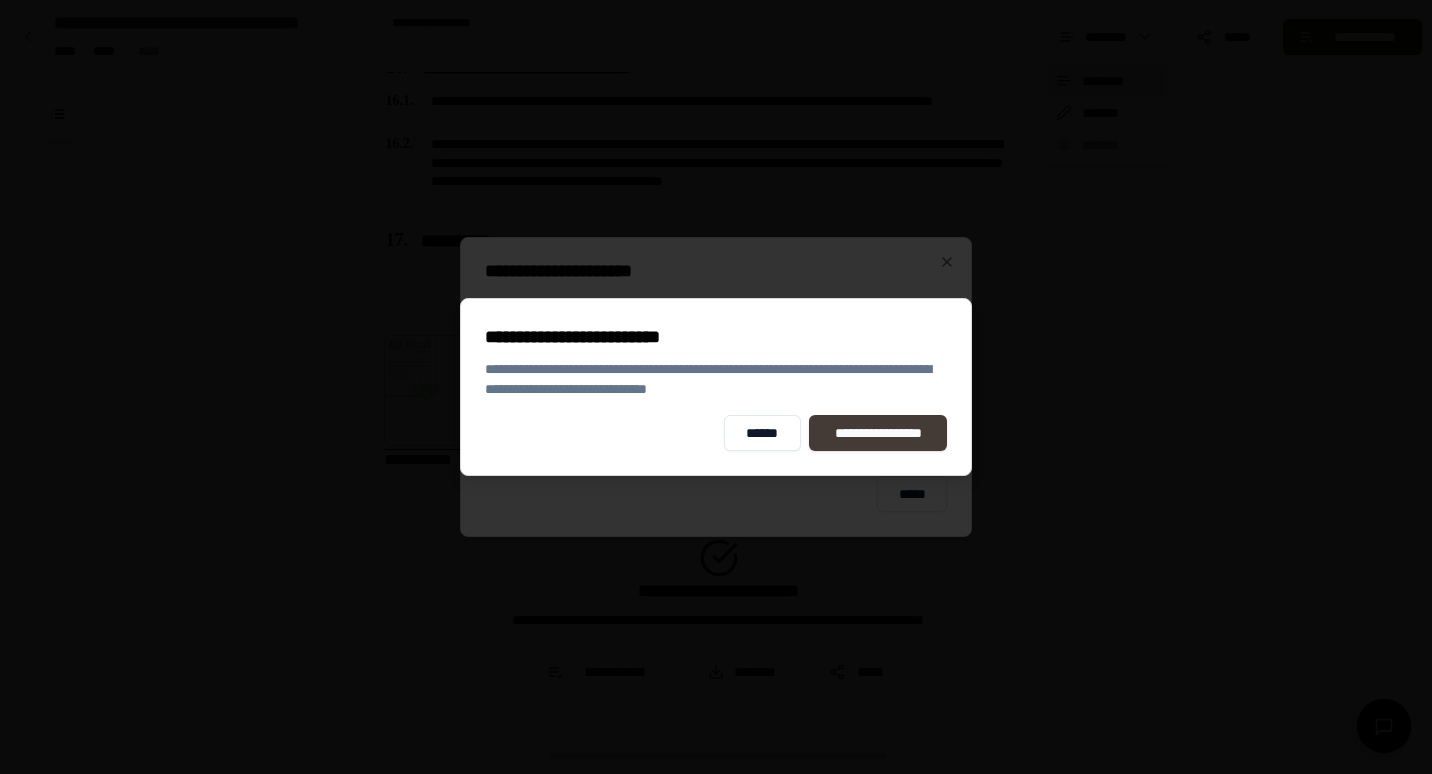 click on "**********" at bounding box center [878, 433] 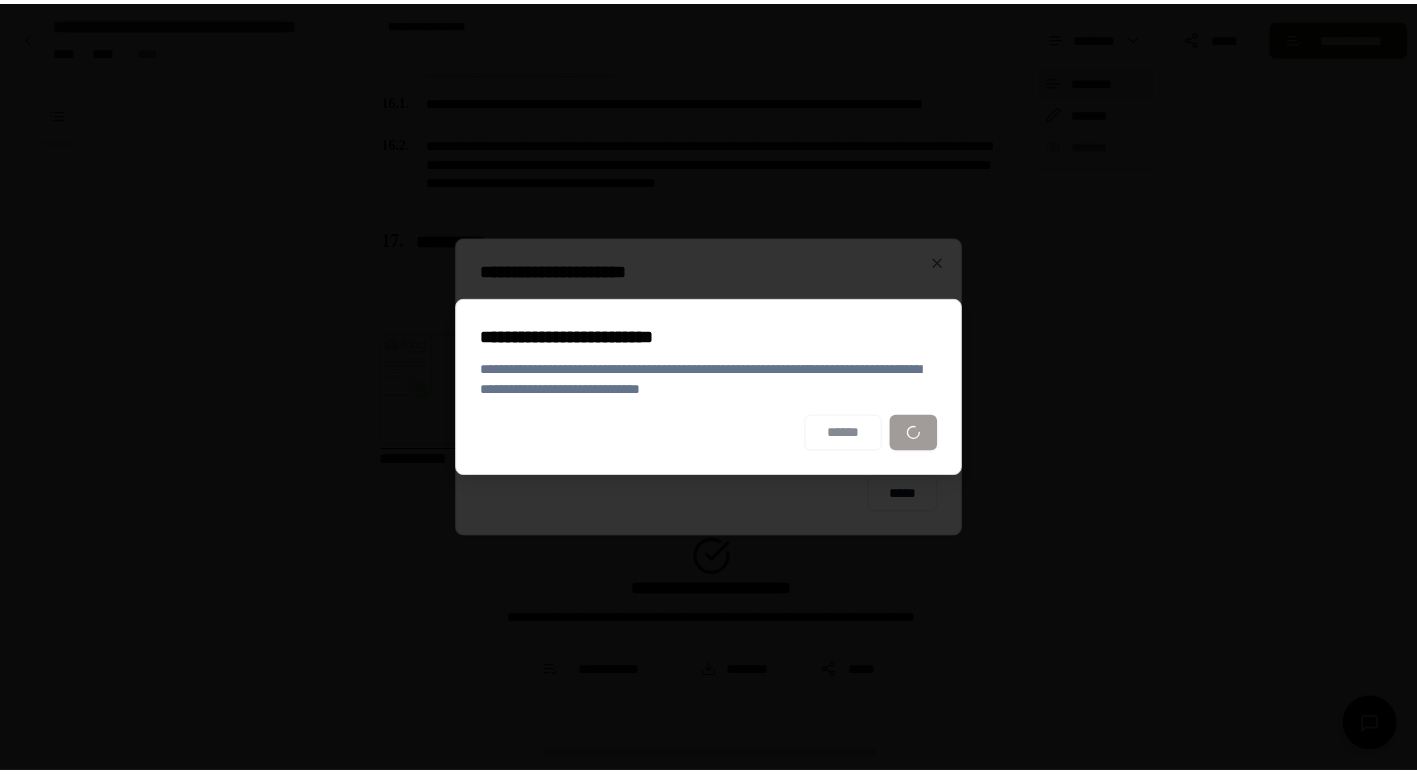 scroll, scrollTop: 5141, scrollLeft: 0, axis: vertical 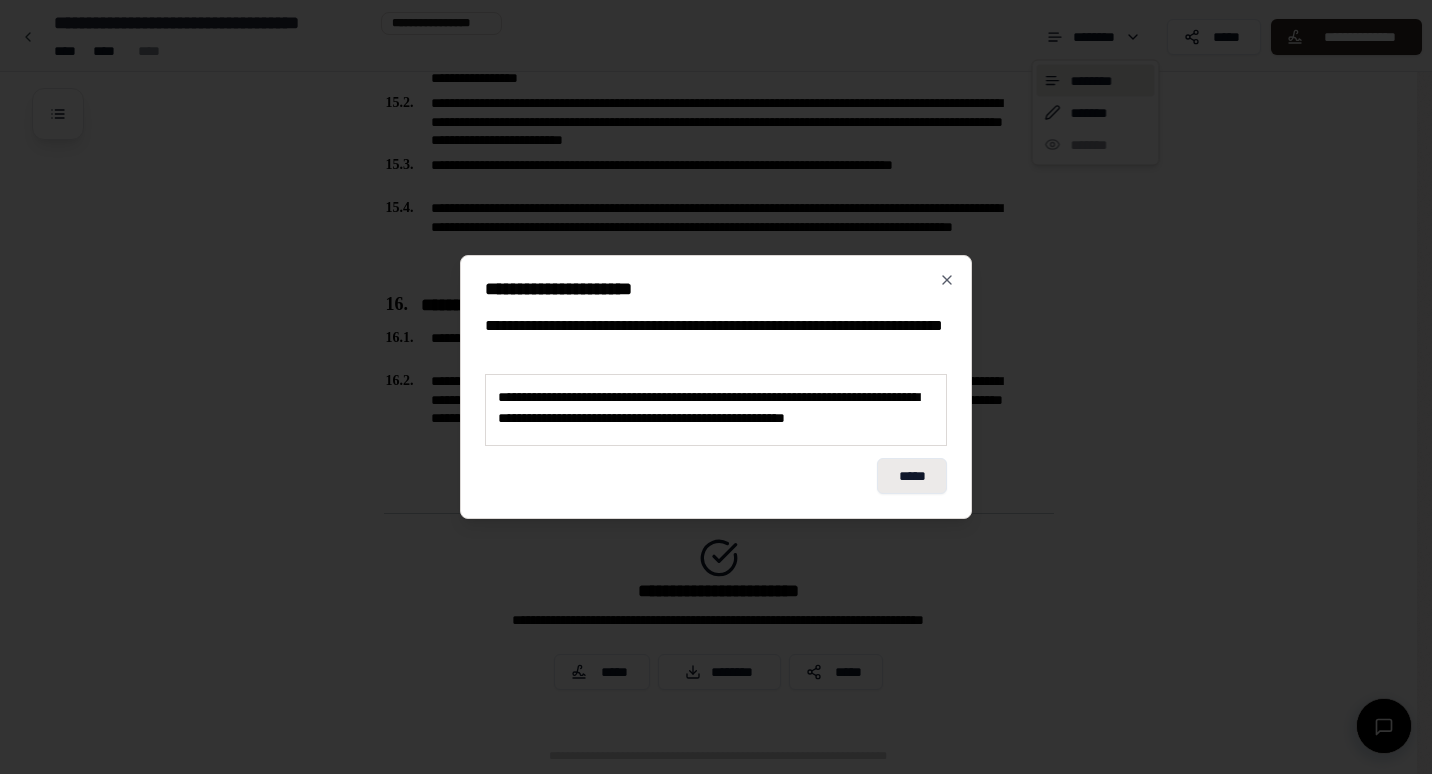 click on "*****" at bounding box center [912, 476] 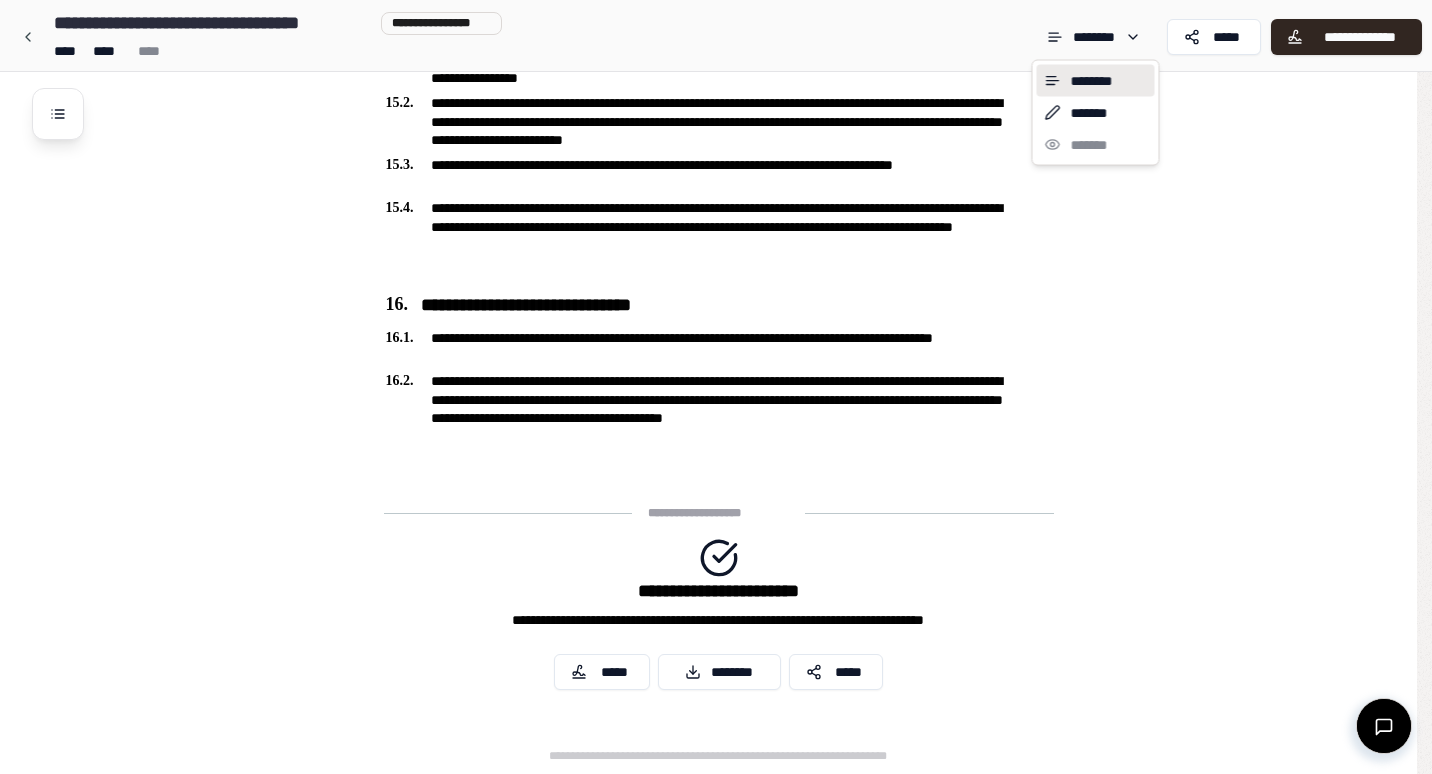 click on "Rental Agreement [NAME]
[ADDRESS] [CITY] [STATE]
[ADDRESS] [CITY] [STATE] [ZIP] [COUNTRY] [PHONE] [EMAIL]
[NAME] [PHONE] [EMAIL]
[ADDRESS] [CITY] [STATE] [ZIP] [COUNTRY] [PHONE] [EMAIL]
[ADDRESS] [CITY] [STATE]
[ADDRESS] [CITY] [STATE] [ZIP] [COUNTRY] [PHONE] [EMAIL]
[ADDRESS] [CITY] [STATE] [ZIP] [COUNTRY] [PHONE] [EMAIL]
[ADDRESS] [CITY] [STATE] [ZIP] [COUNTRY] [PHONE] [EMAIL]
[ADDRESS] [CITY] [STATE] [ZIP] [COUNTRY] [PHONE] [EMAIL]" at bounding box center (716, -2184) 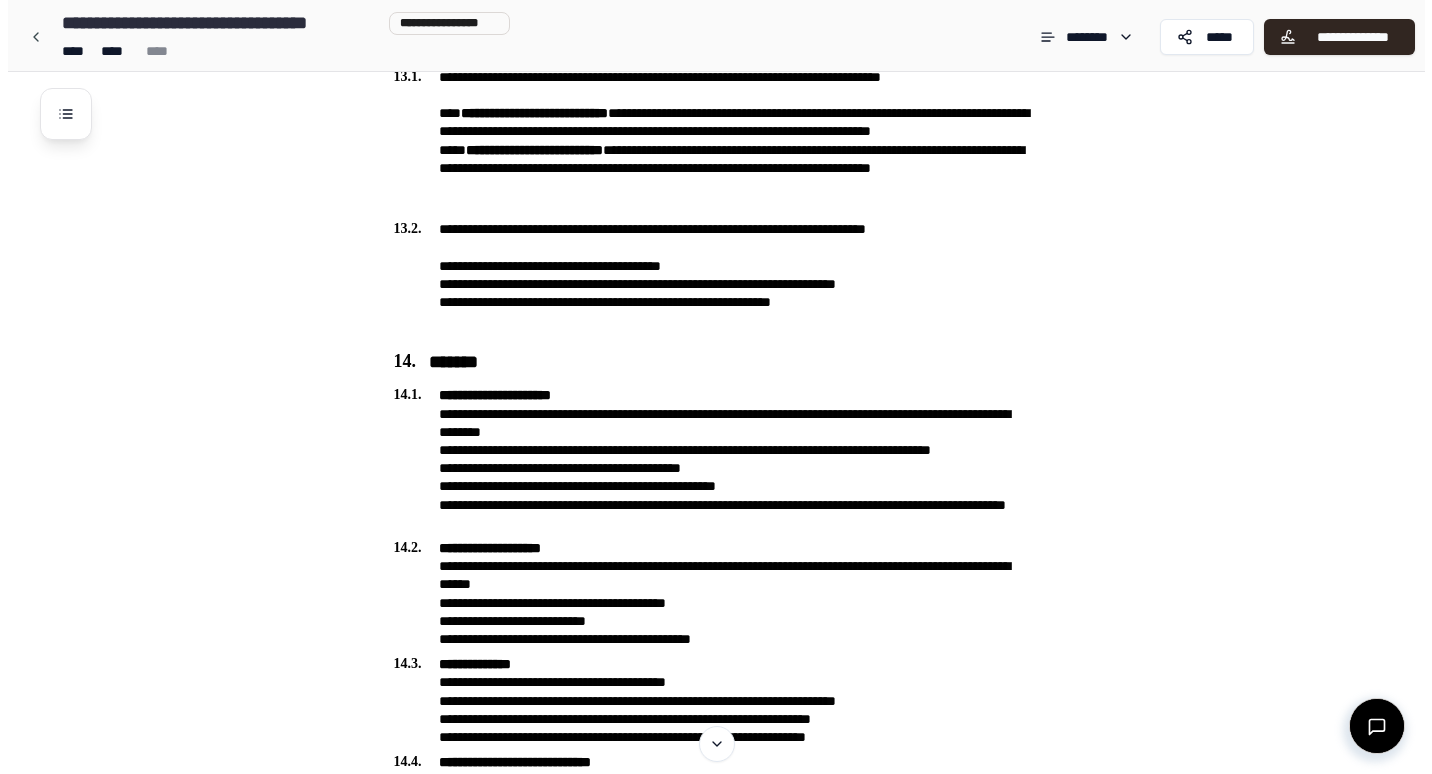 scroll, scrollTop: 4141, scrollLeft: 0, axis: vertical 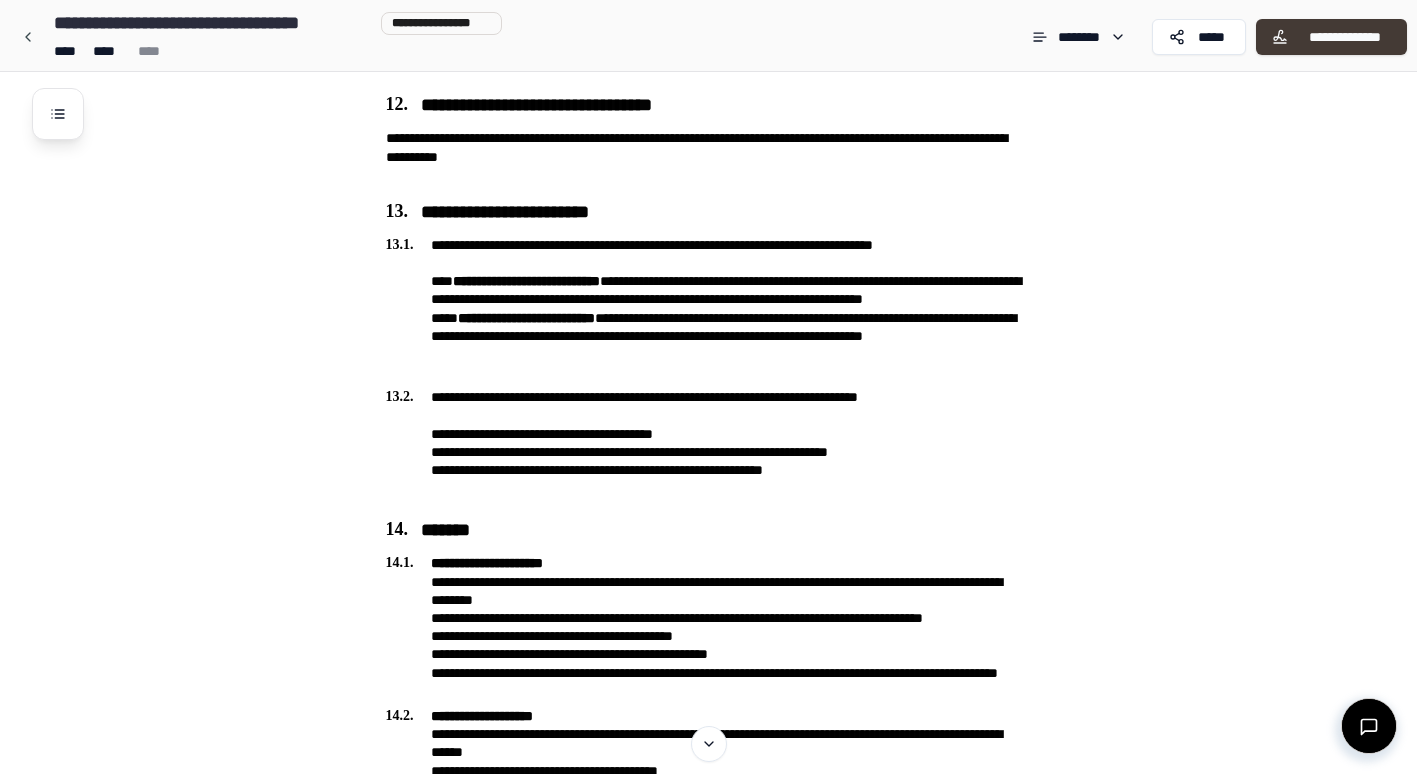 click on "**********" at bounding box center (1344, 37) 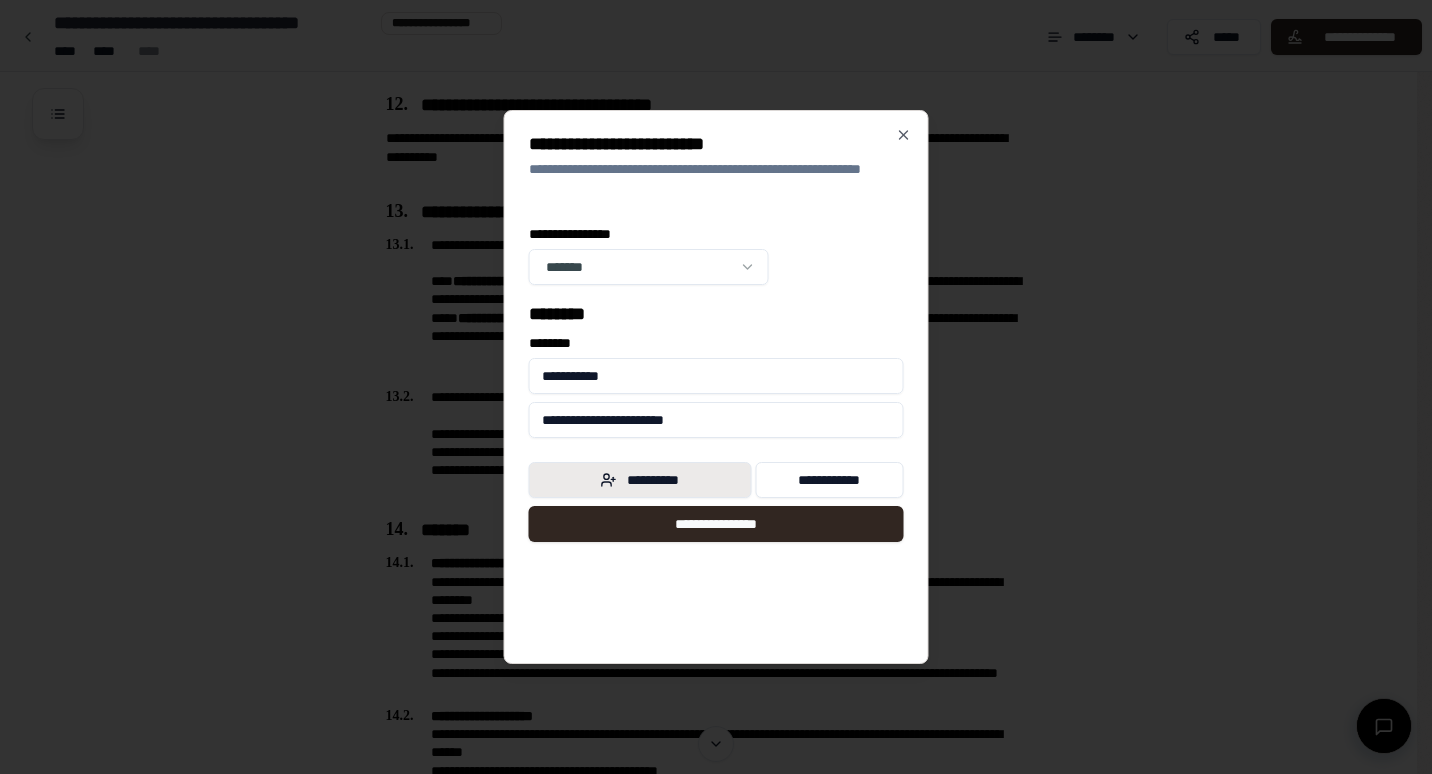 click on "**********" at bounding box center (640, 480) 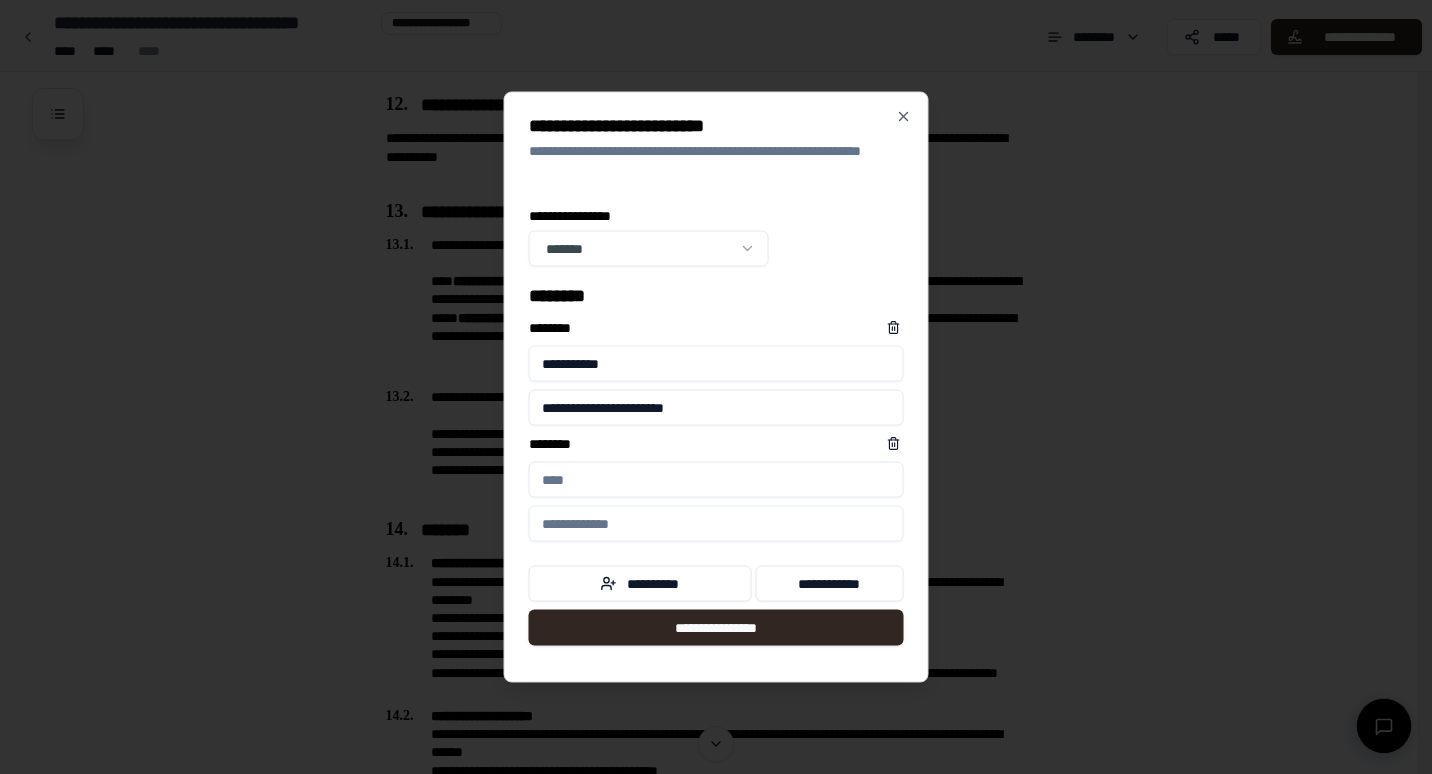click on "******   *" at bounding box center [716, 480] 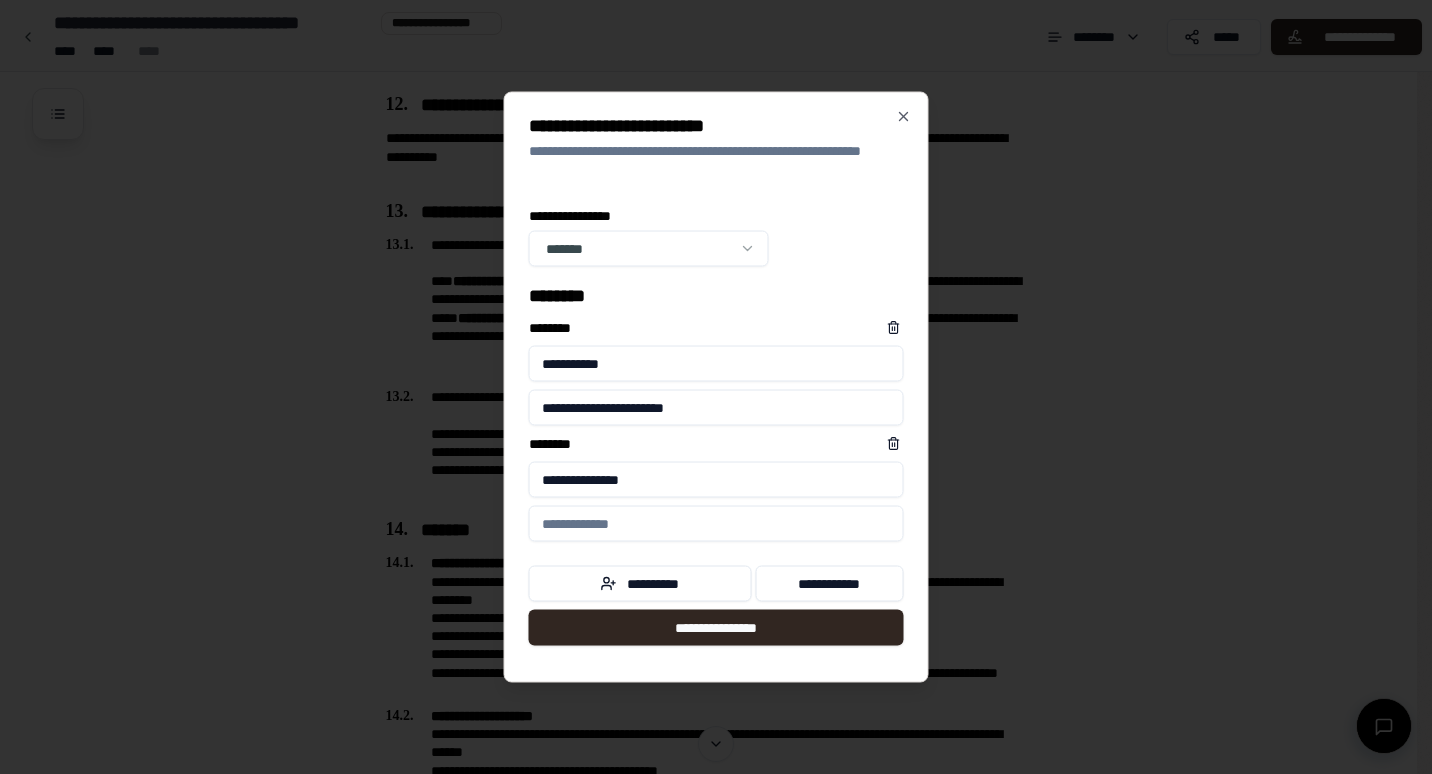 type on "**********" 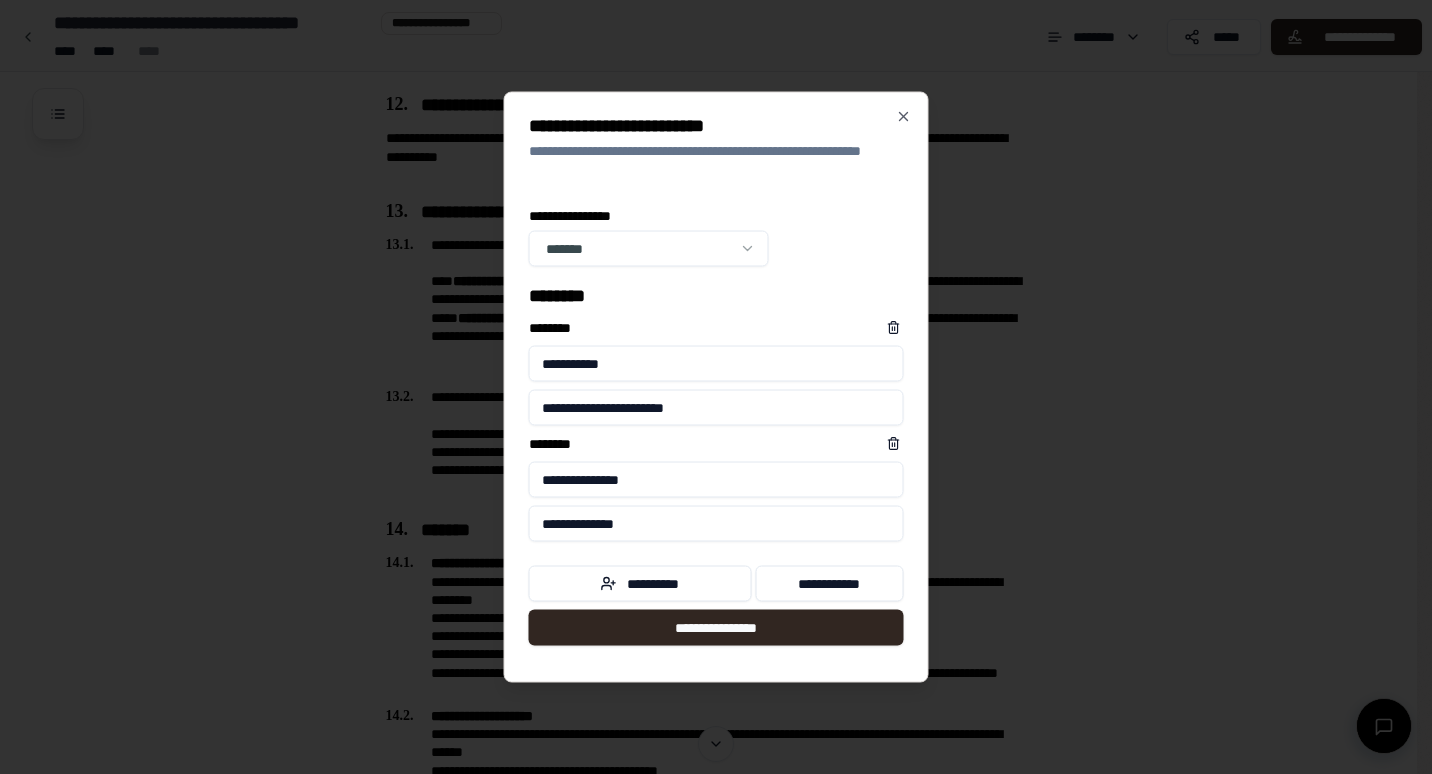 type on "**********" 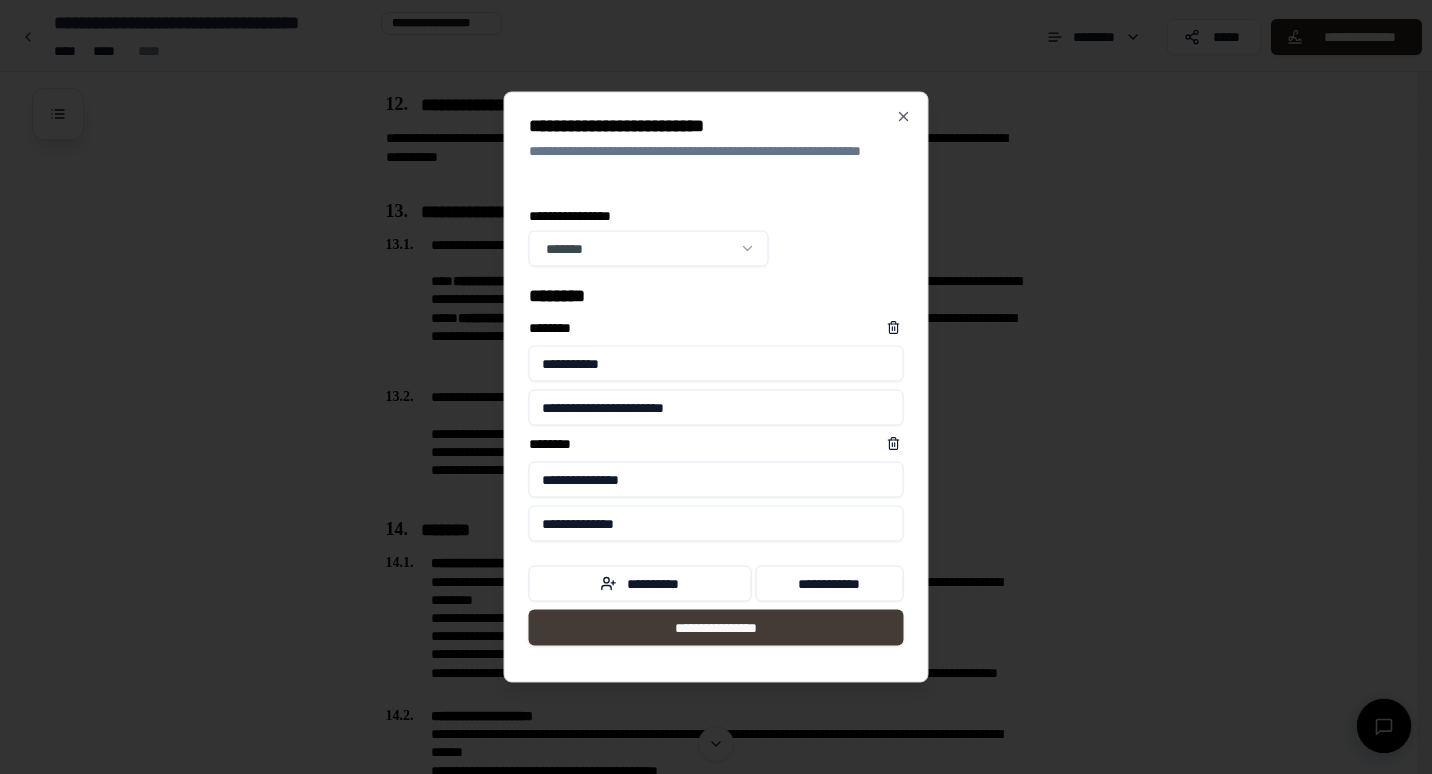 click on "**********" at bounding box center (716, 628) 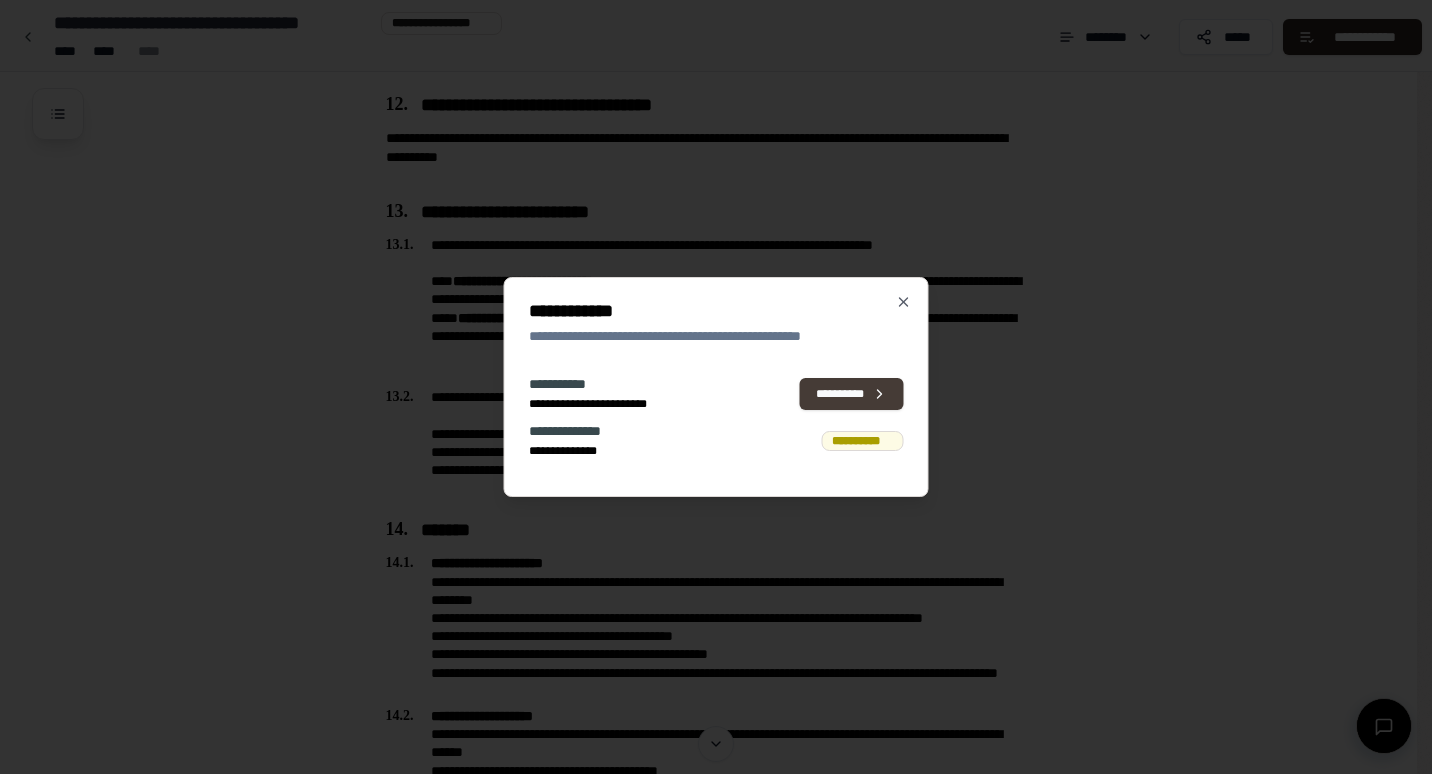 click on "**********" at bounding box center [852, 394] 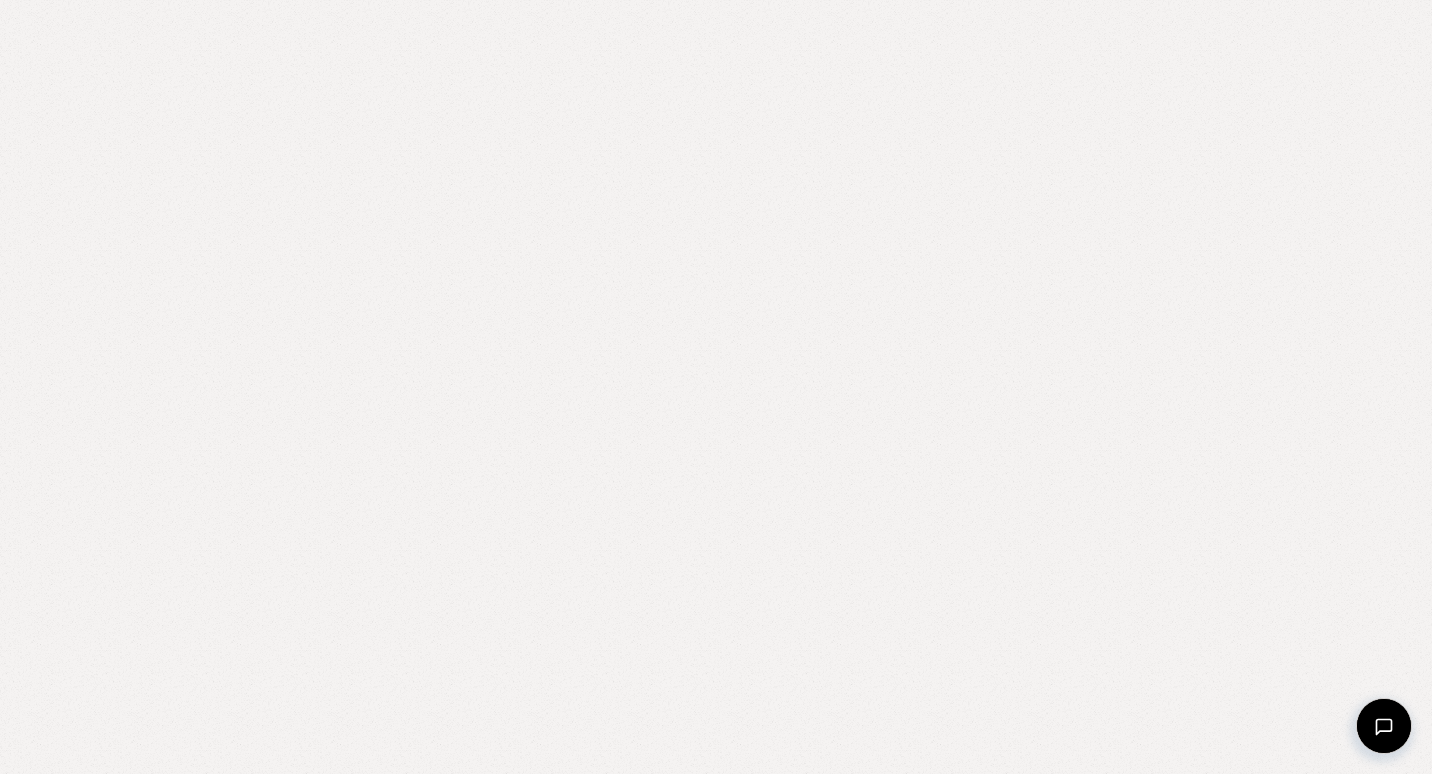 scroll, scrollTop: 0, scrollLeft: 0, axis: both 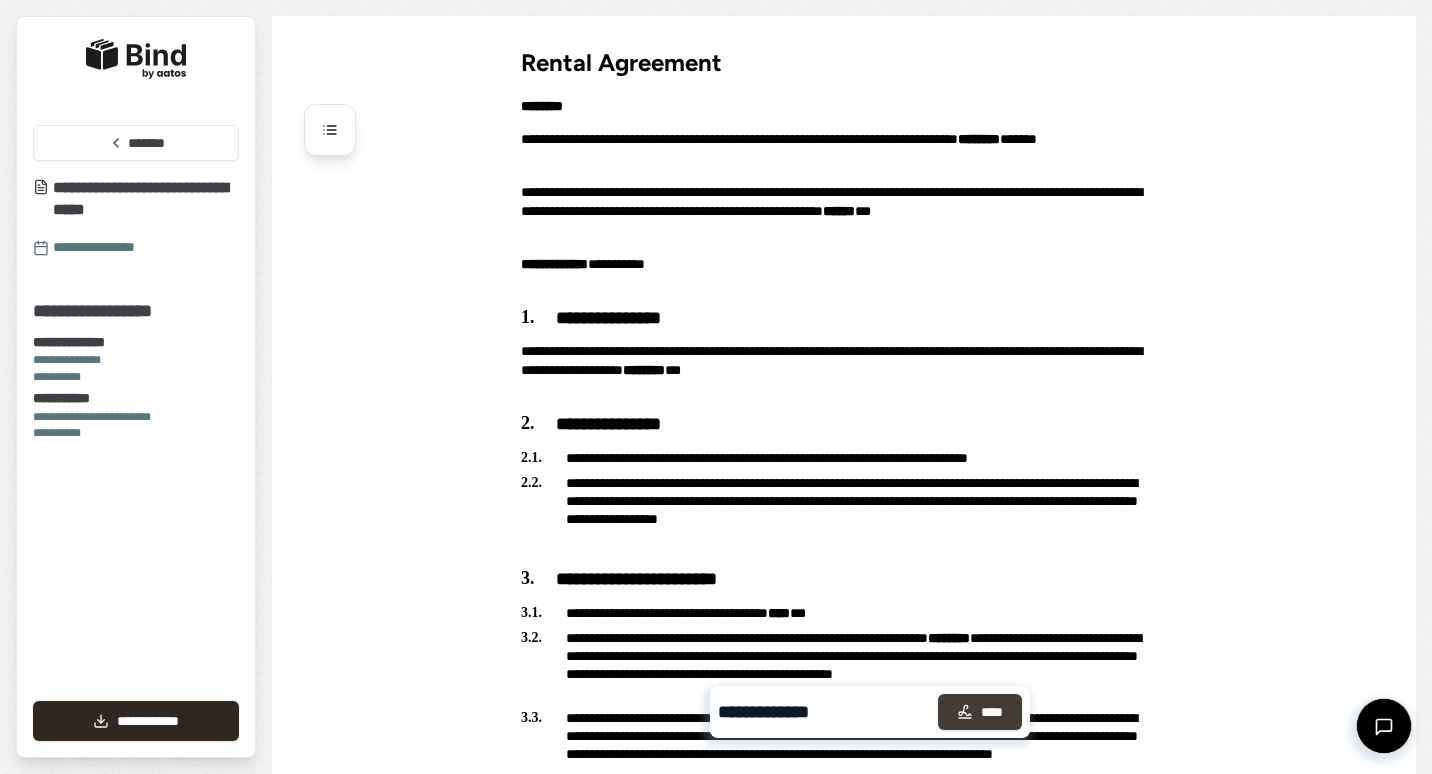 click on "****" at bounding box center [980, 712] 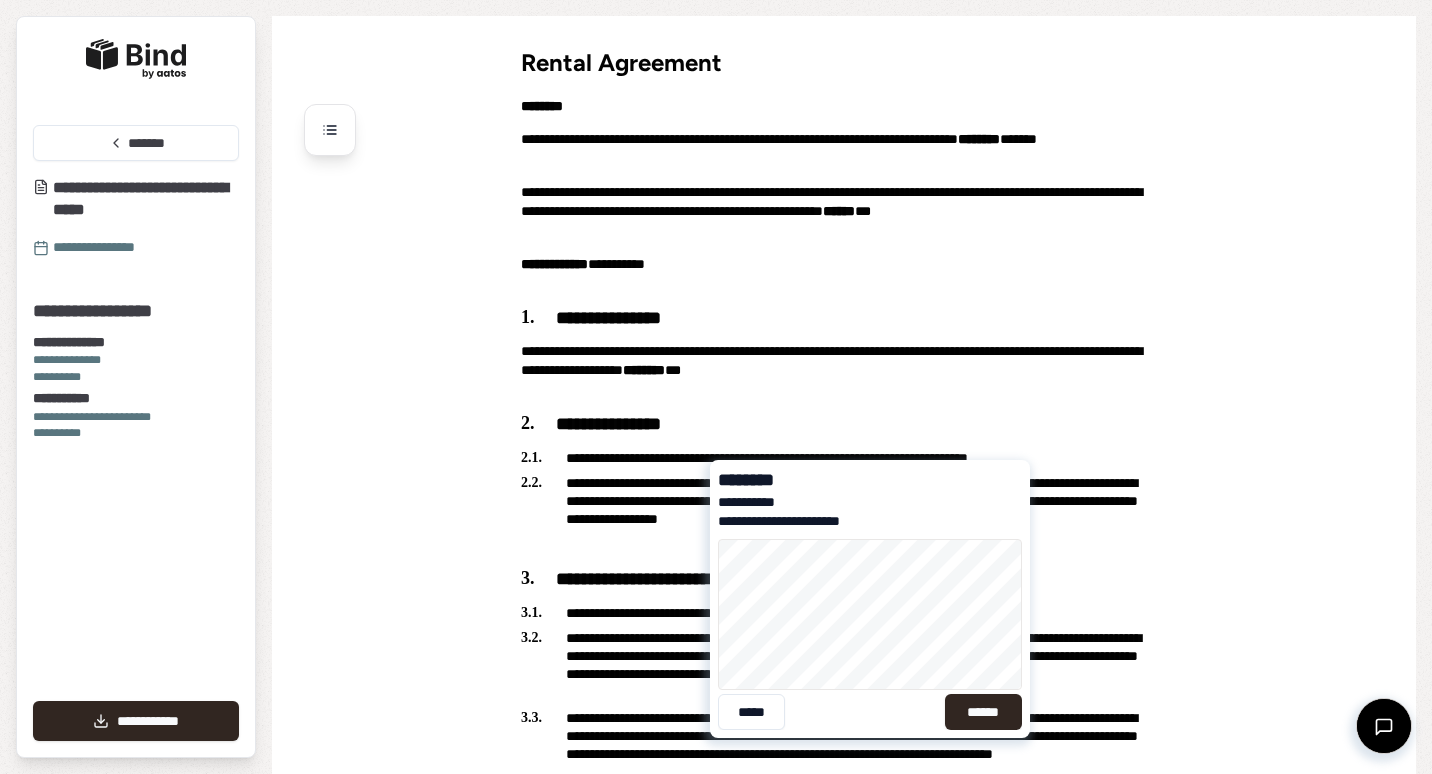 click on "[FIRST] [LAST] [STREET] [CITY] [STATE] [ZIP] [COUNTRY] [PHONE] [EMAIL]" at bounding box center (870, 599) 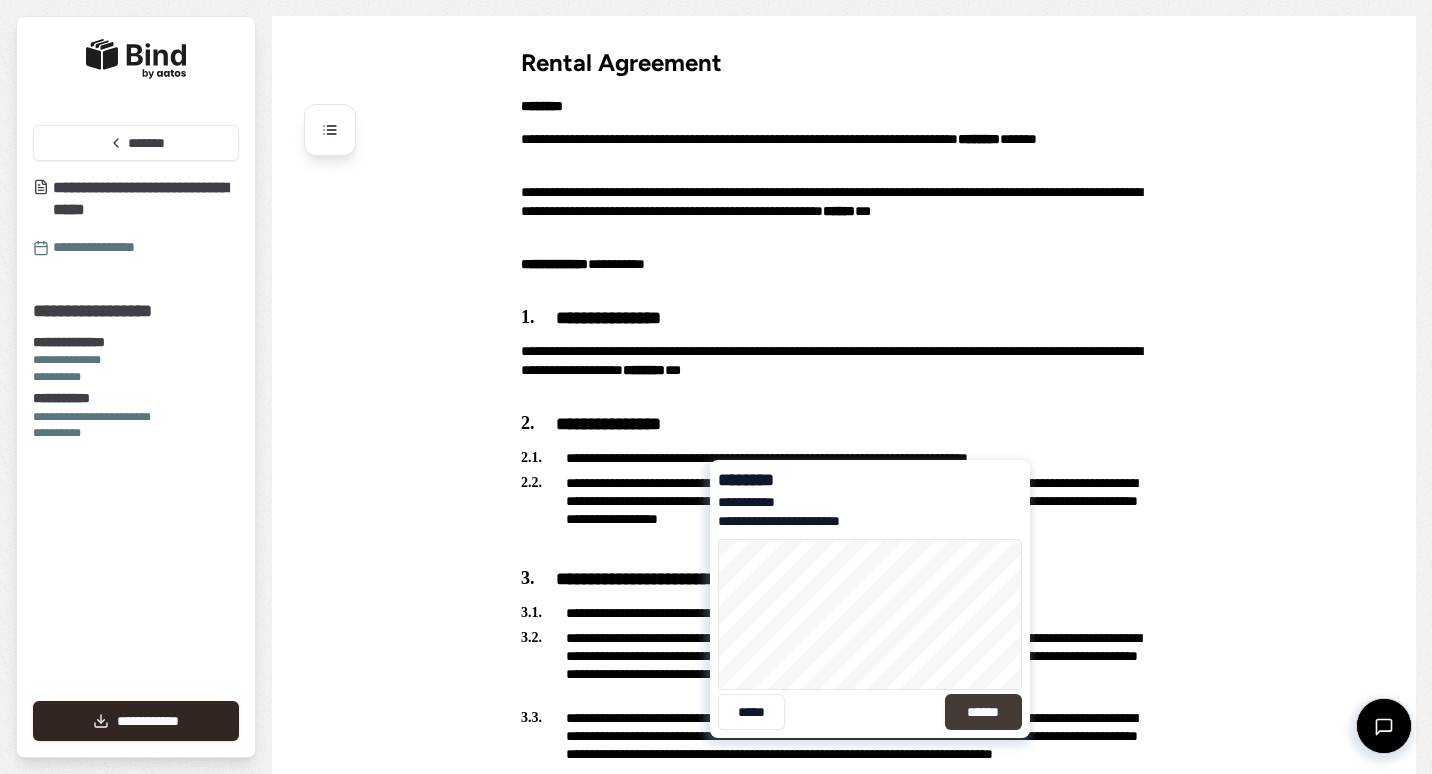 click on "******" at bounding box center [983, 712] 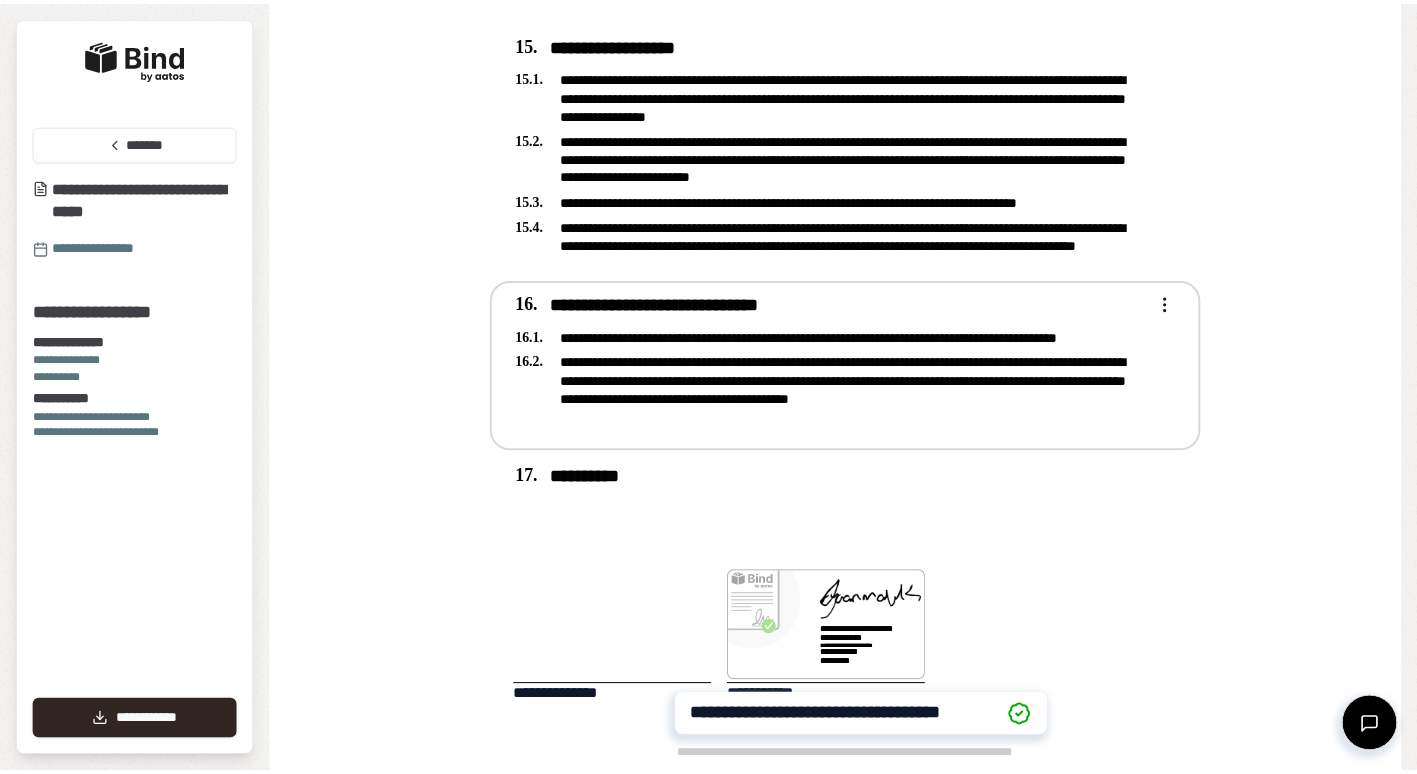 scroll, scrollTop: 5086, scrollLeft: 0, axis: vertical 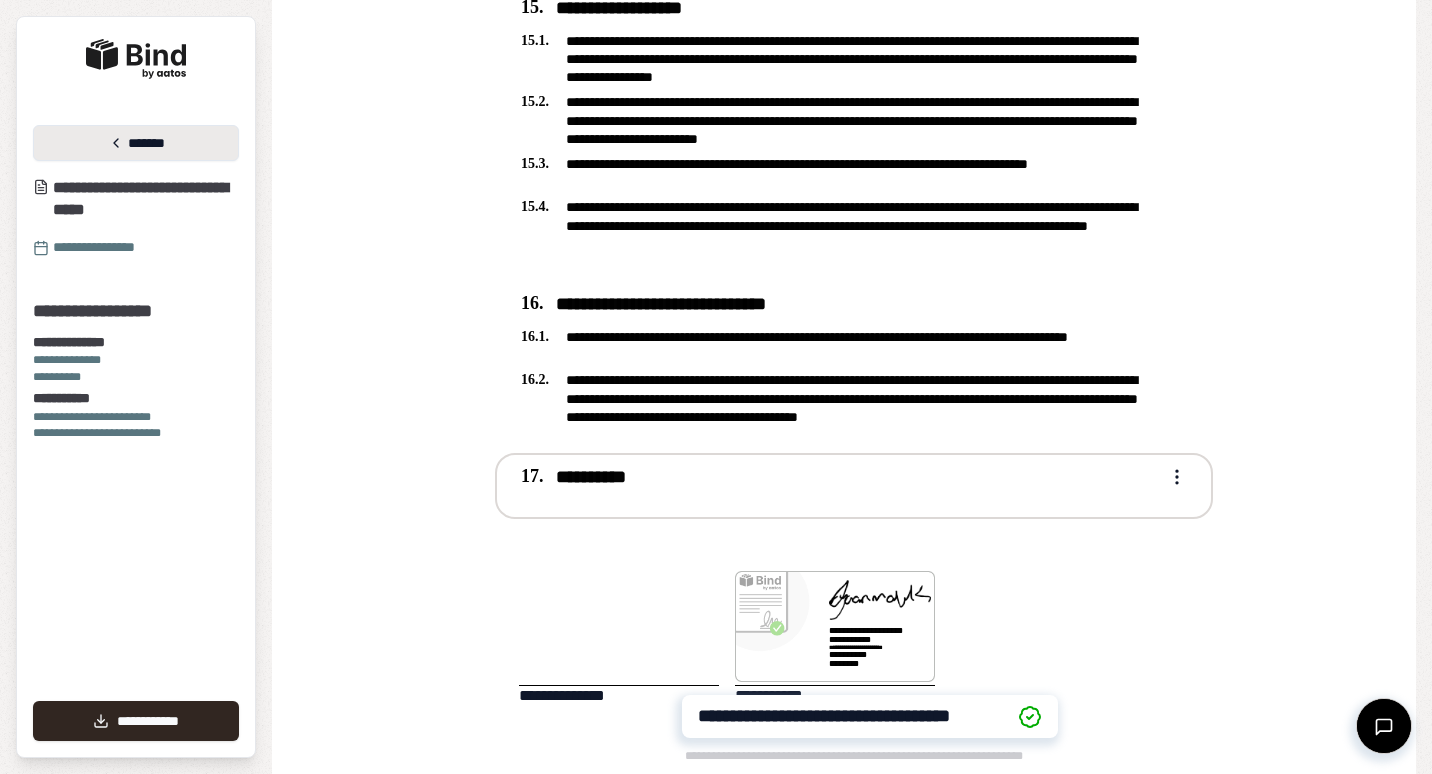 click on "*******" at bounding box center [136, 143] 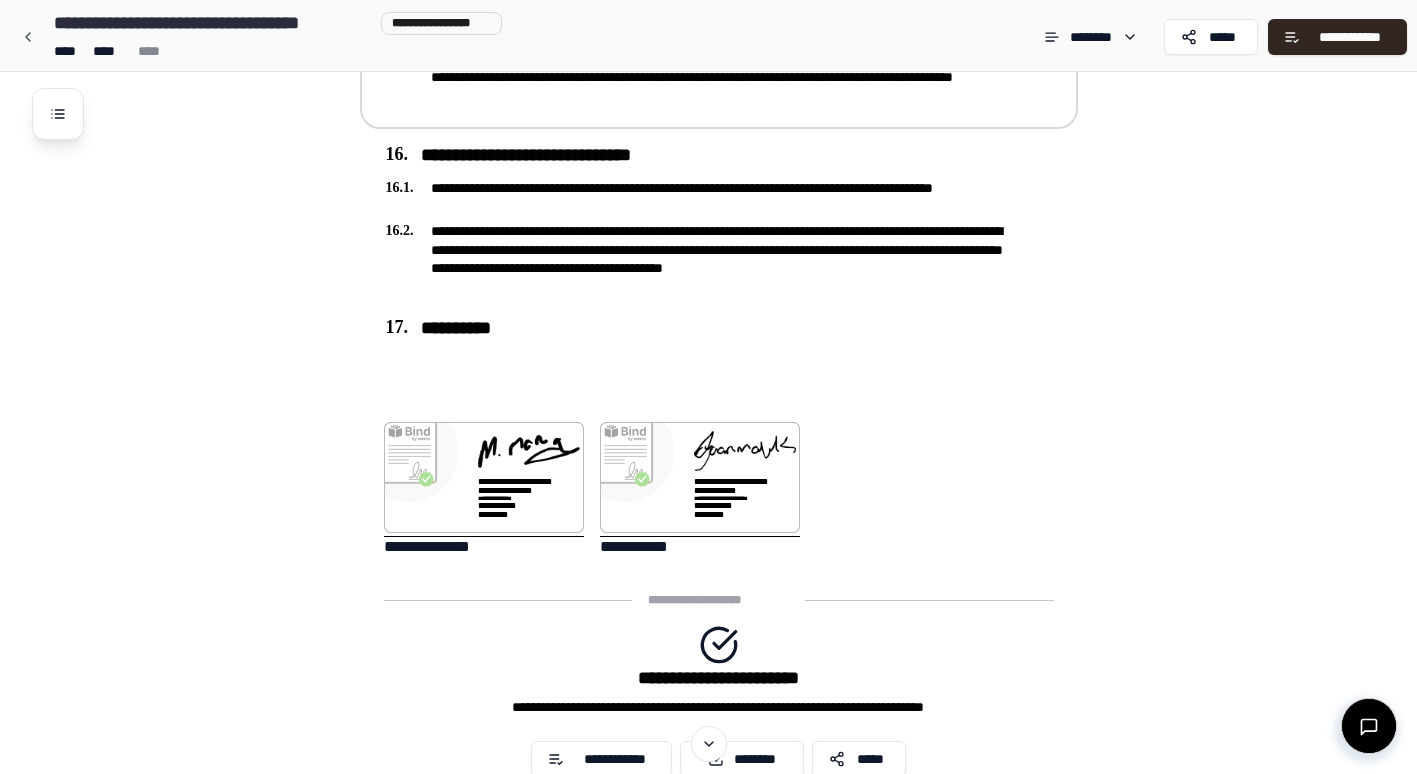 scroll, scrollTop: 5378, scrollLeft: 0, axis: vertical 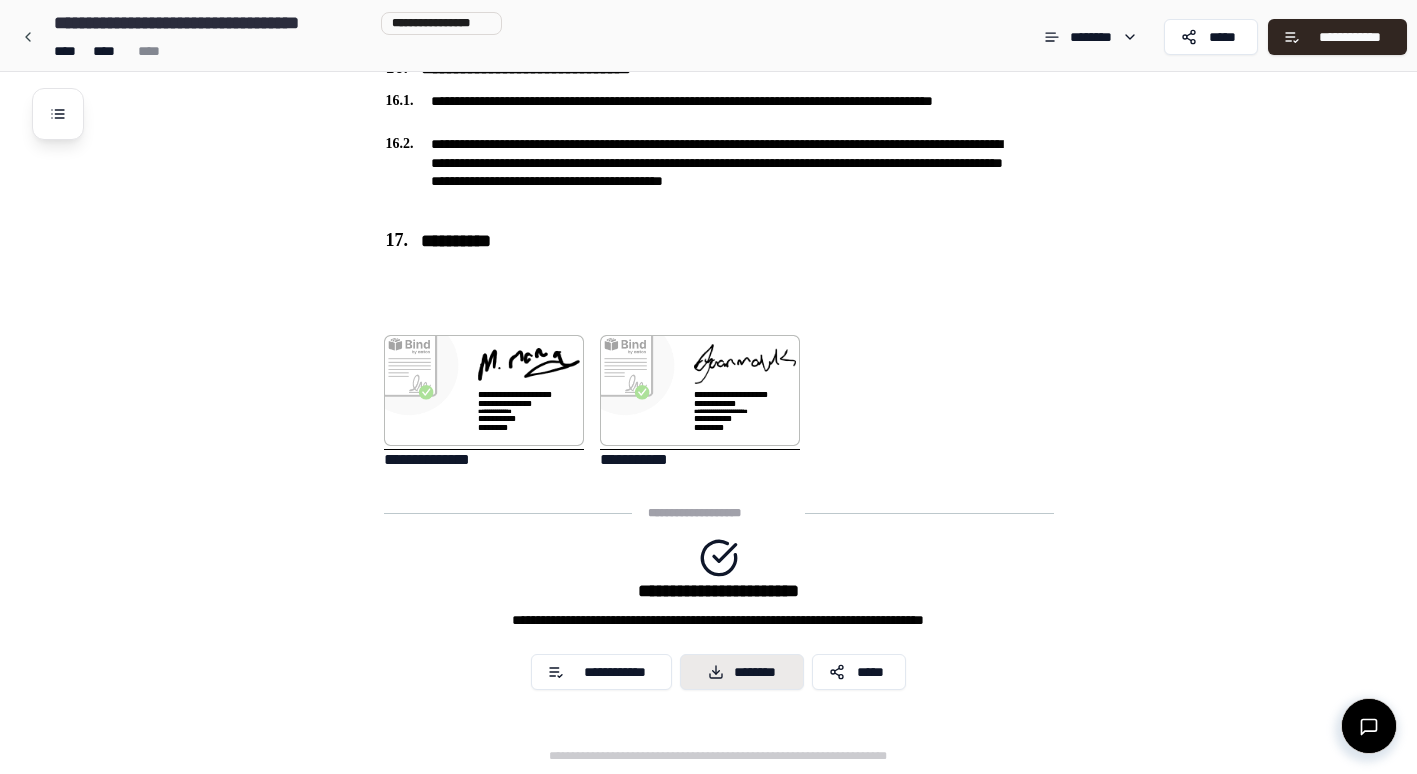 click on "********" at bounding box center (741, 672) 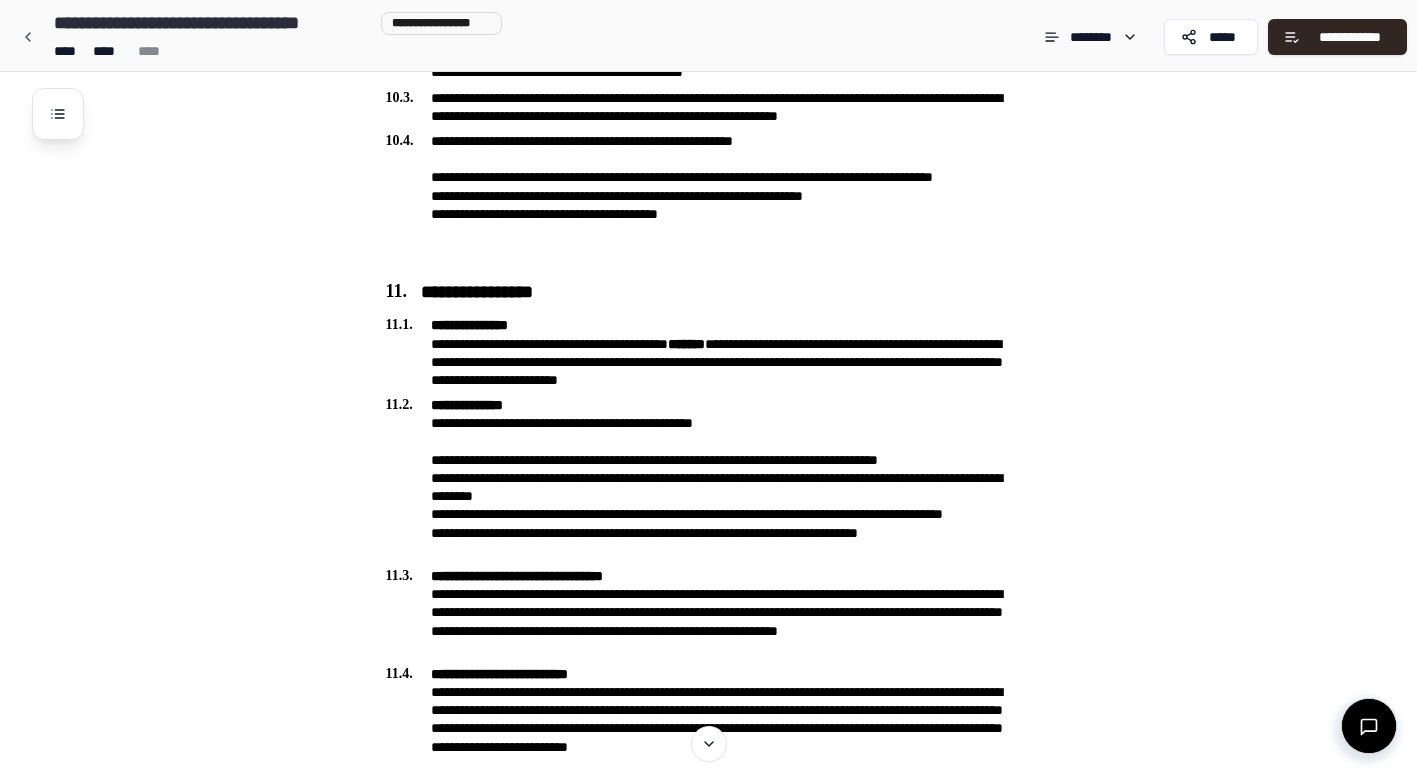 scroll, scrollTop: 2978, scrollLeft: 0, axis: vertical 